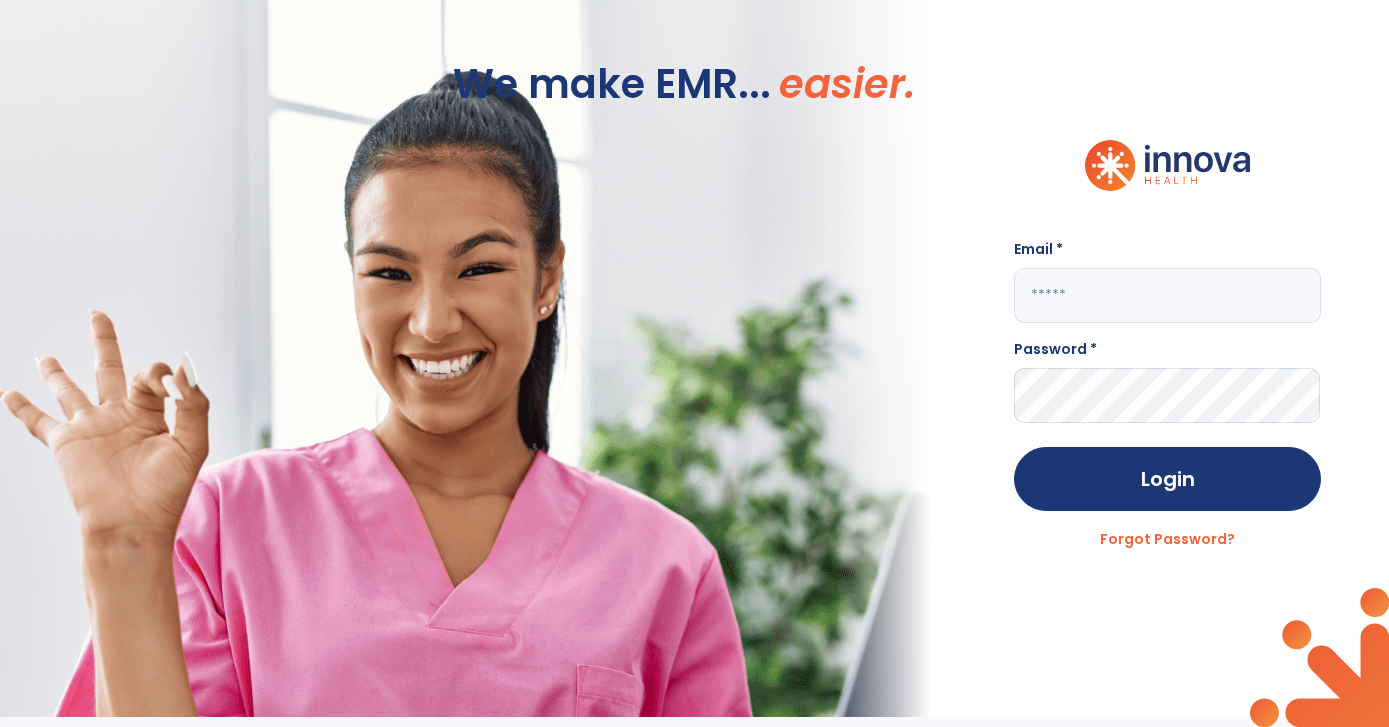 scroll, scrollTop: 0, scrollLeft: 0, axis: both 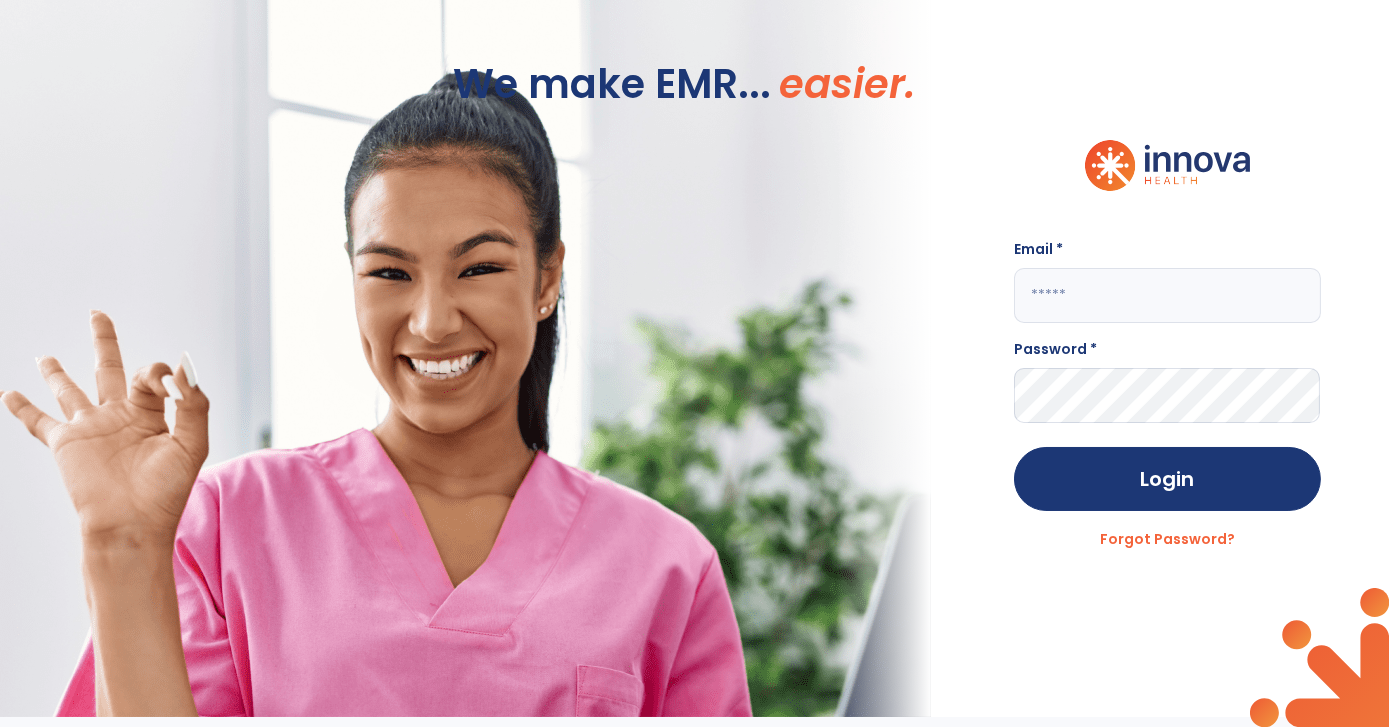 click 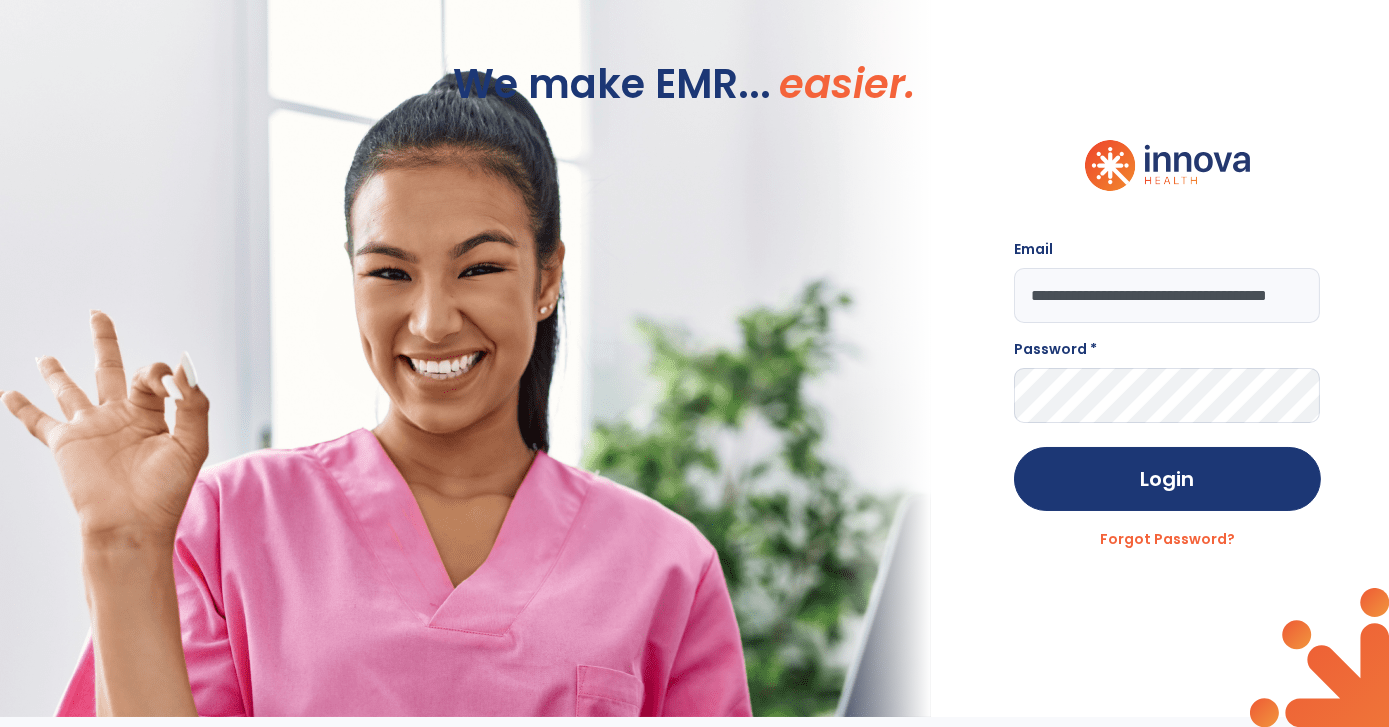 scroll, scrollTop: 0, scrollLeft: 55, axis: horizontal 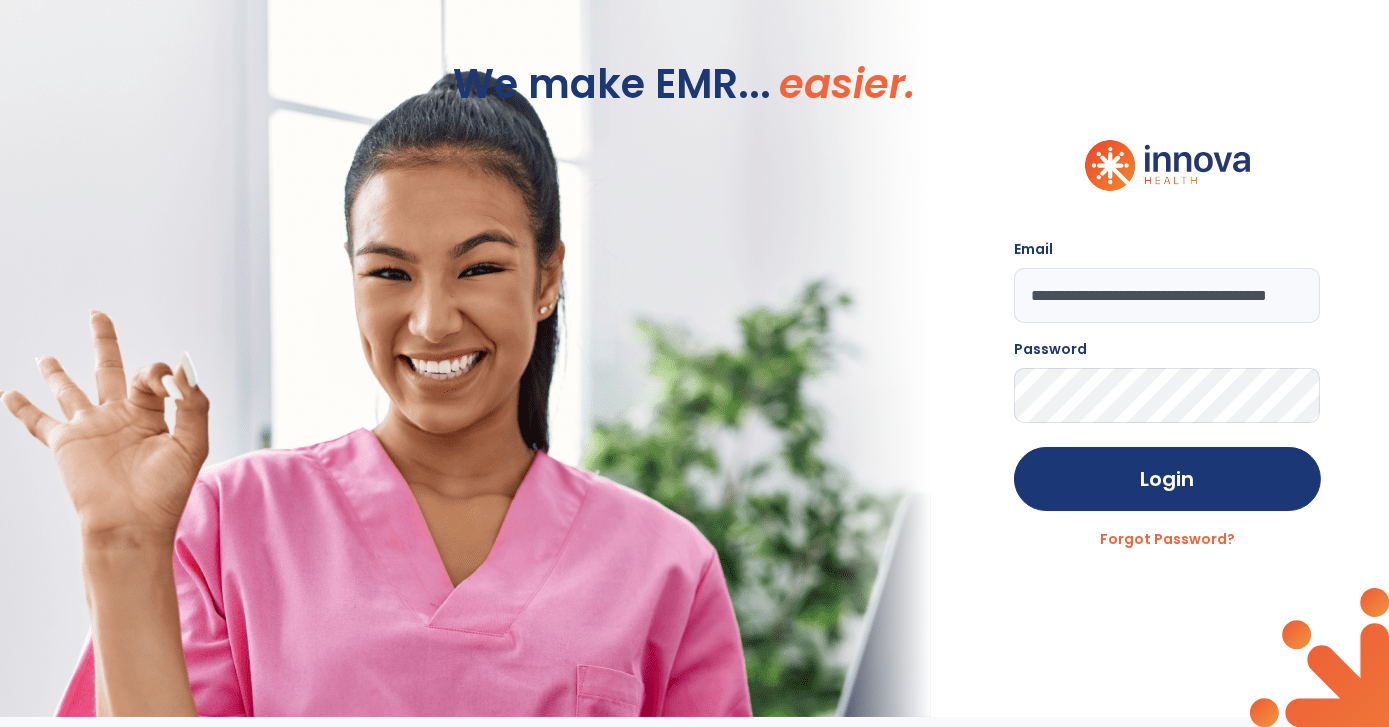 click on "Login" 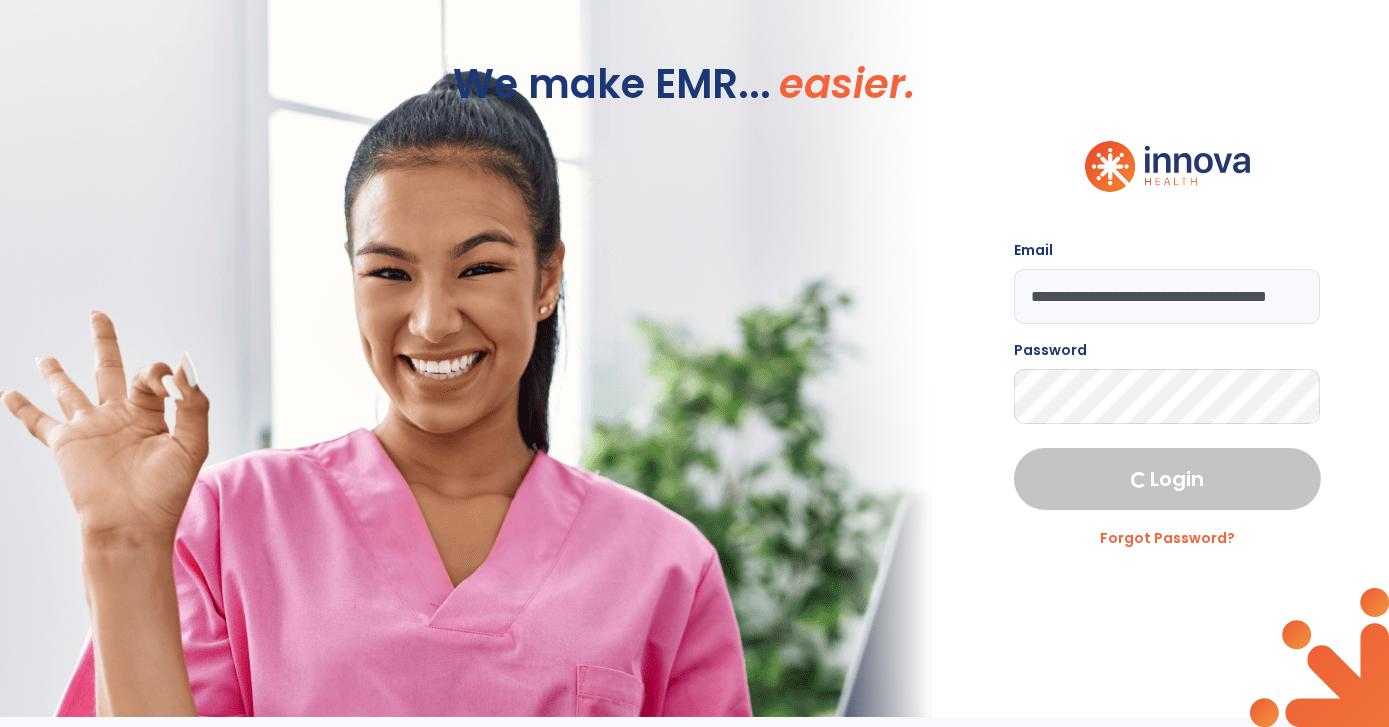 select on "****" 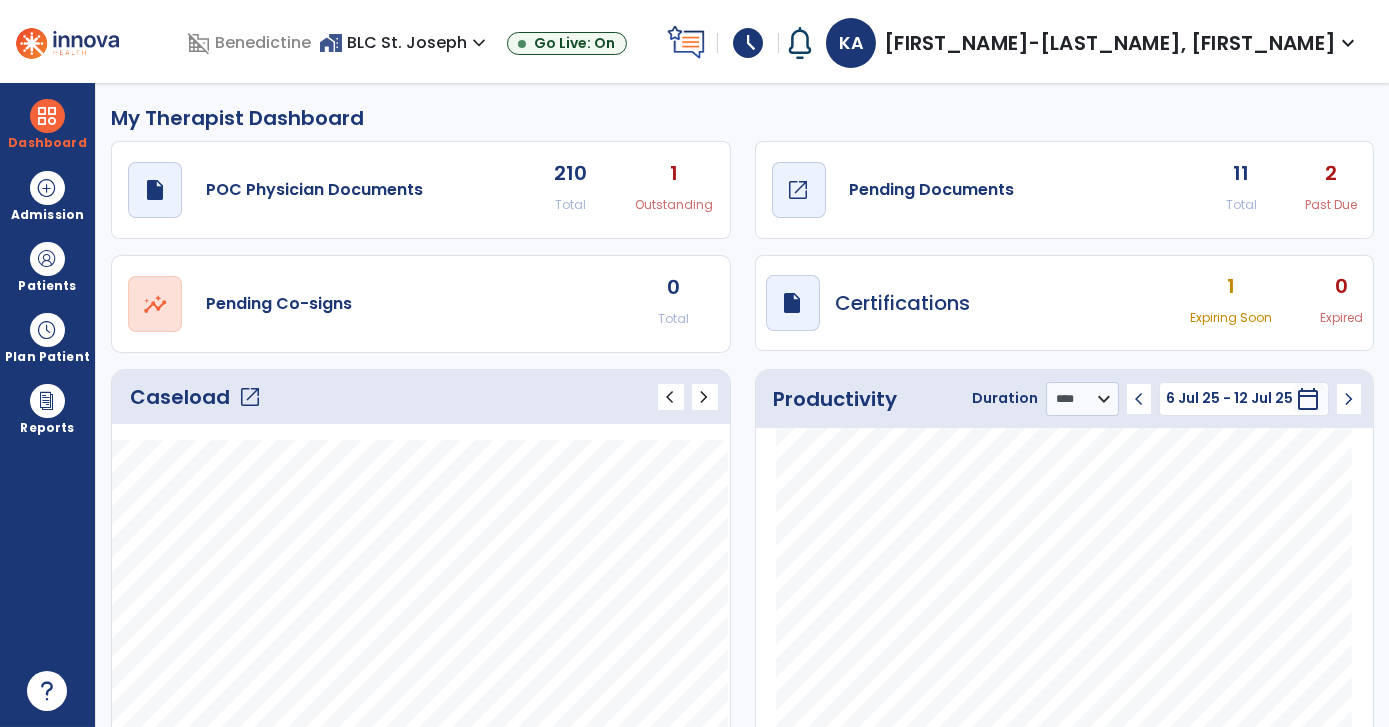 click on "Pending Documents" 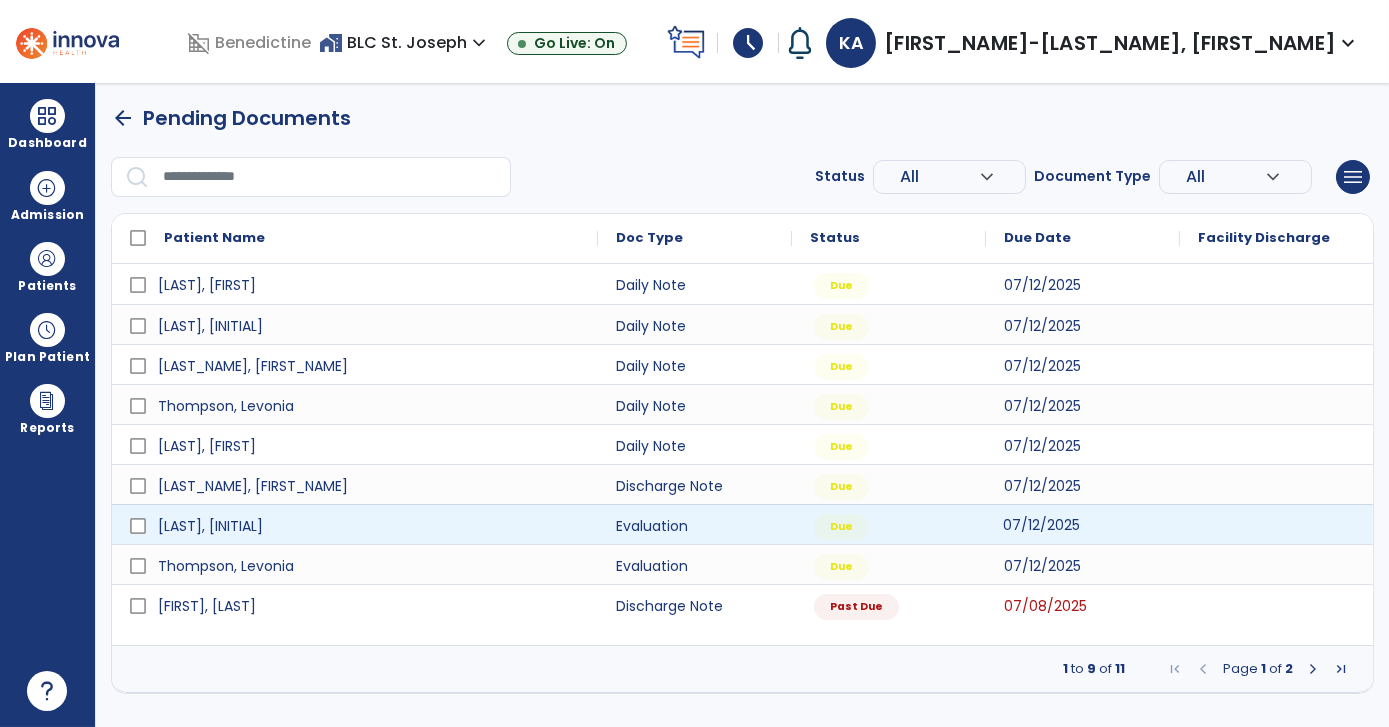 click on "07/12/2025" at bounding box center [1041, 525] 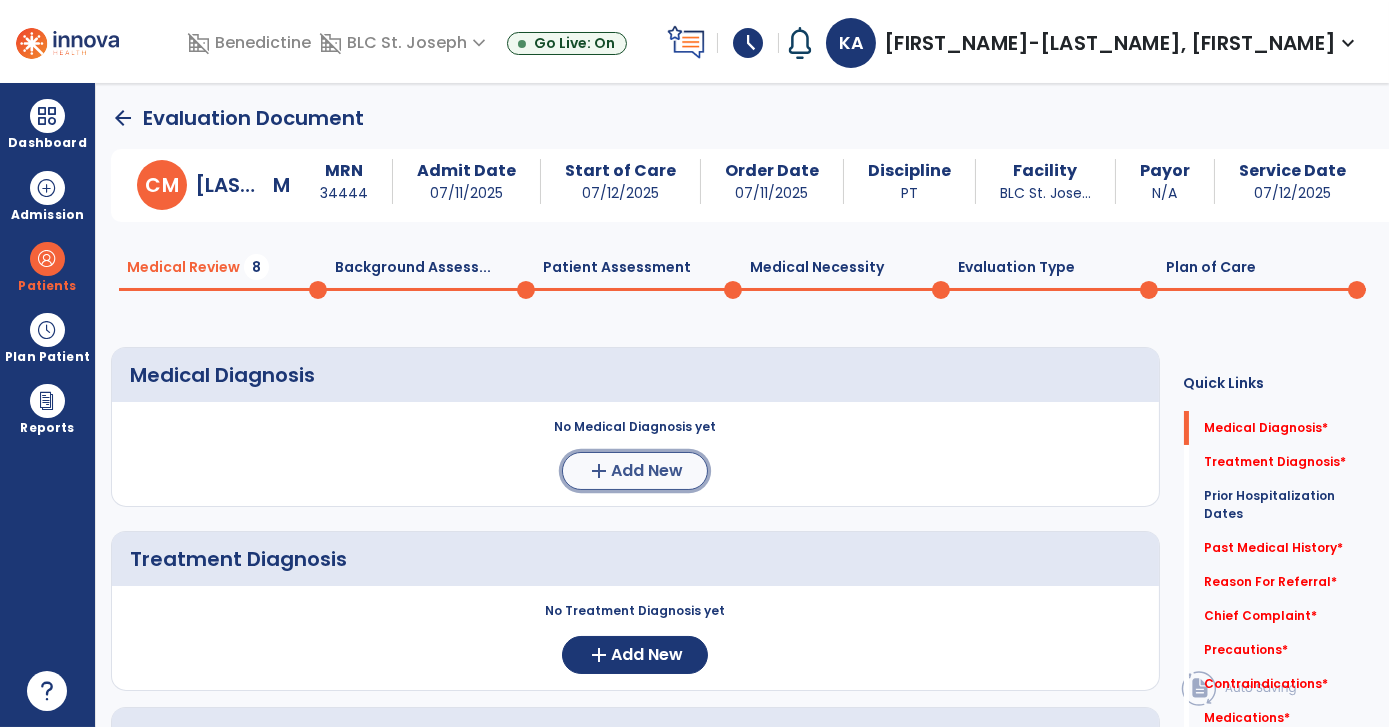 click on "Add New" 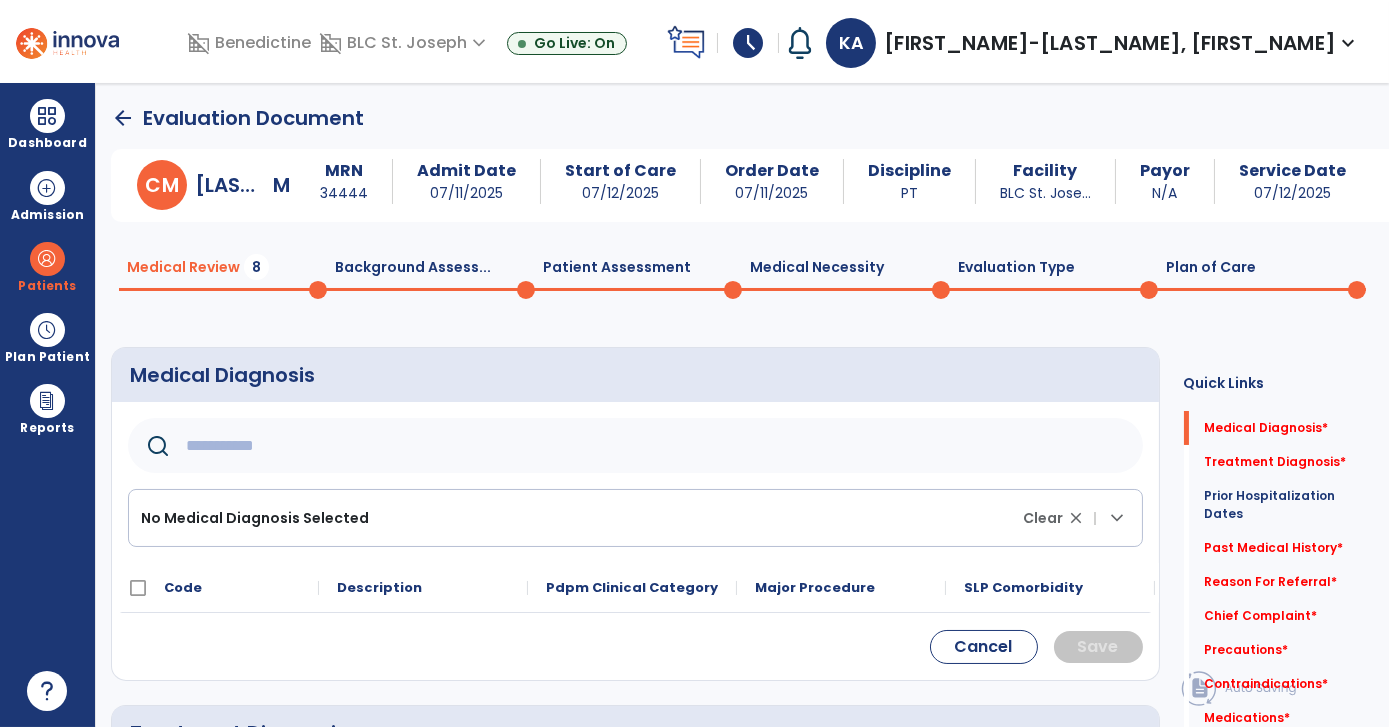 click 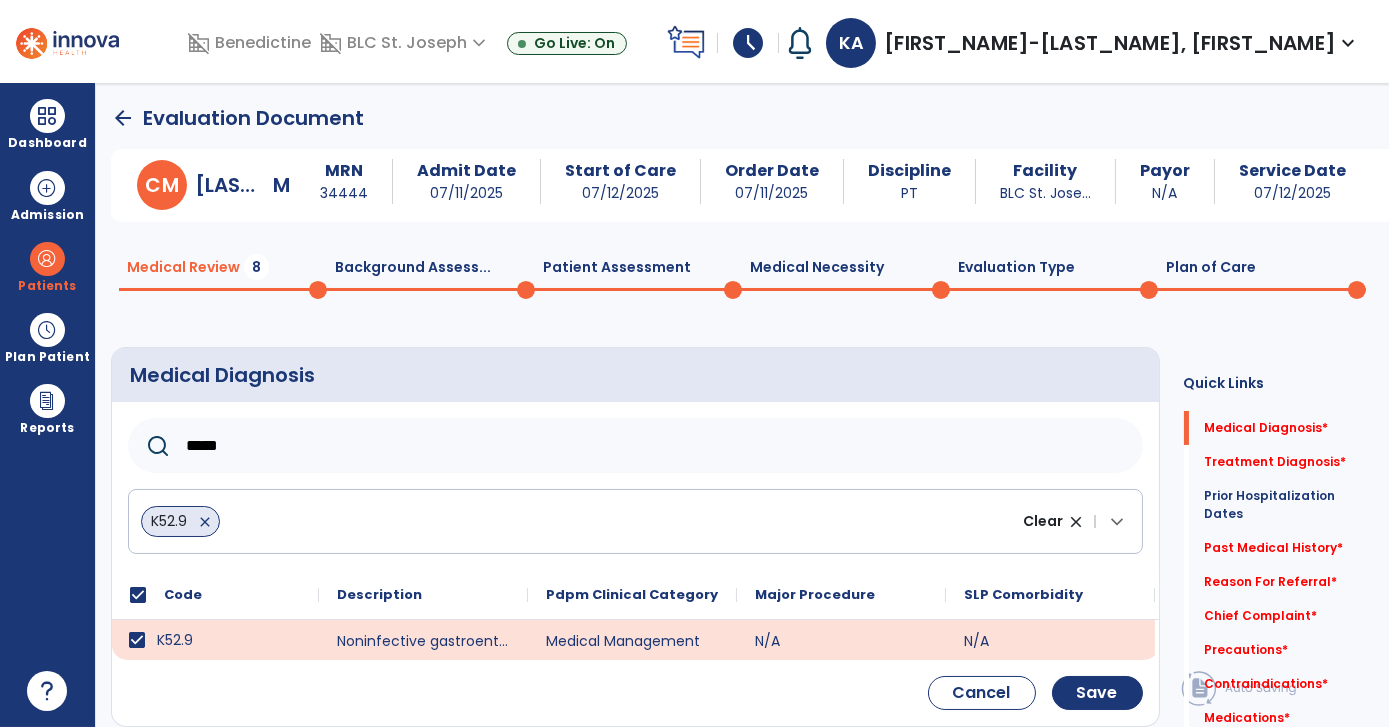 click on "*****" 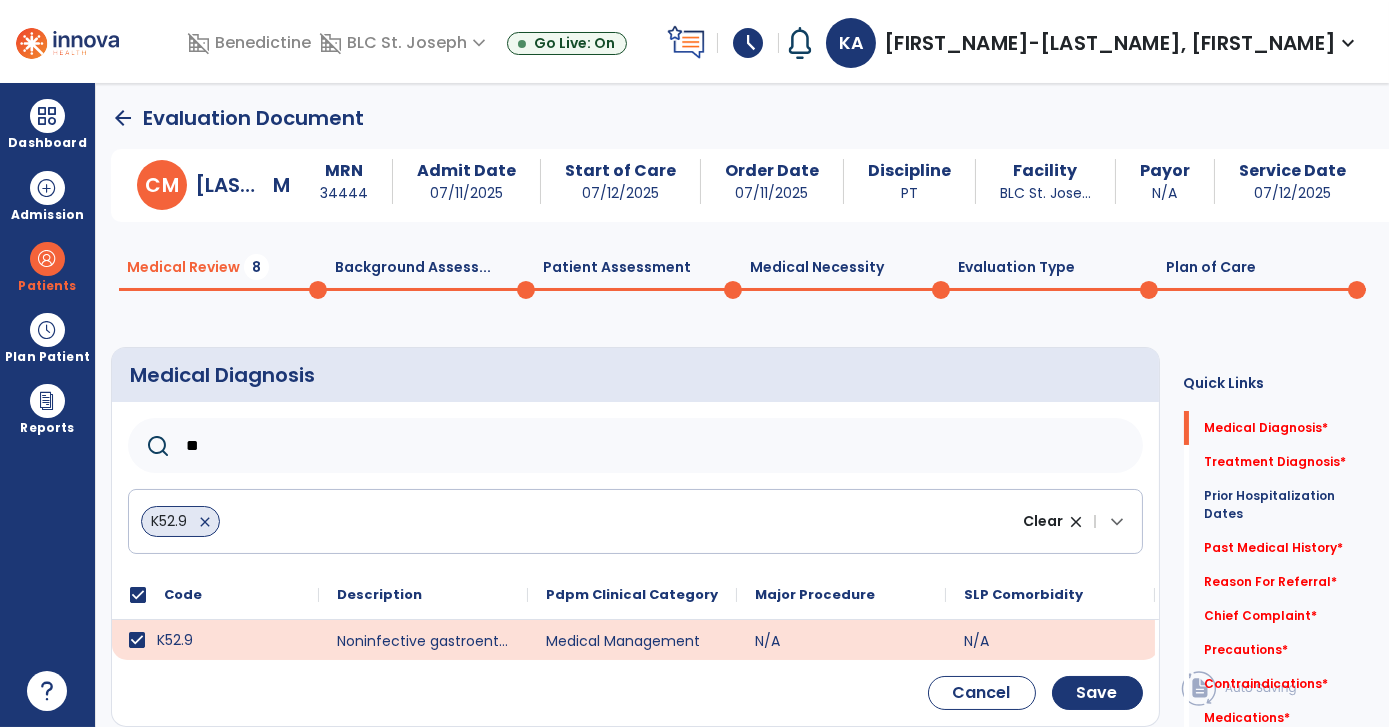 type on "*" 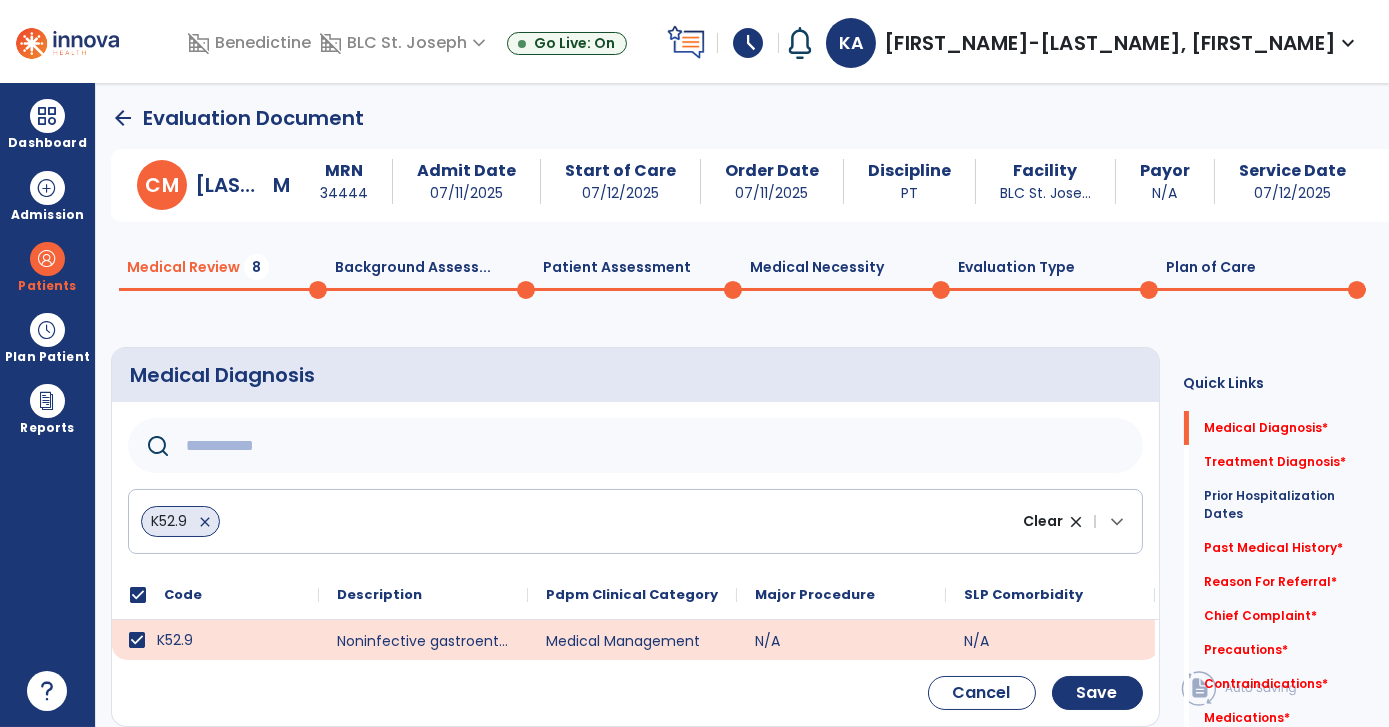 type on "*" 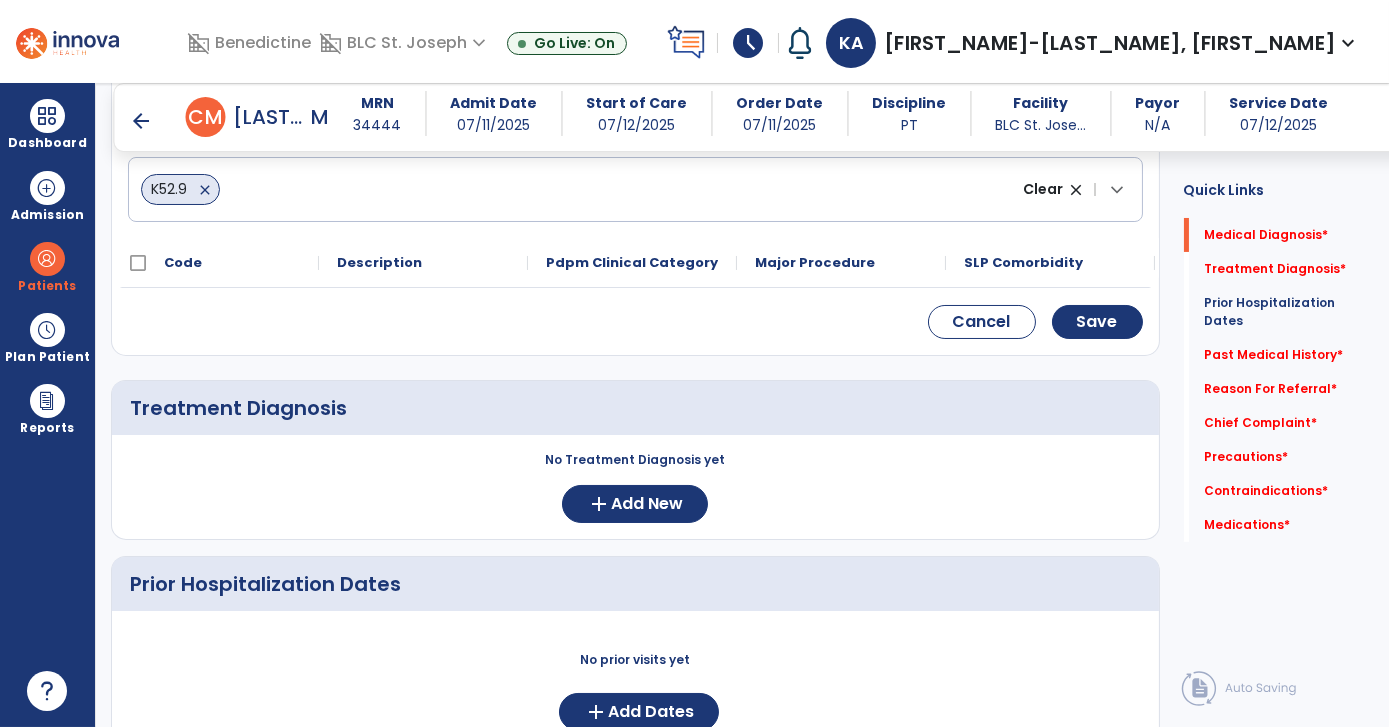 scroll, scrollTop: 318, scrollLeft: 0, axis: vertical 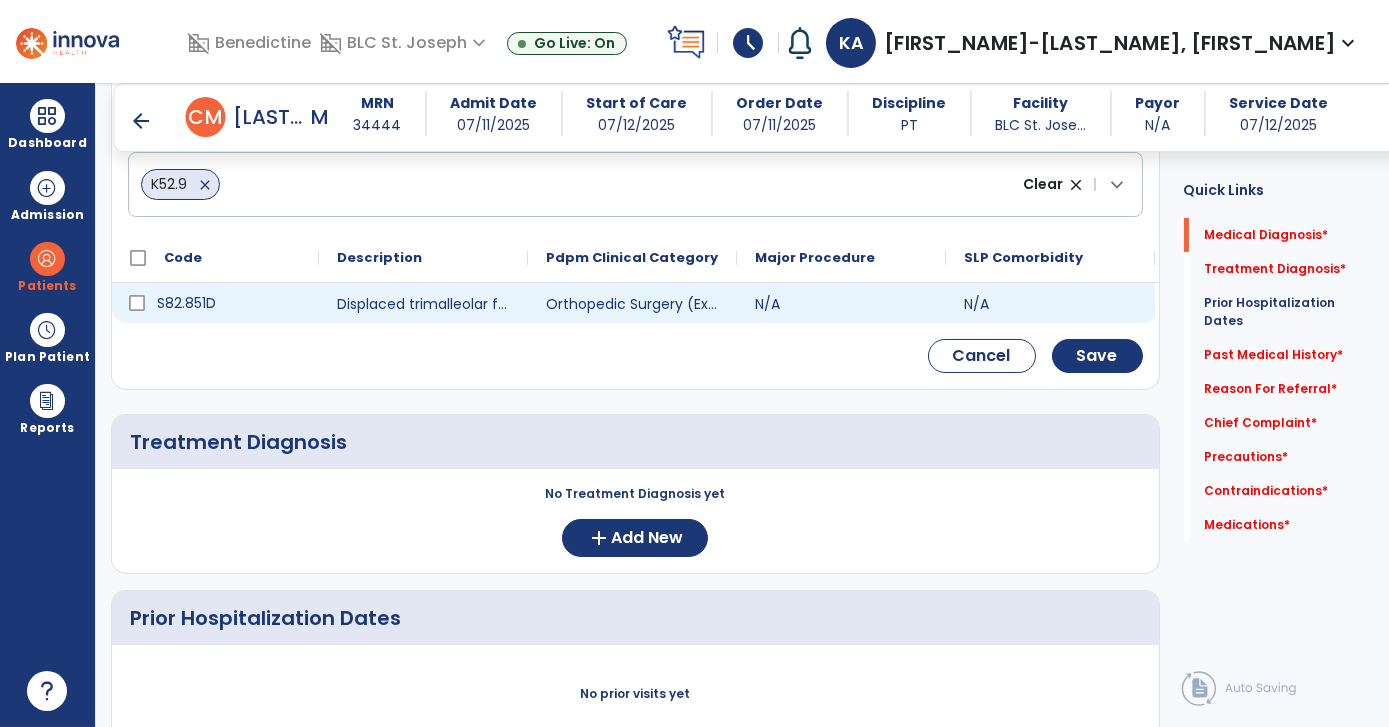 type on "********" 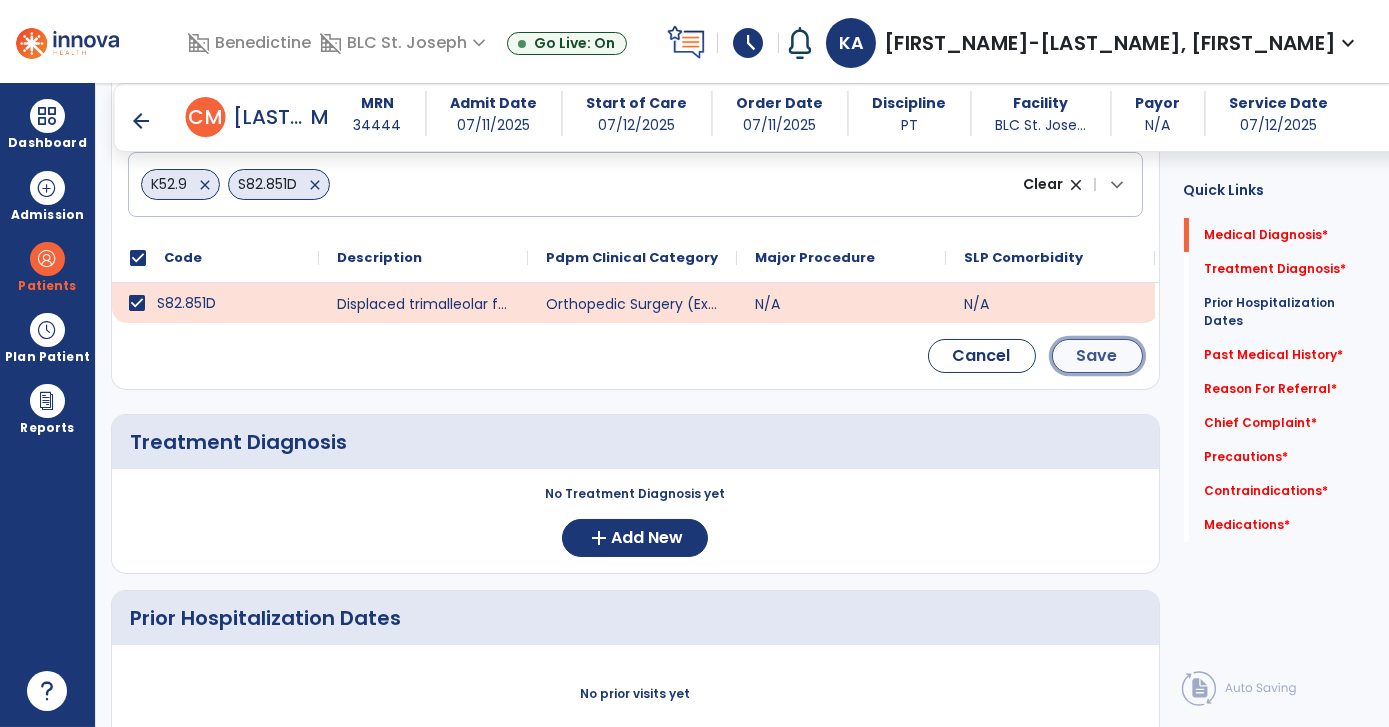 click on "Save" 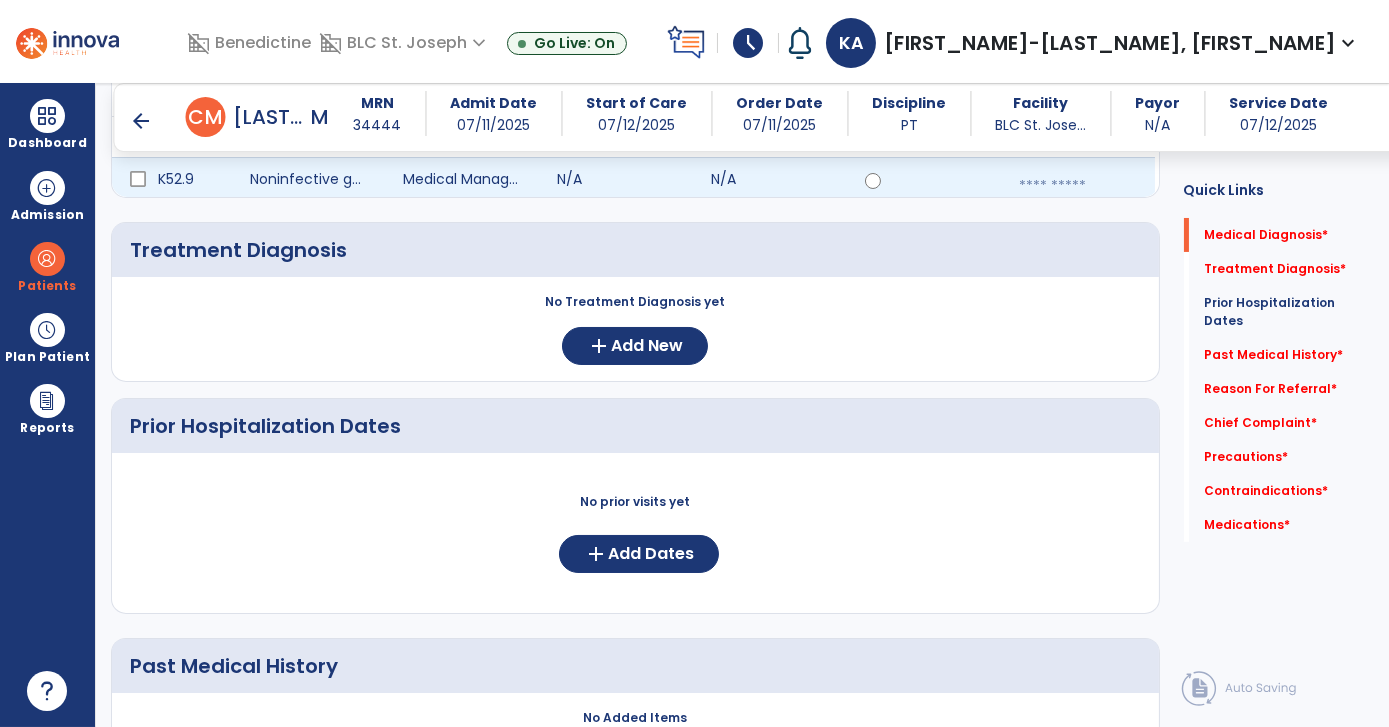 scroll, scrollTop: 154, scrollLeft: 0, axis: vertical 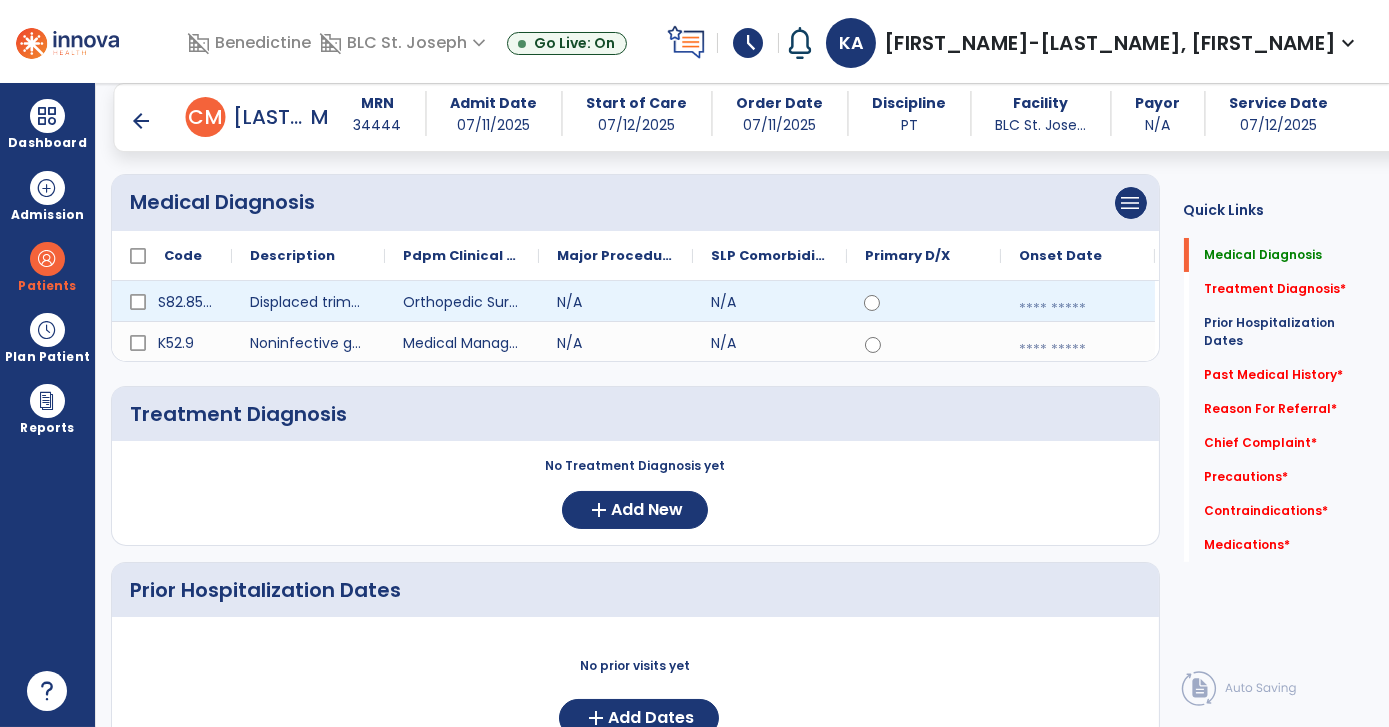 click at bounding box center [1078, 309] 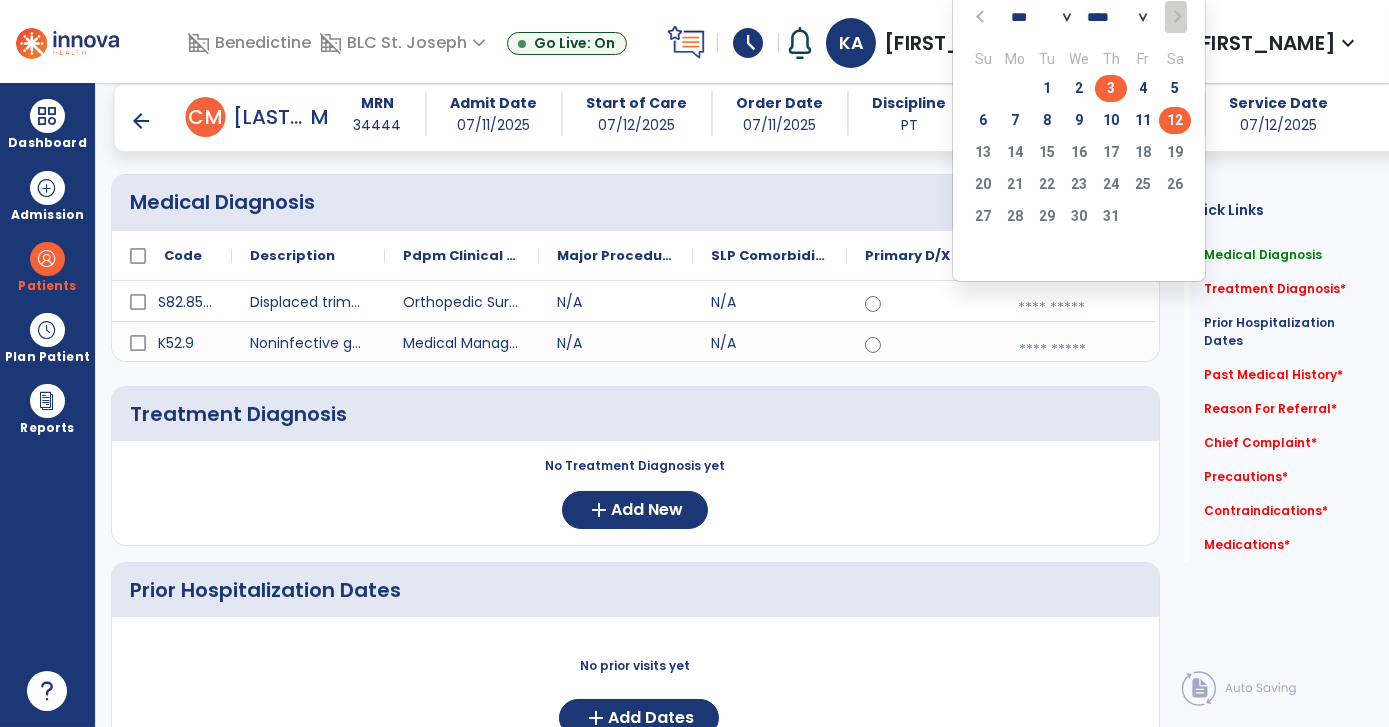 click on "3" 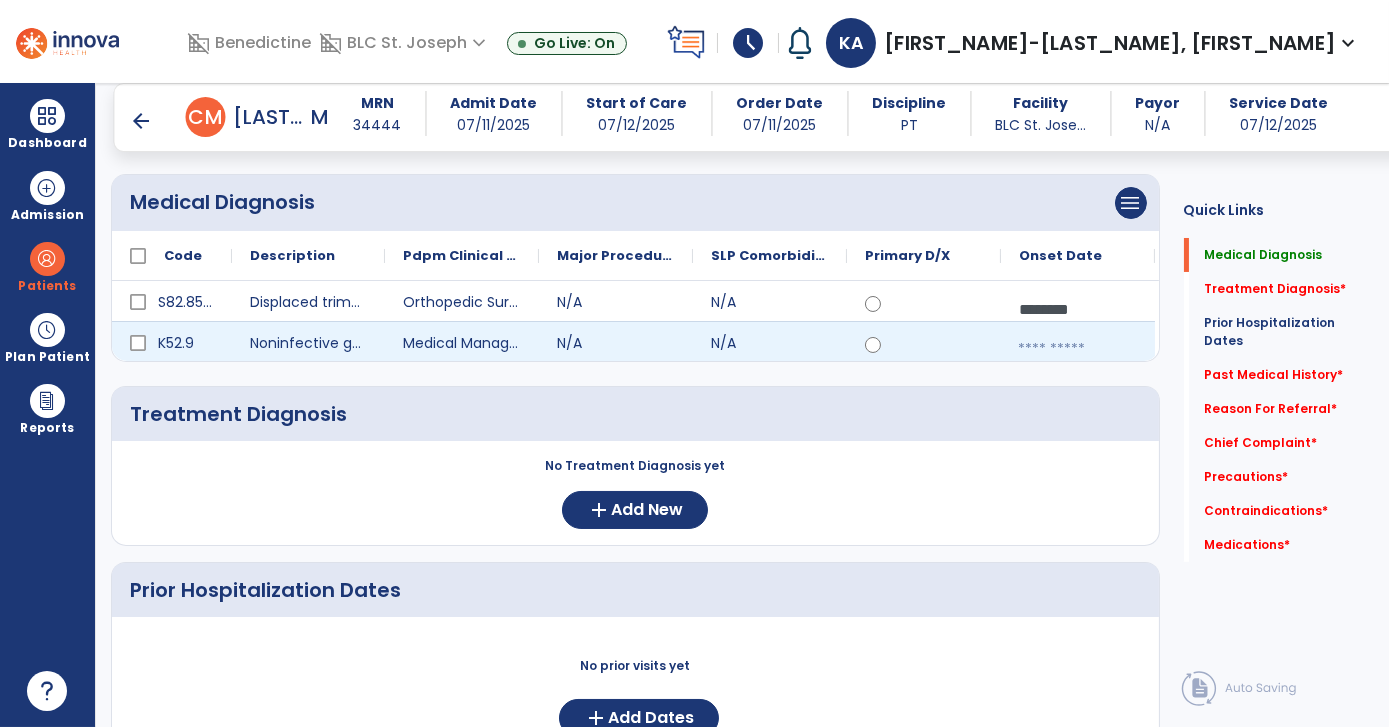 click at bounding box center (1078, 349) 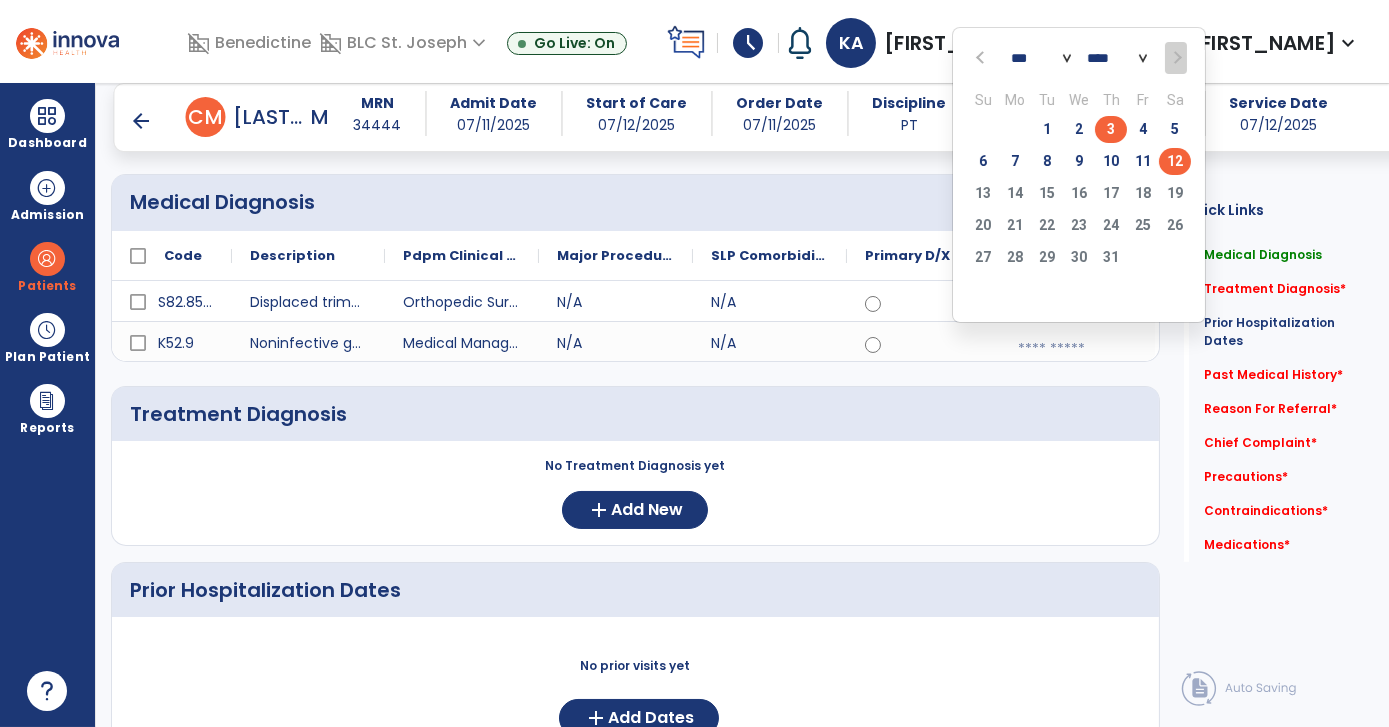 click on "3" 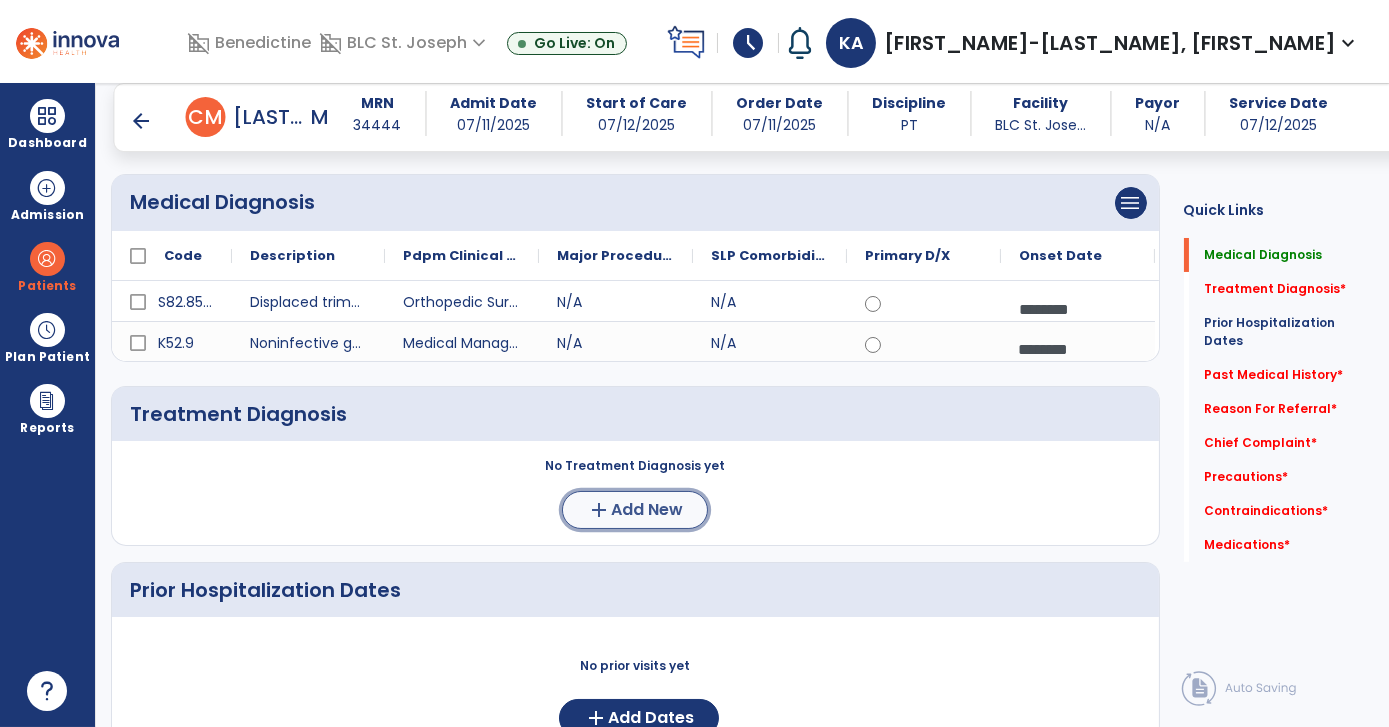 click on "Add New" 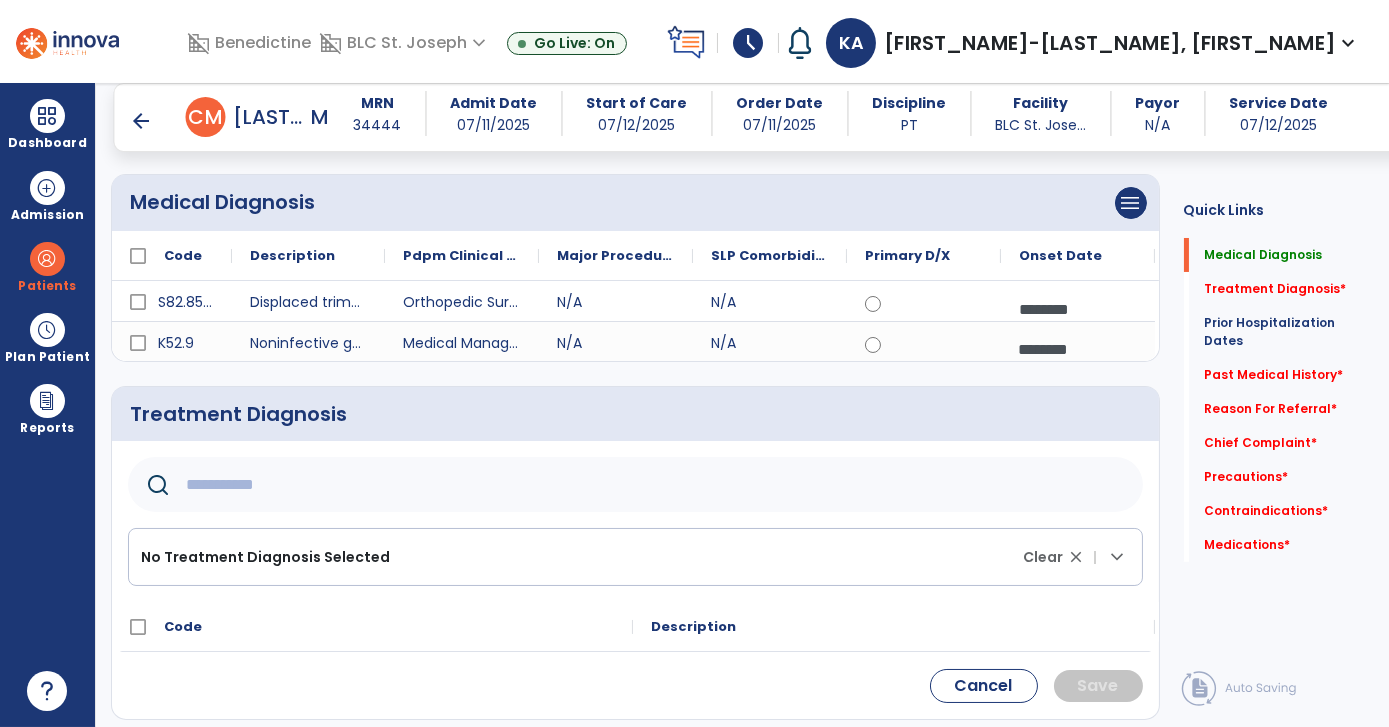click 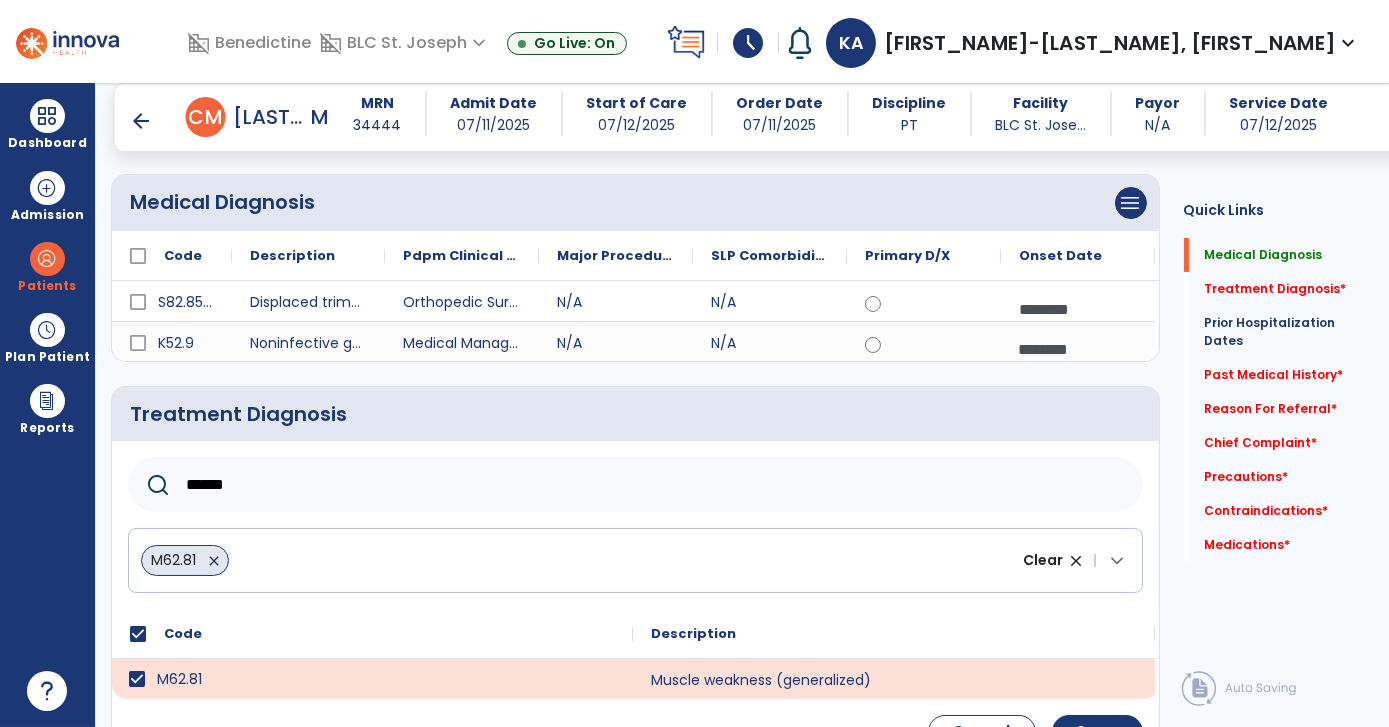 click on "******" 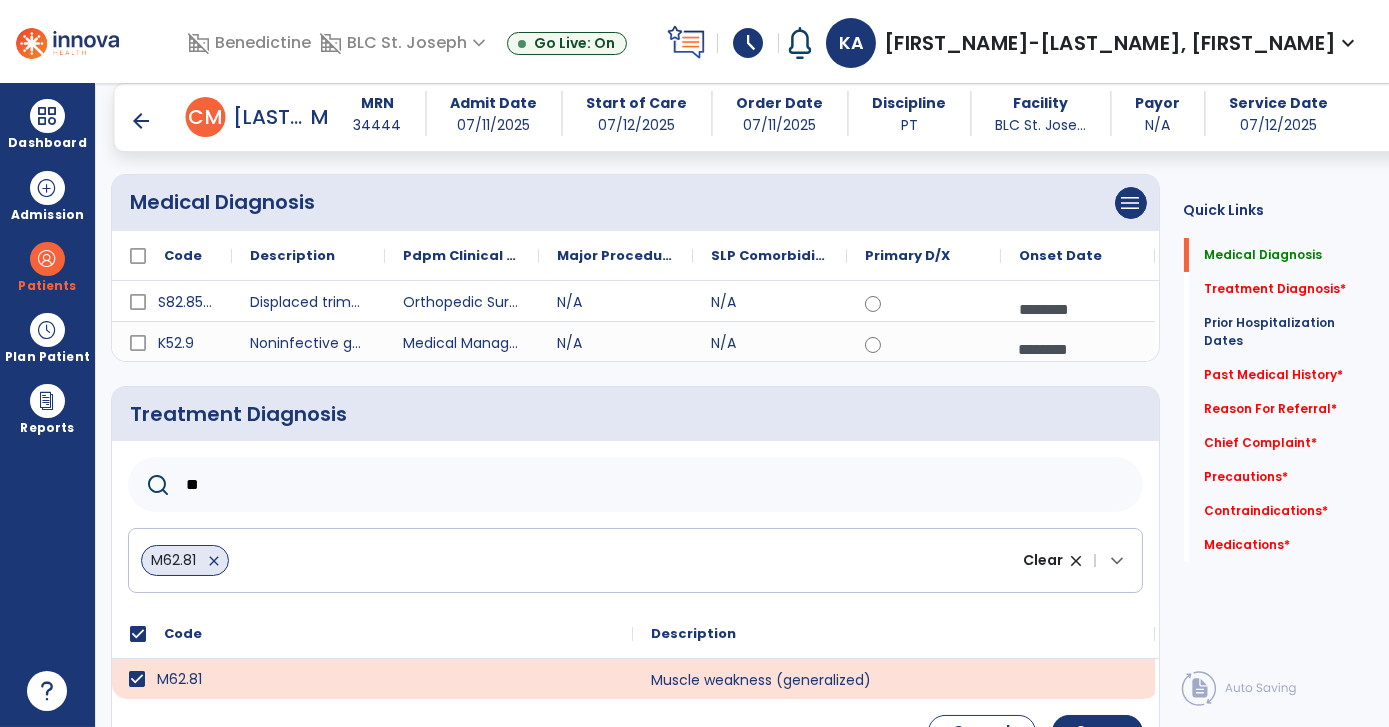 type on "*" 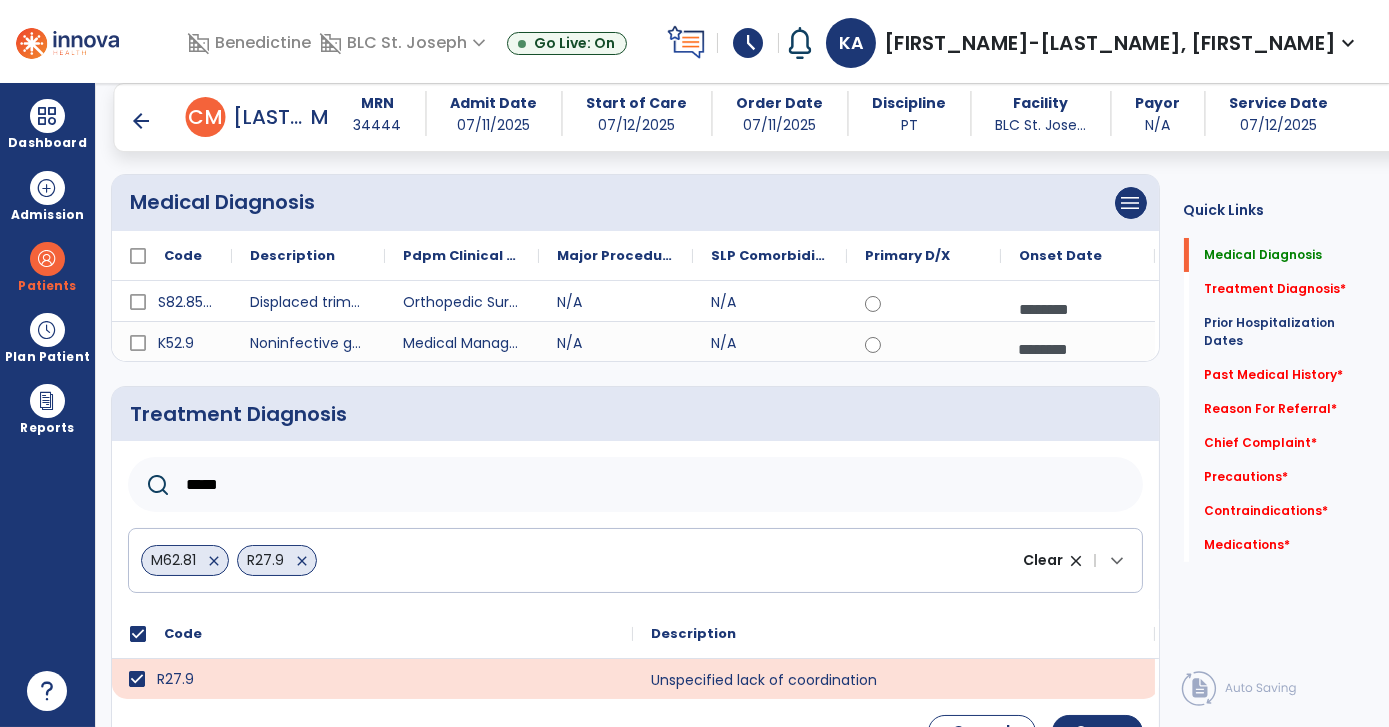 click on "*****" 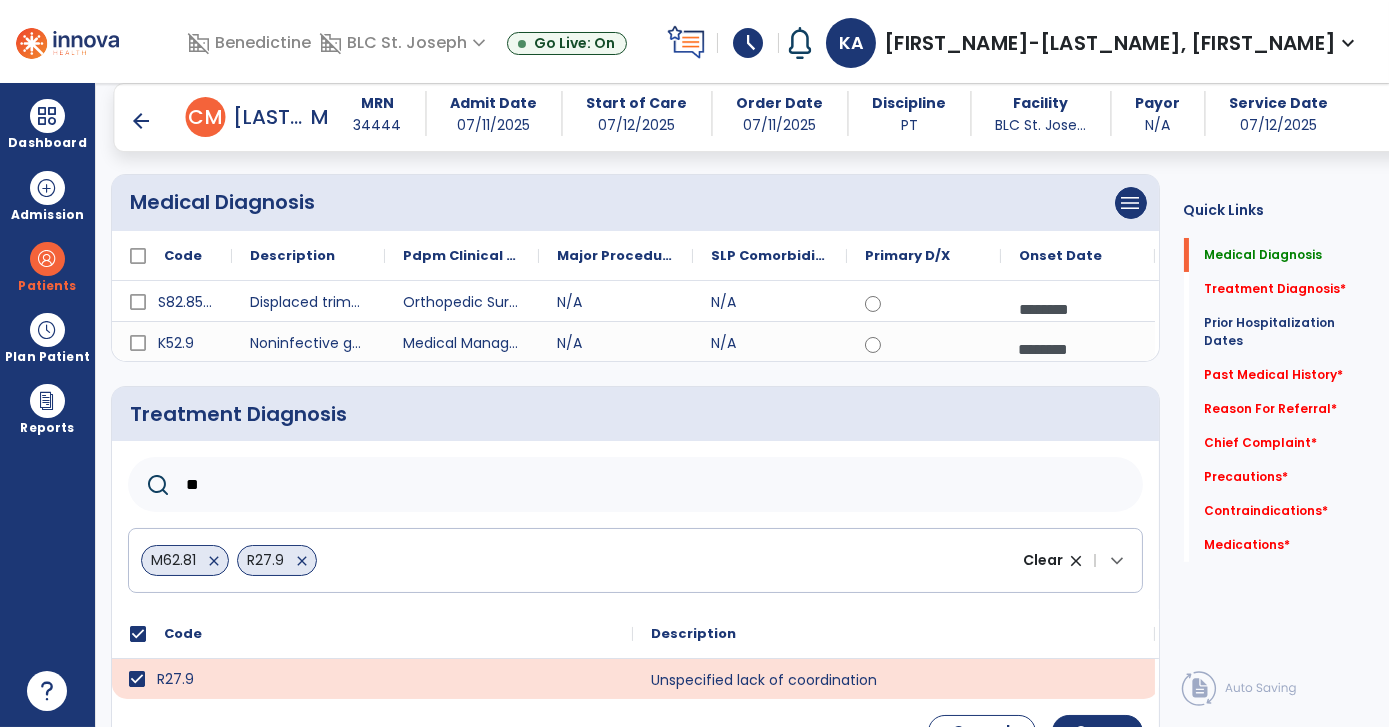 type on "*" 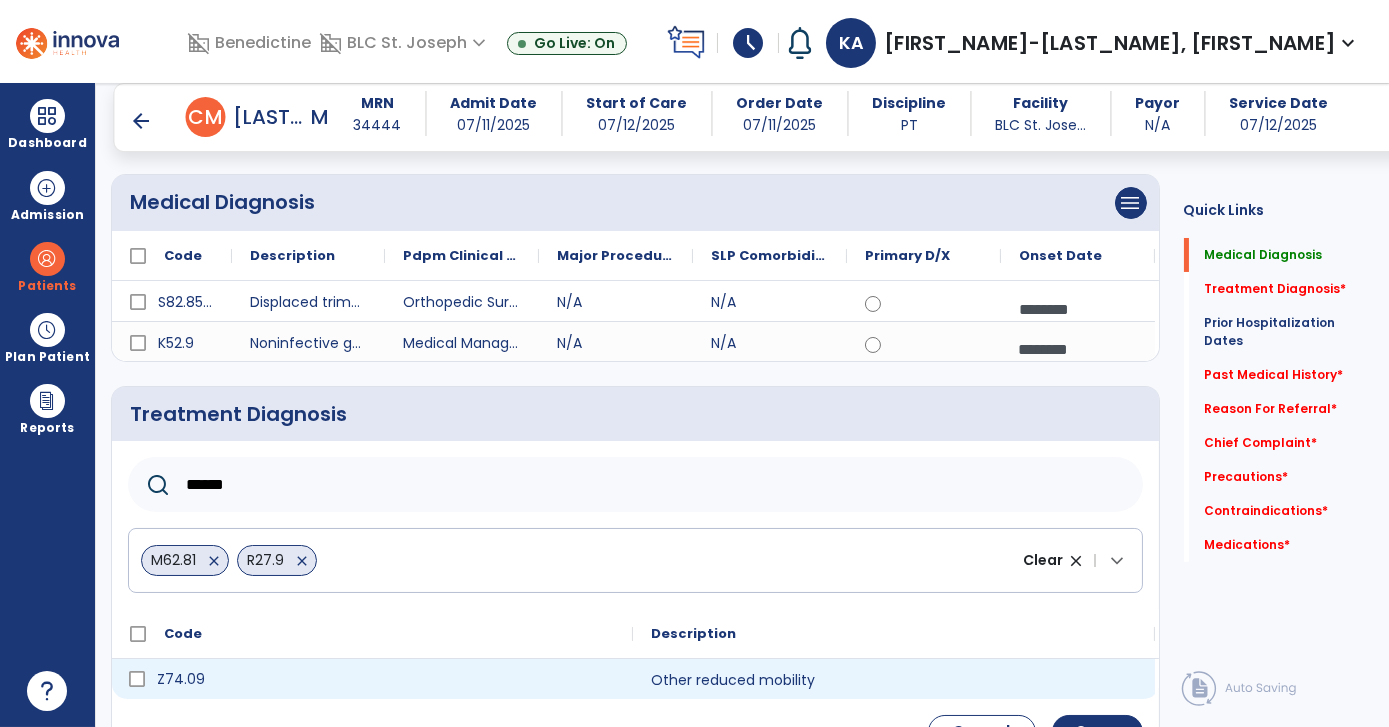 type on "******" 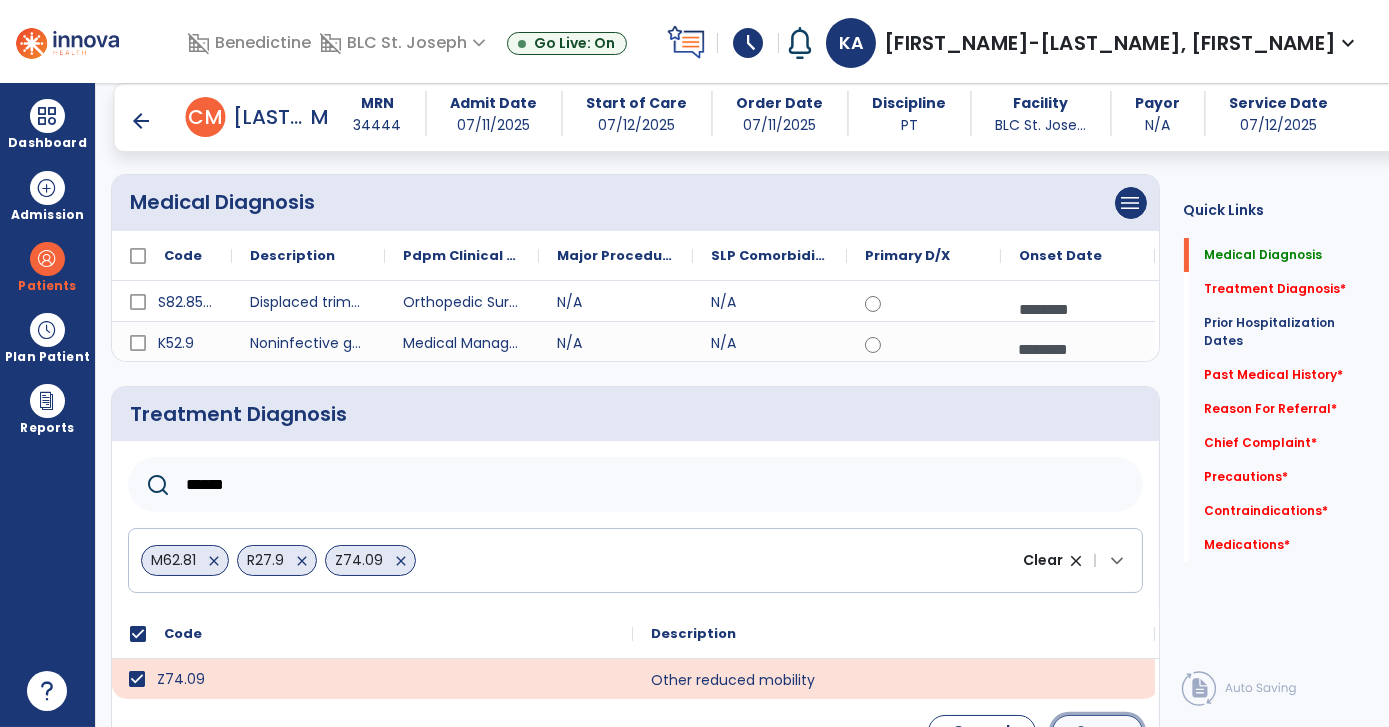 click on "Save" 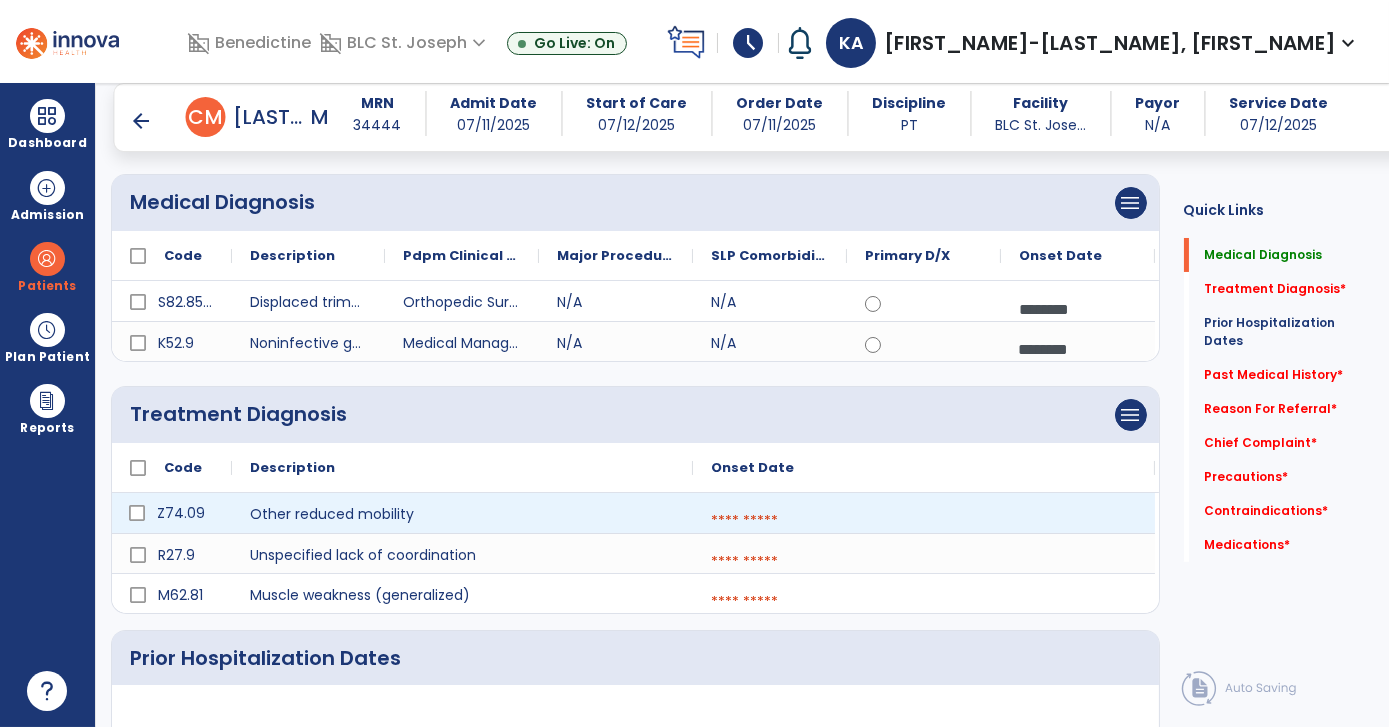 click at bounding box center [924, 521] 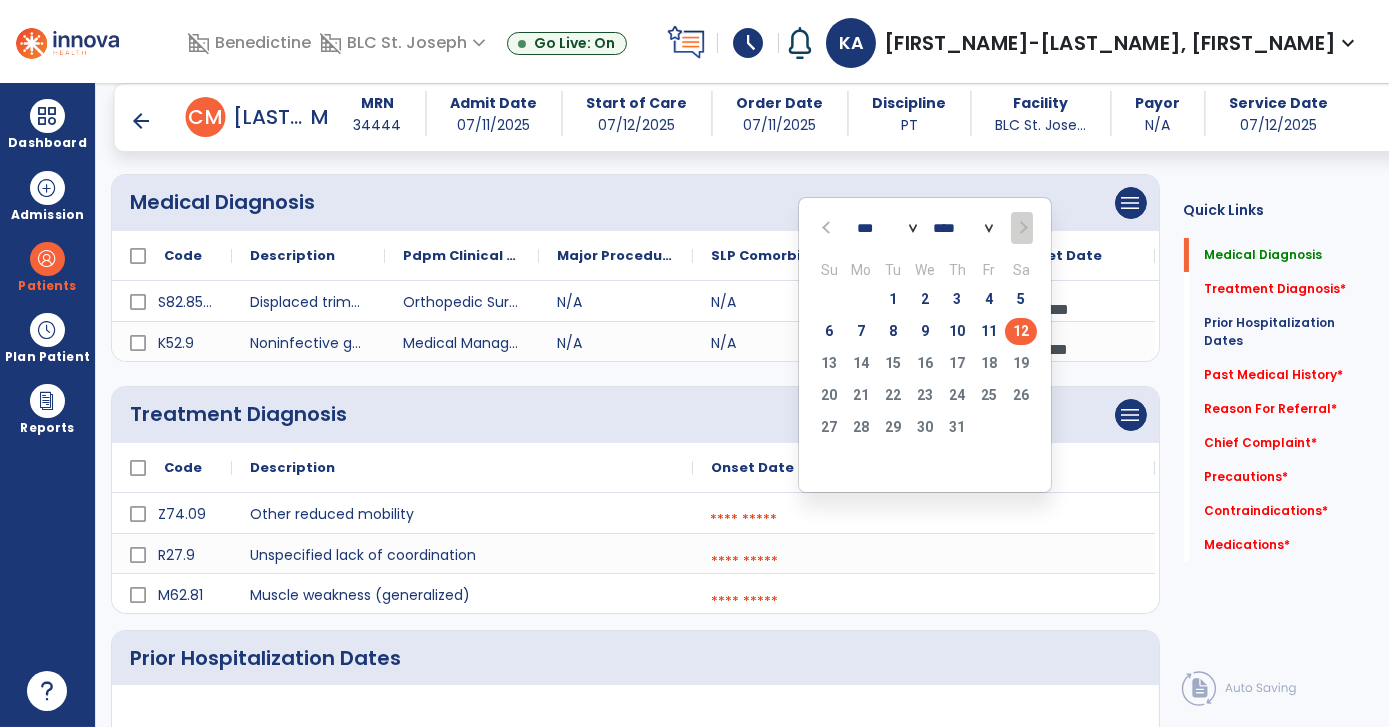 click on "12" 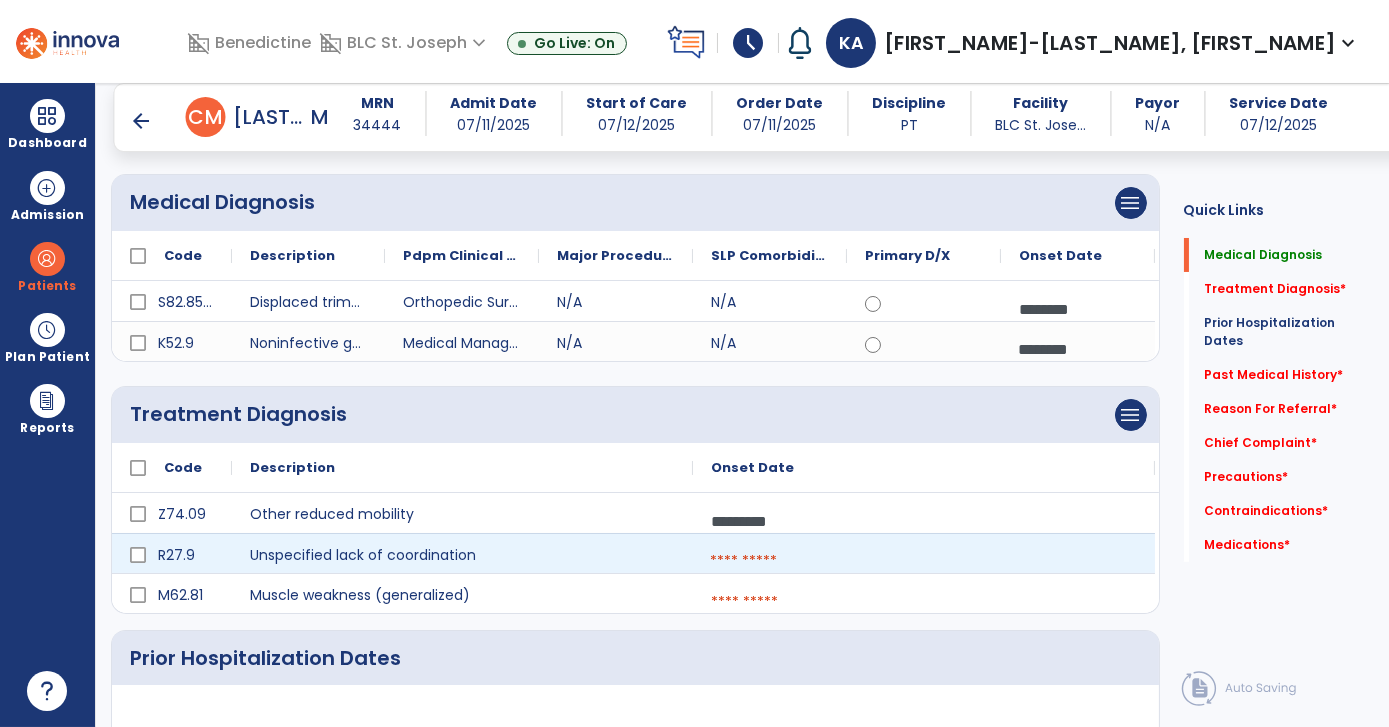 click at bounding box center (924, 561) 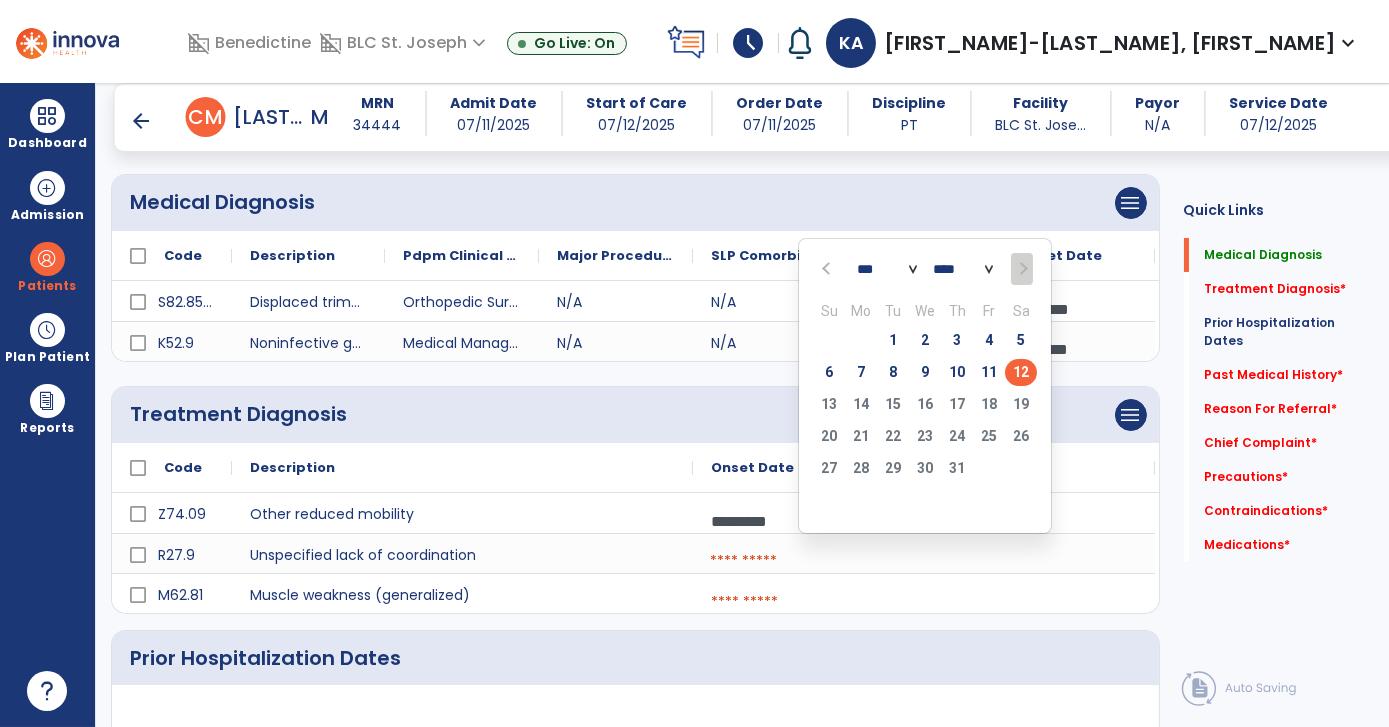 click on "12" 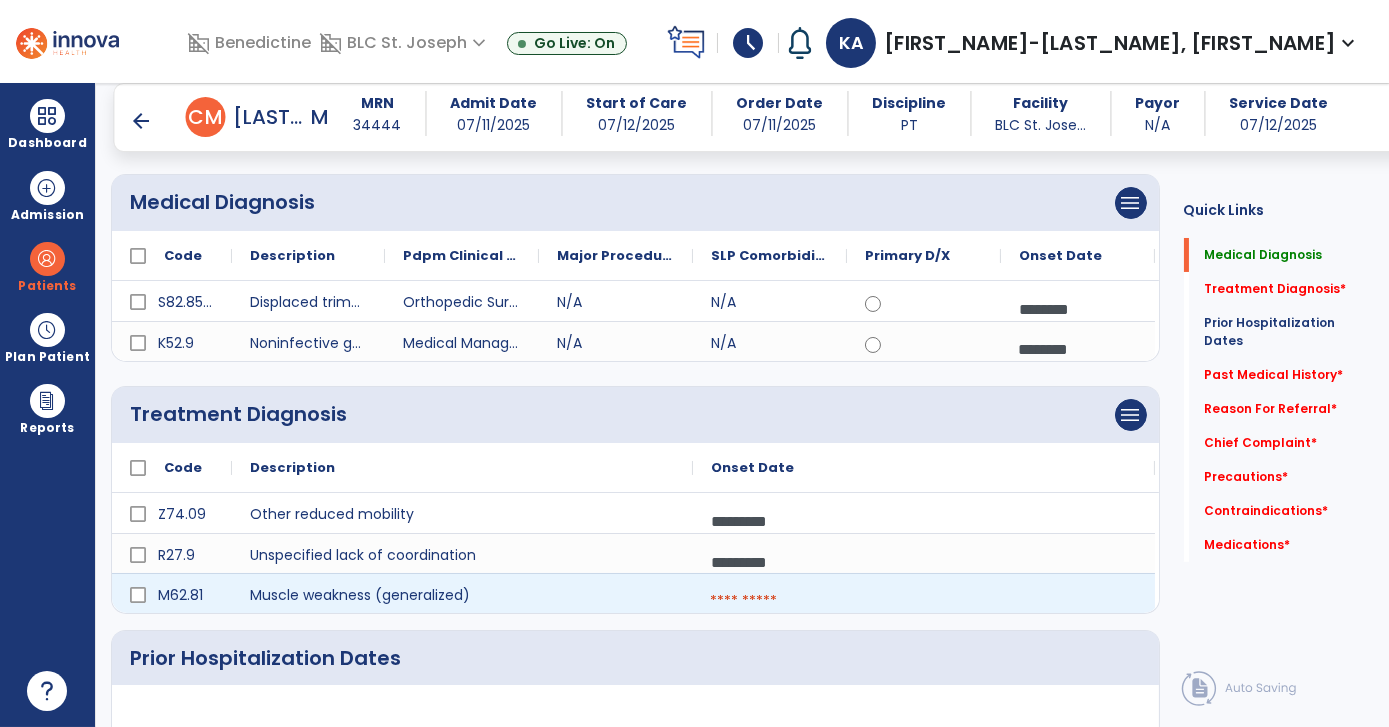 click at bounding box center (924, 601) 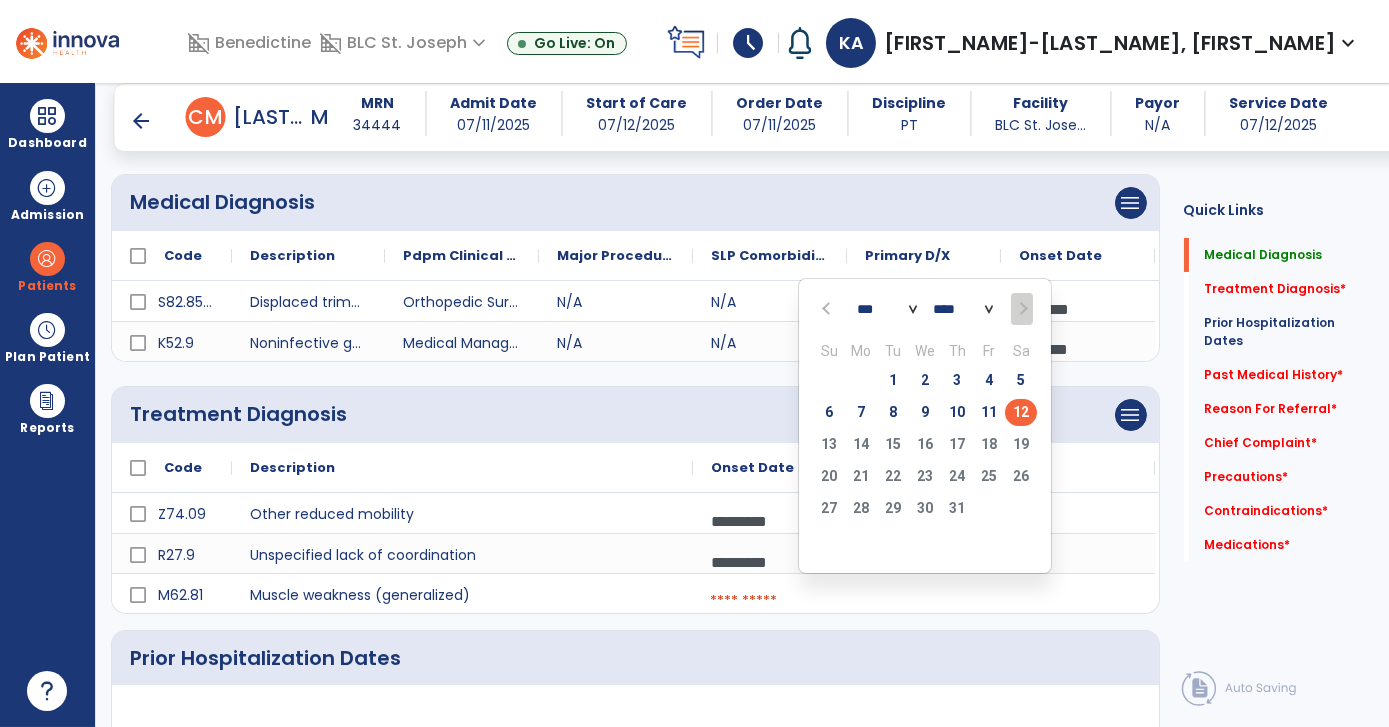 click on "12" 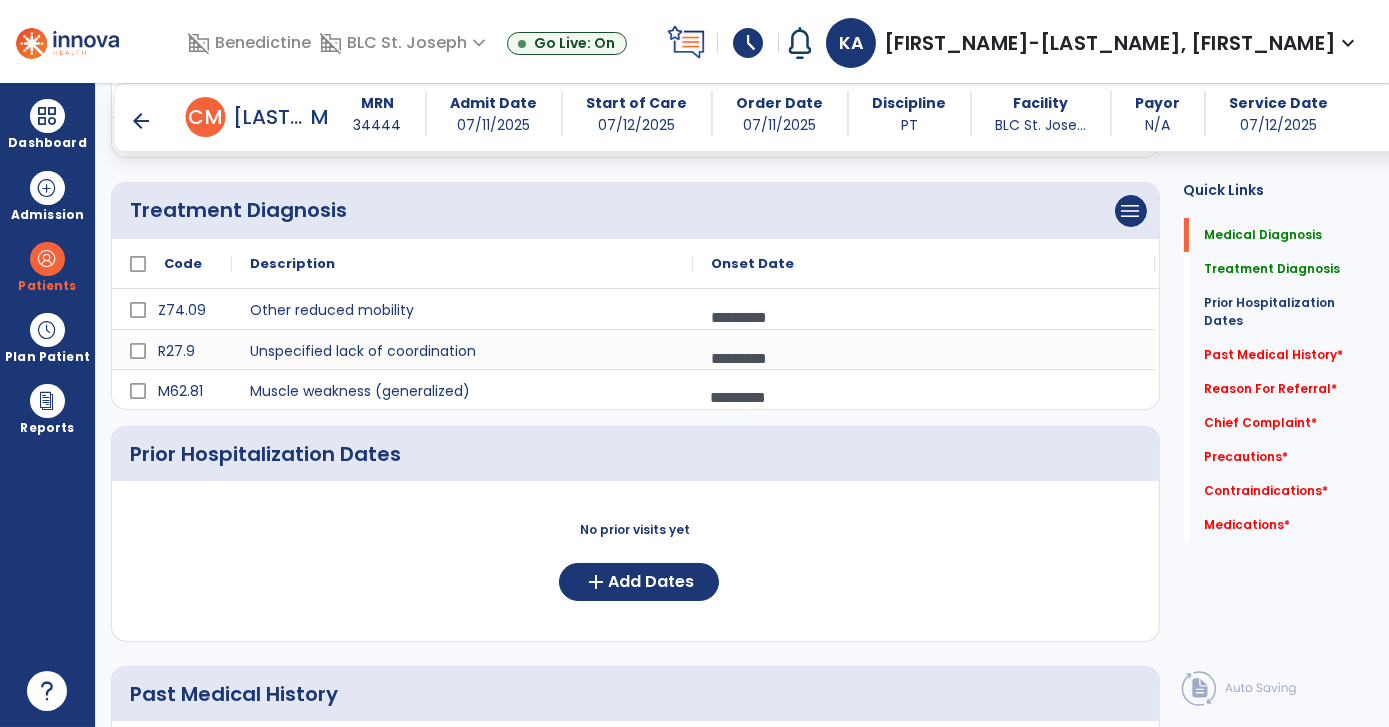 scroll, scrollTop: 444, scrollLeft: 0, axis: vertical 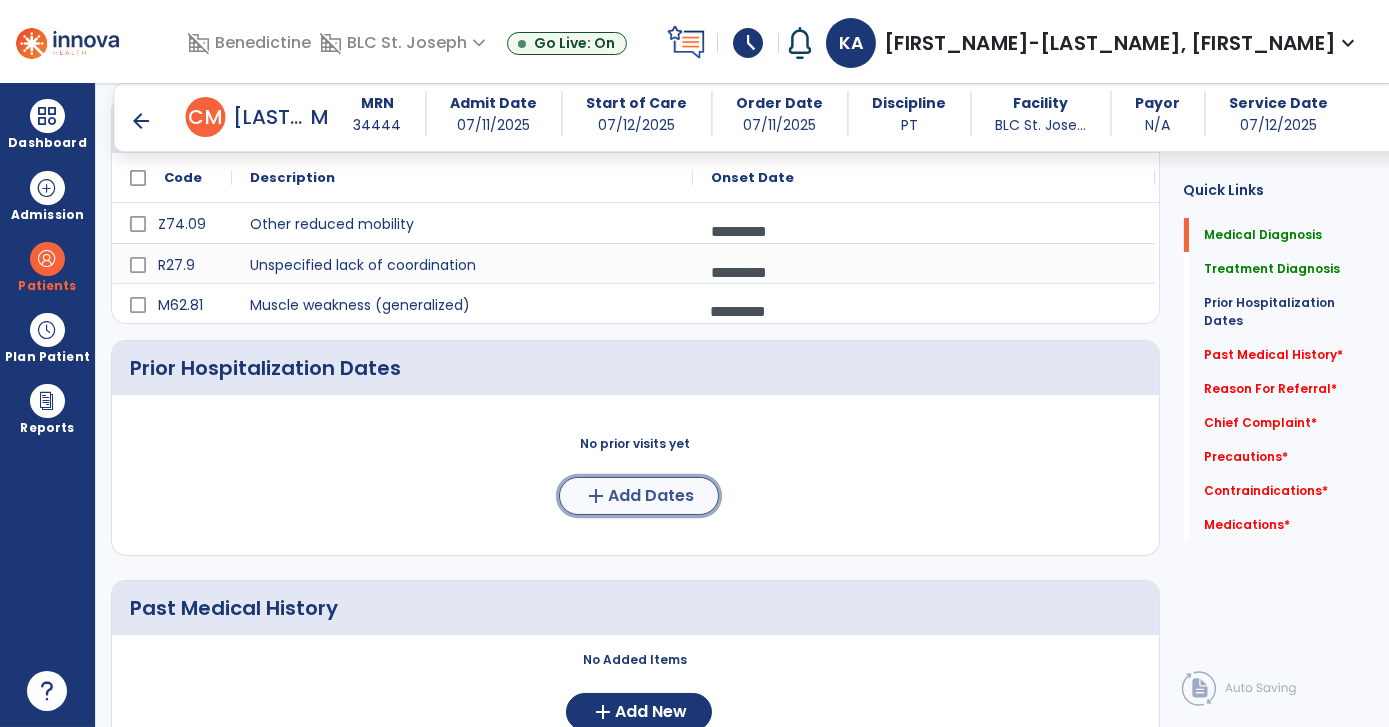 click on "Add Dates" 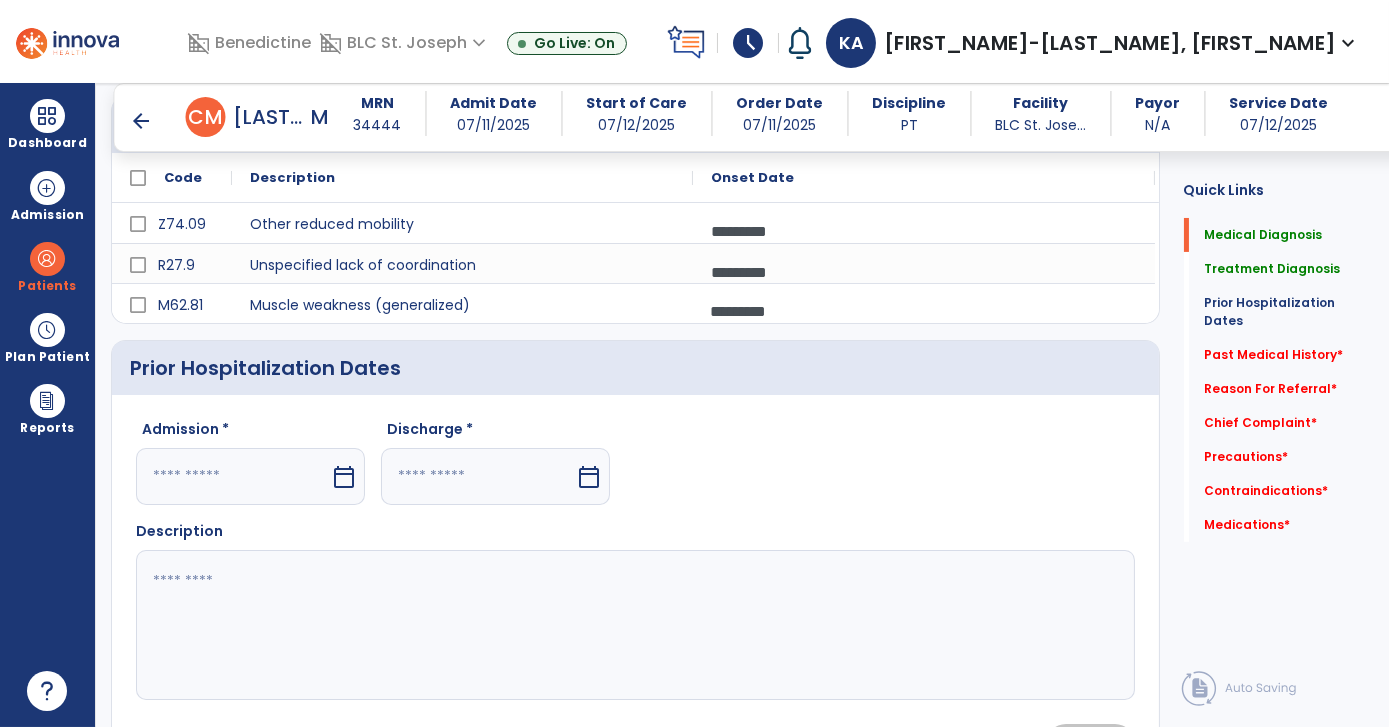 click on "calendar_today" at bounding box center (344, 477) 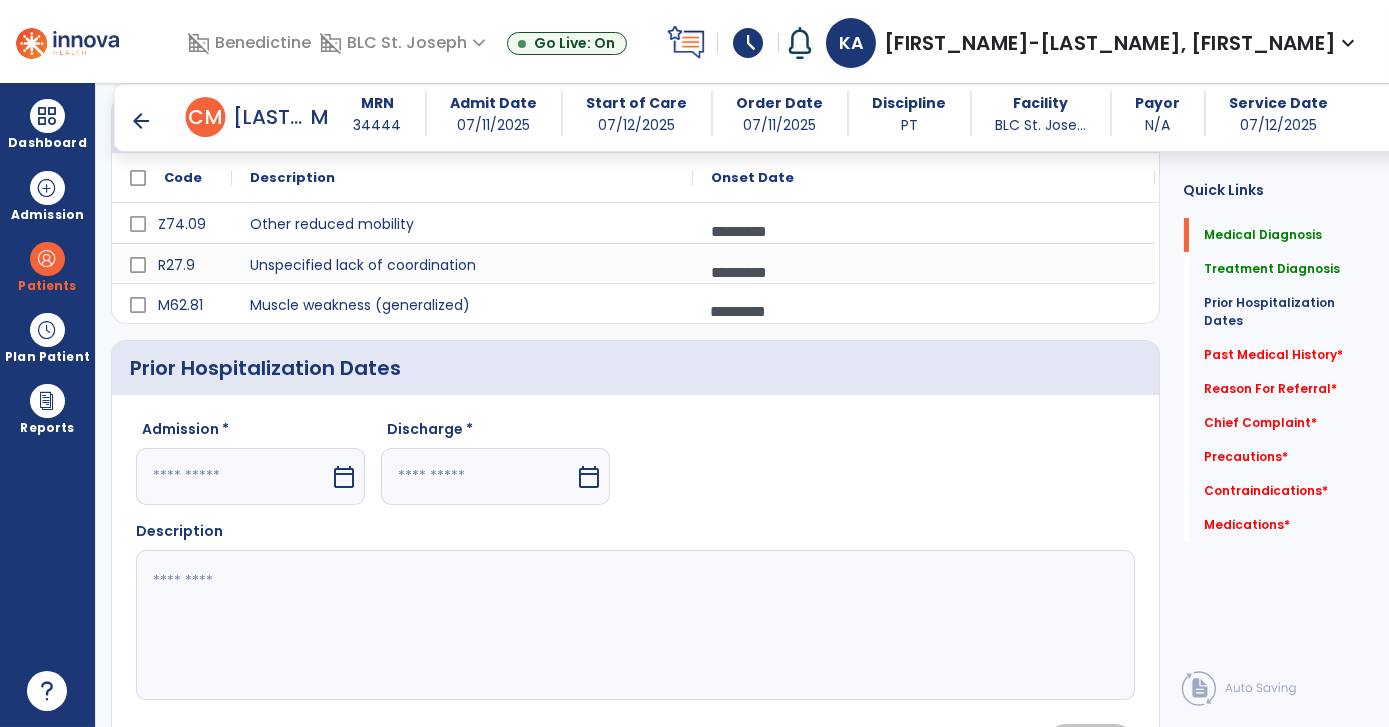 select on "*" 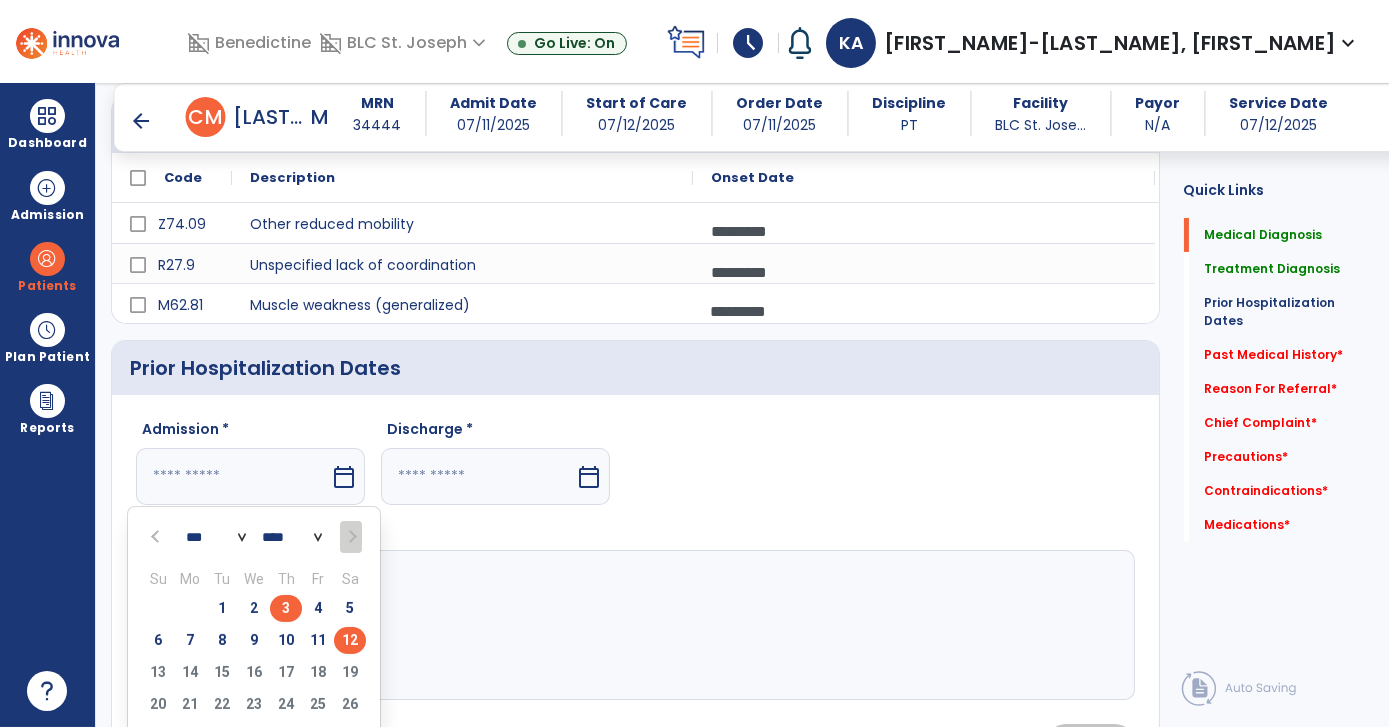 click on "3" at bounding box center (286, 608) 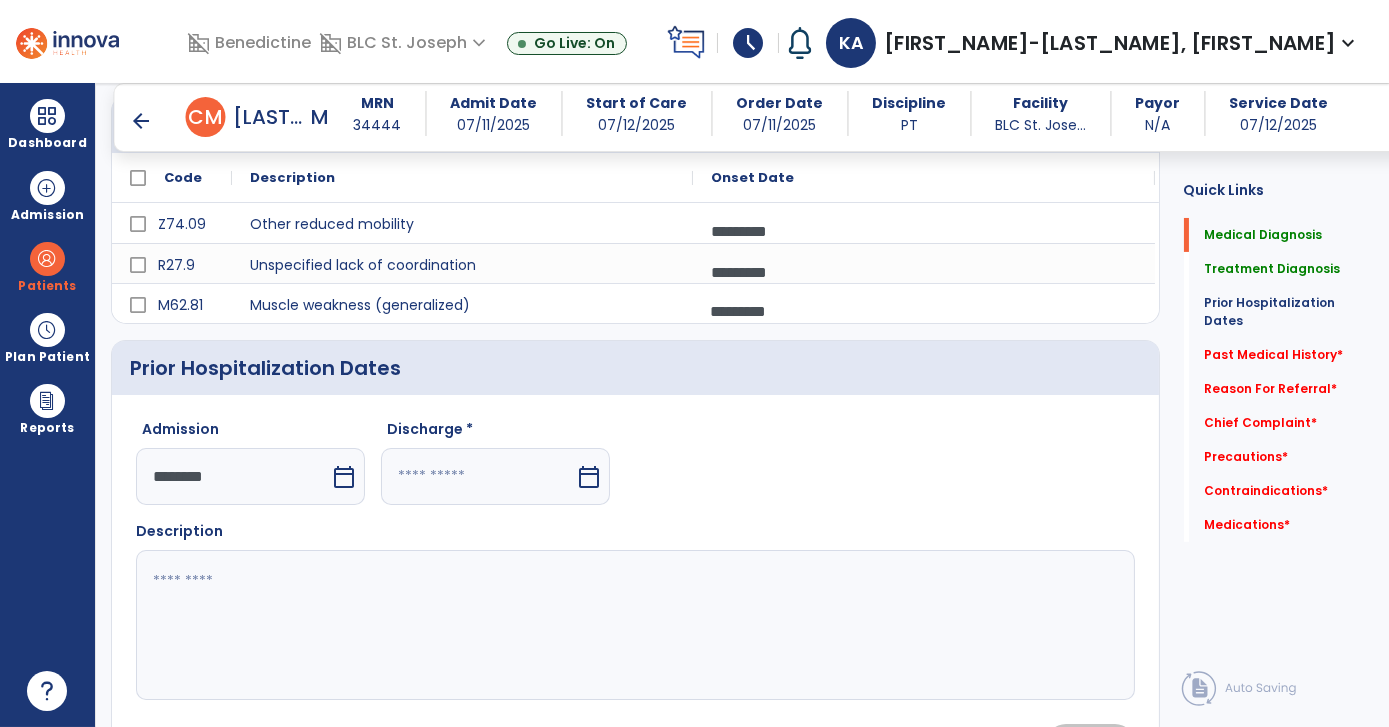 click on "calendar_today" at bounding box center (589, 477) 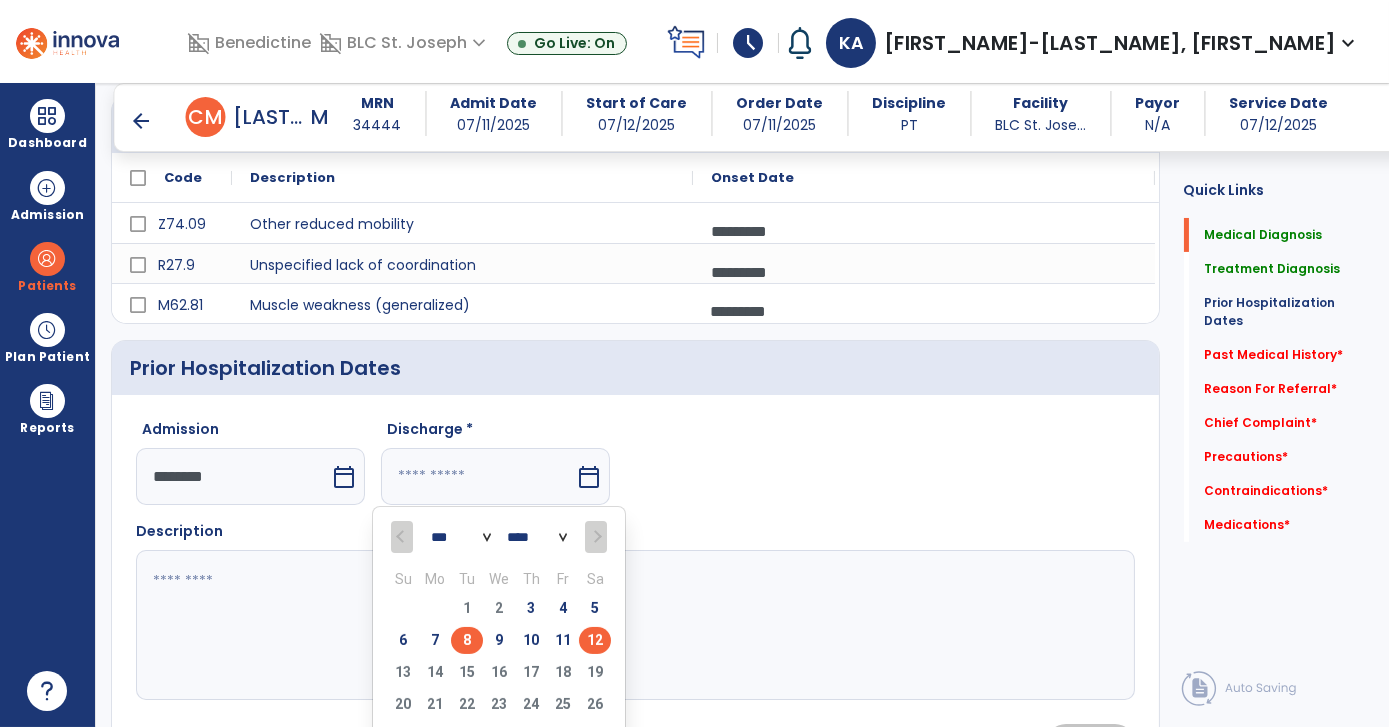 click on "8" at bounding box center [467, 640] 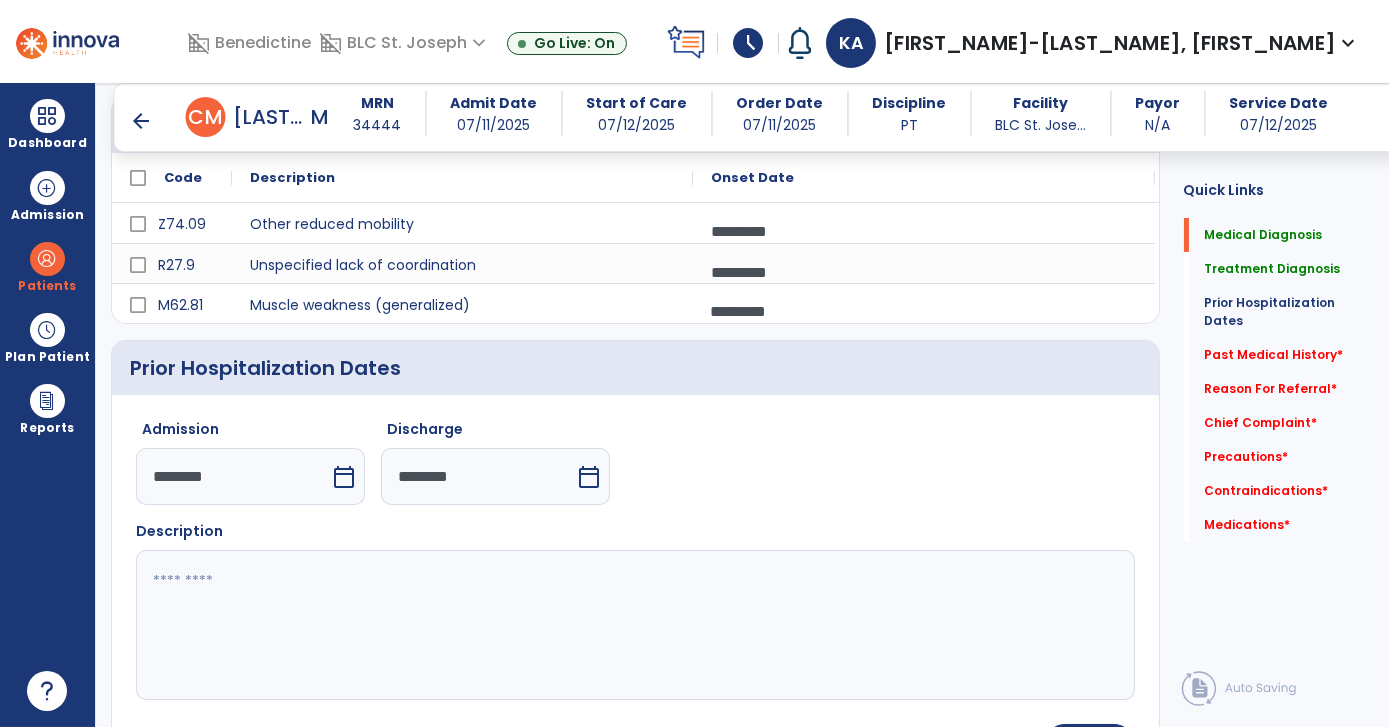 click 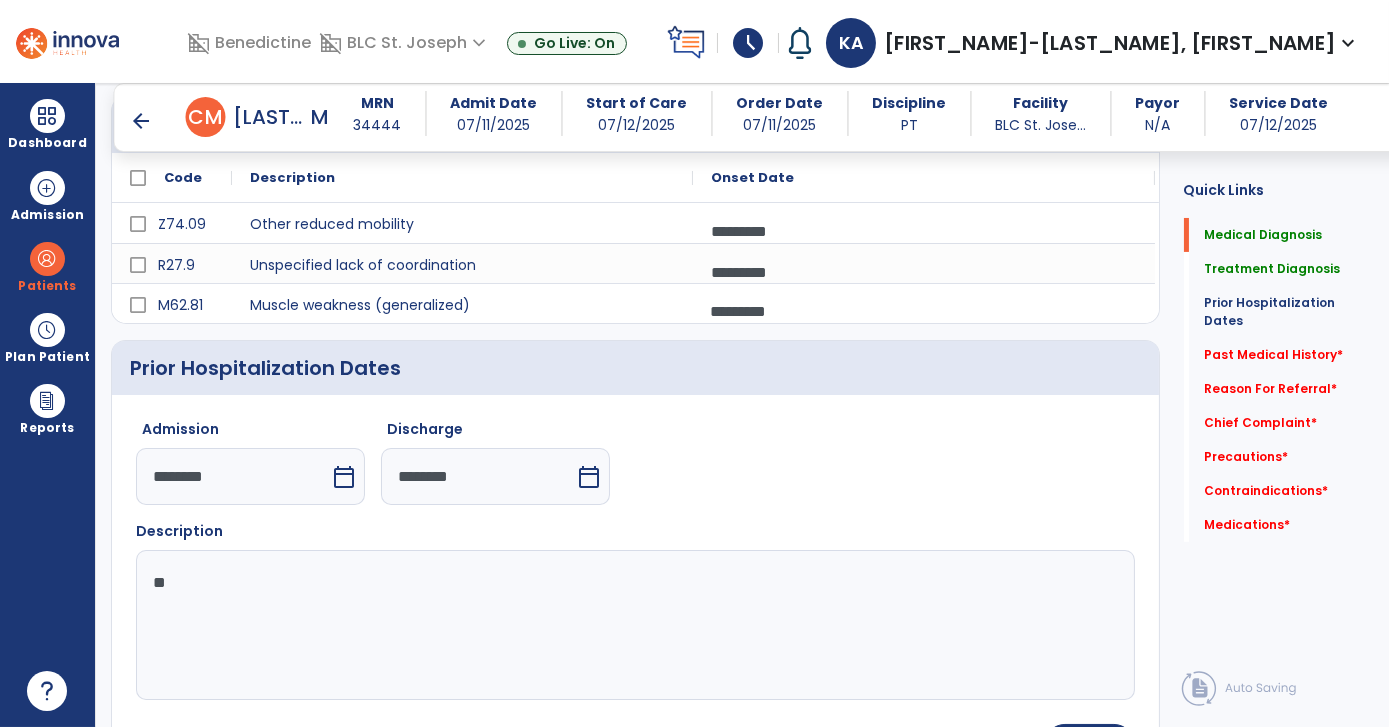 type on "*" 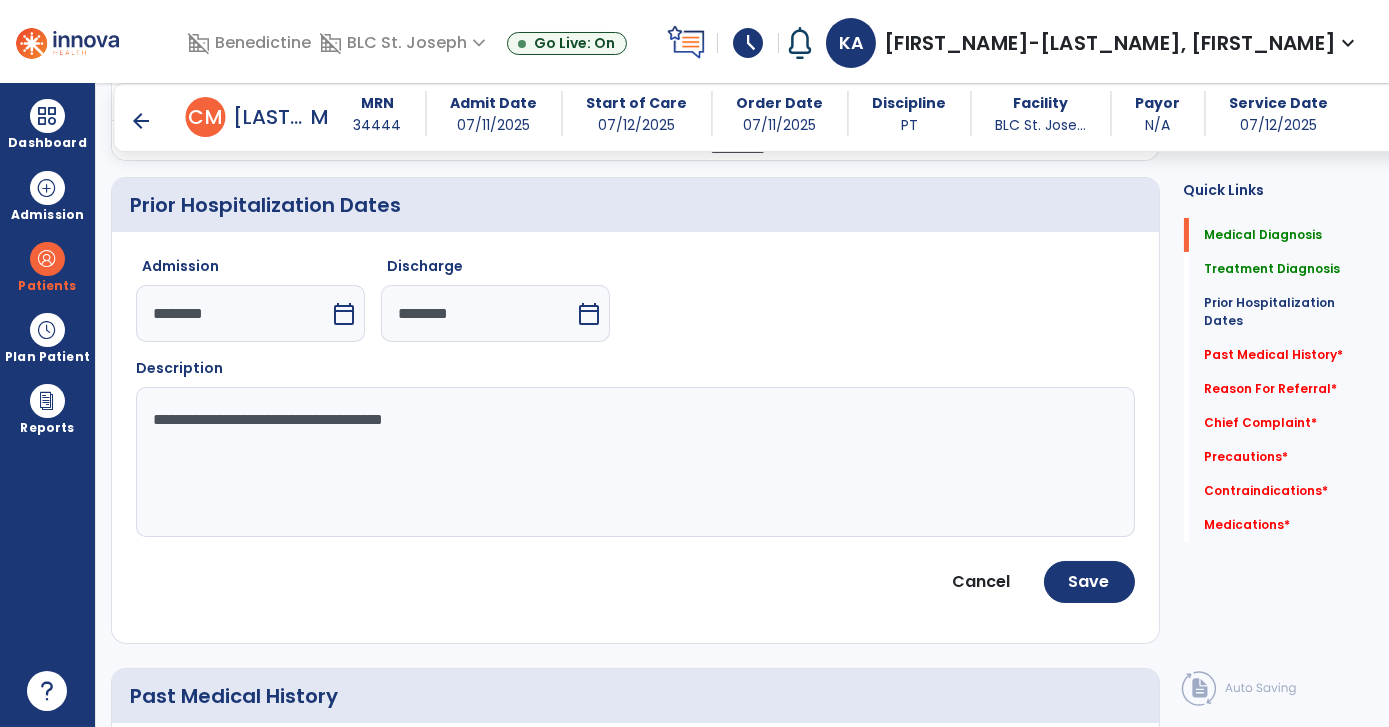 scroll, scrollTop: 633, scrollLeft: 0, axis: vertical 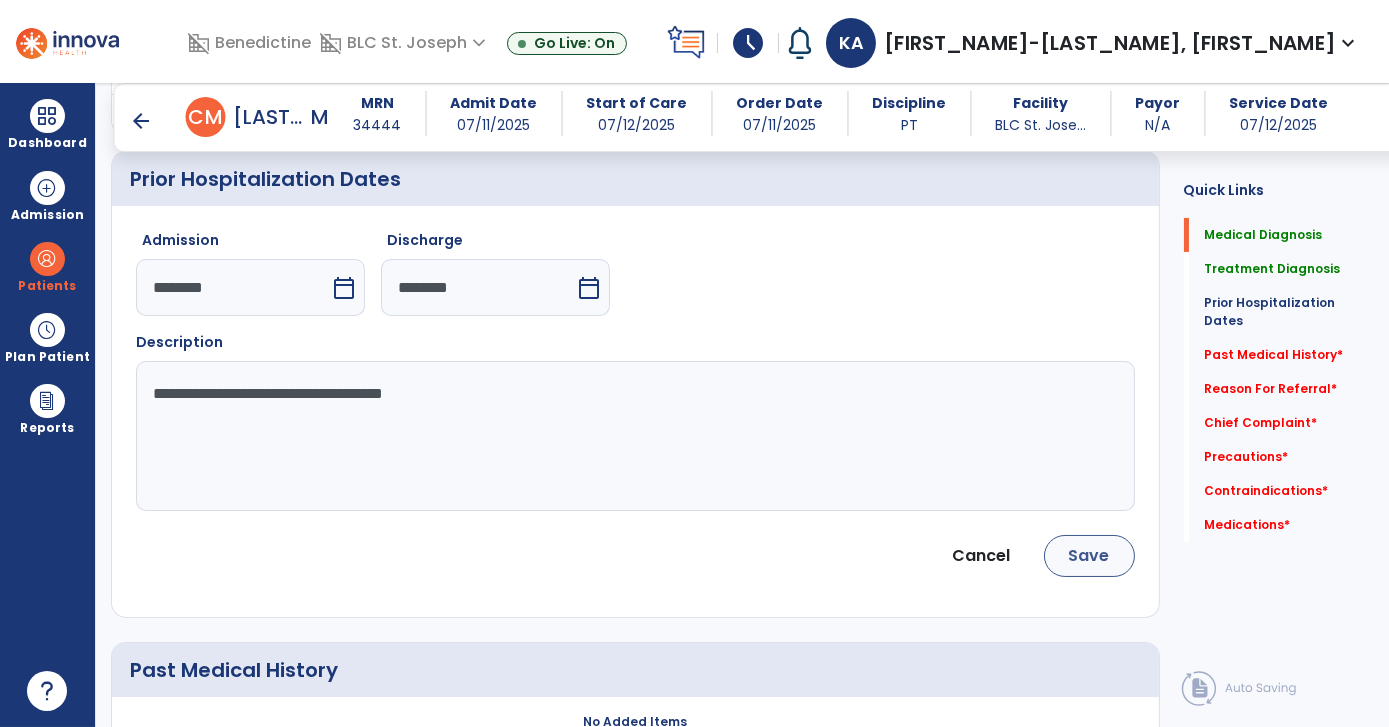 type on "**********" 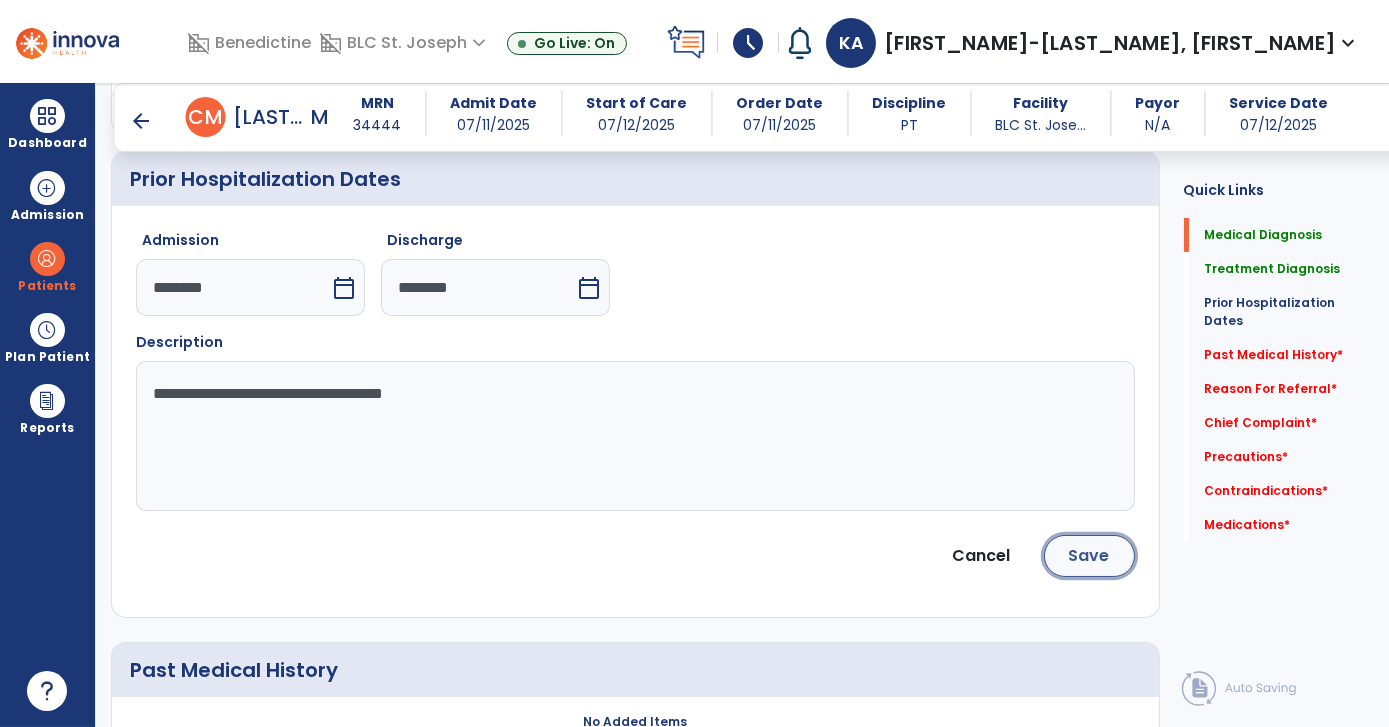 click on "Save" 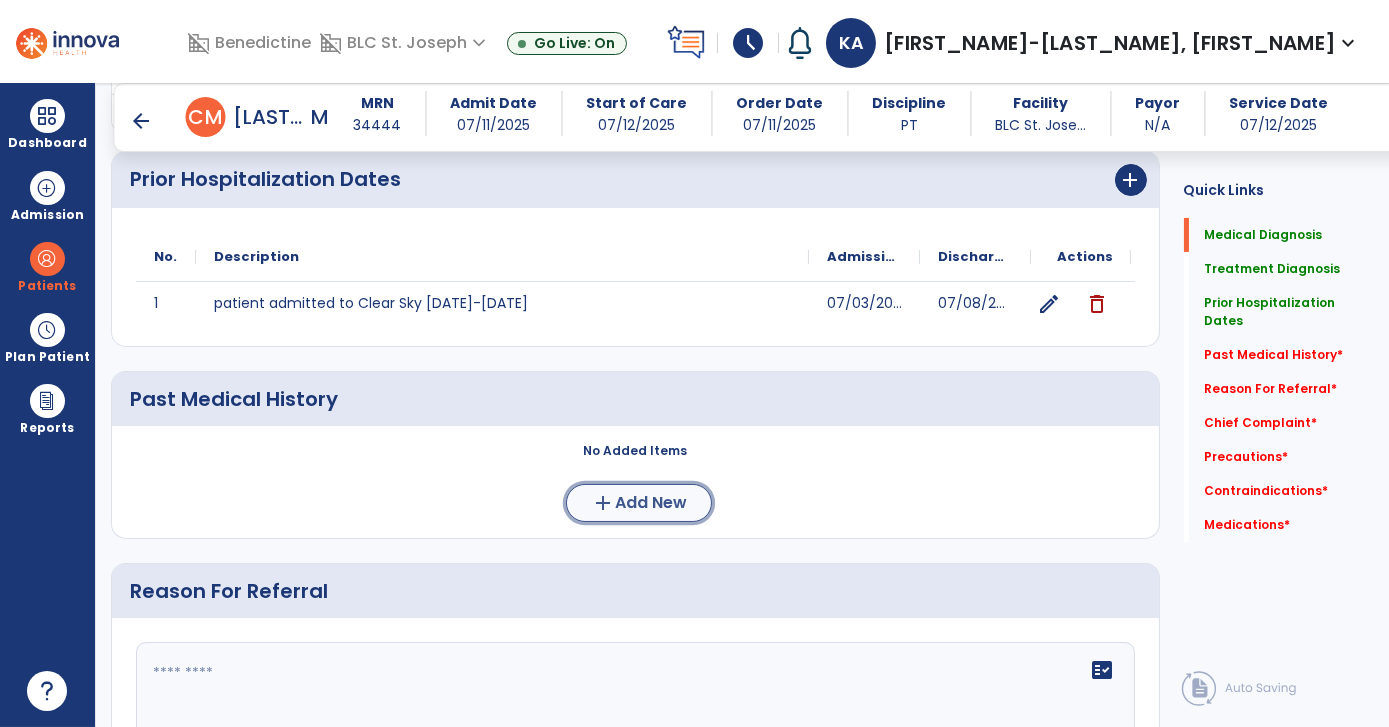 click on "add  Add New" 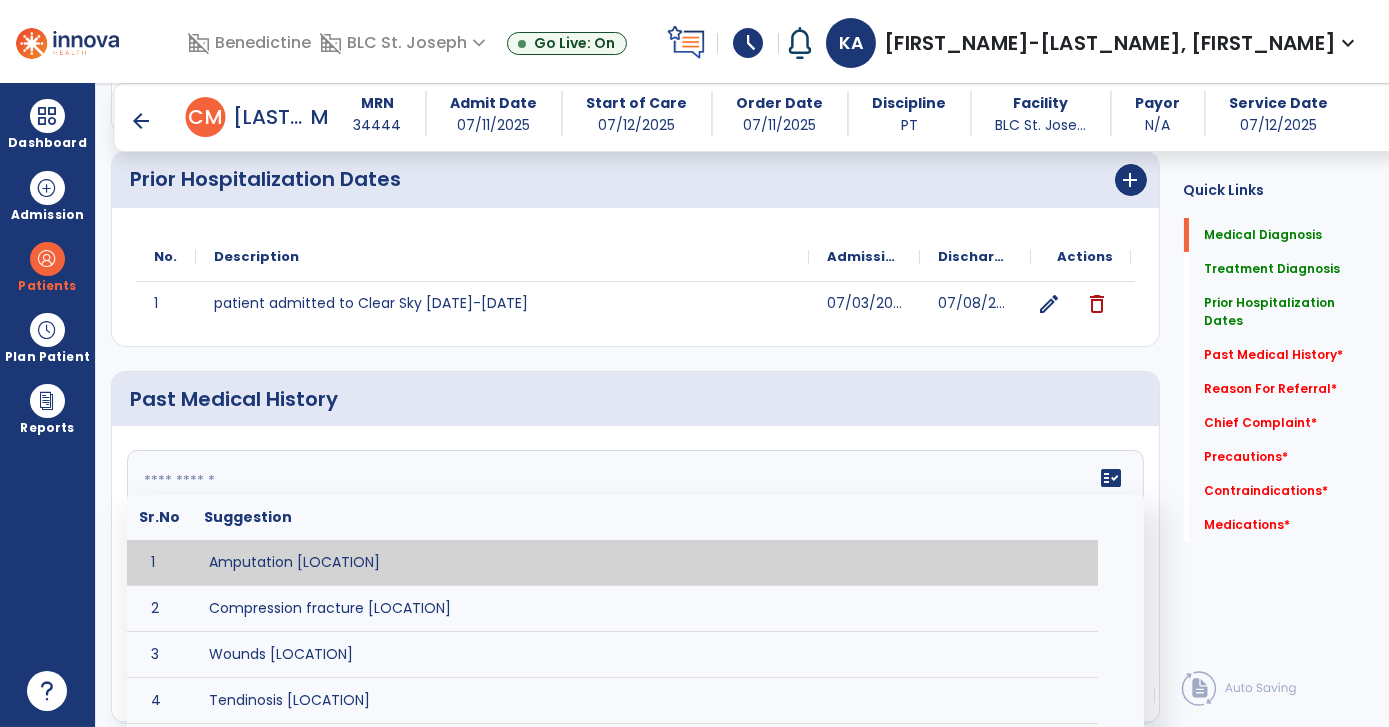click on "fact_check  Sr.No Suggestion 1 Amputation [LOCATION] 2 Compression fracture [LOCATION] 3 Wounds [LOCATION] 4 Tendinosis [LOCATION] 5 Venous stasis ulcer [LOCATION] 6 Achilles tendon tear [LOCATION] 7 ACL tear surgically repaired [LOCATION] 8 Above knee amputation (AKA) [LOCATION] 9 Below knee amputation (BKE) [LOCATION] 10 Cancer (SITE/TYPE) 11 Surgery (TYPE) 12 AAA (Abdominal Aortic Aneurysm) 13 Achilles tendon tear [LOCATION] 14 Acute Renal Failure 15 AIDS (Acquired Immune Deficiency Syndrome) 16 Alzheimer's Disease 17 Anemia 18 Angina 19 Anxiety 20 ASHD (Arteriosclerotic Heart Disease) 21 Atrial Fibrillation 22 Bipolar Disorder 23 Bowel Obstruction 24 C-Diff 25 Coronary Artery Bypass Graft (CABG) 26 CAD (Coronary Artery Disease) 27 Carpal tunnel syndrome 28 Chronic bronchitis 29 Chronic renal failure 30 Colostomy 31 COPD (Chronic Obstructive Pulmonary Disease) 32 CRPS (Complex Regional Pain Syndrome) 33 CVA (Cerebrovascular Accident) 34 CVI (Chronic Venous Insufficiency) 35 DDD (Degenerative Disc Disease)" 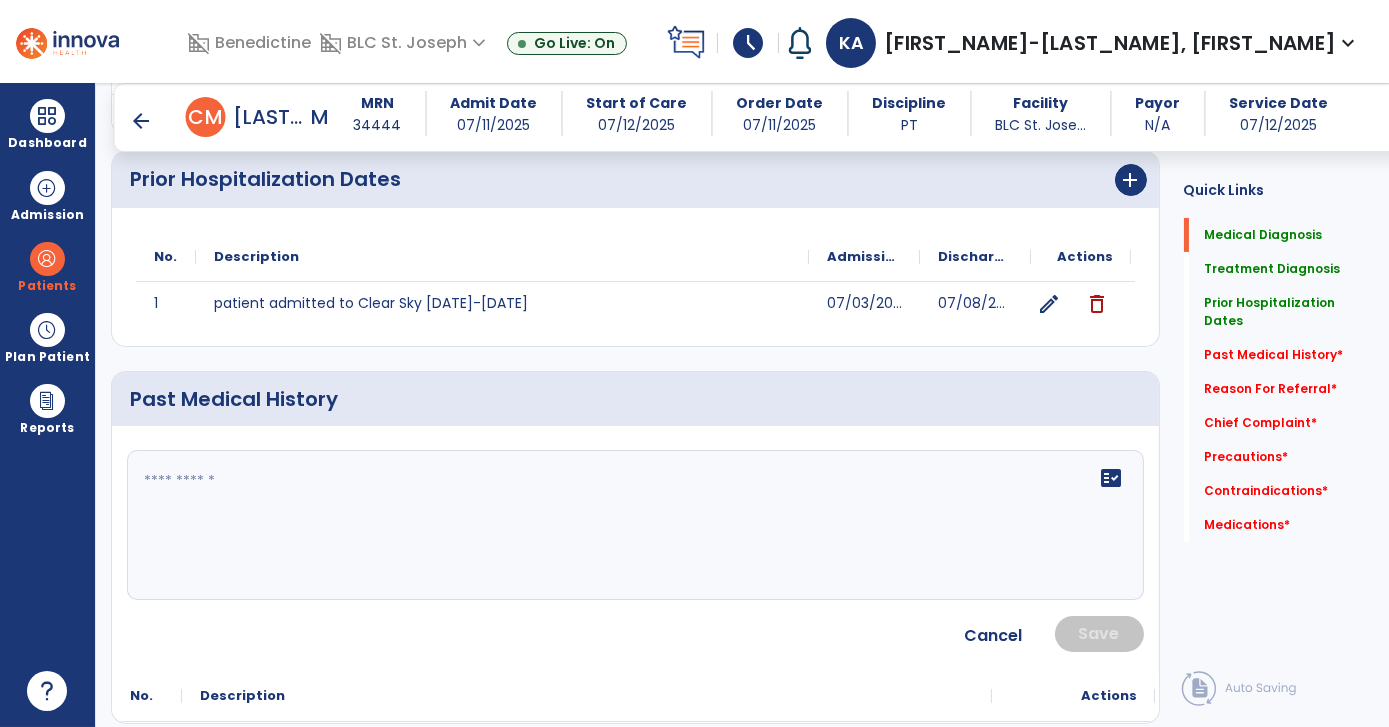 click on "fact_check" 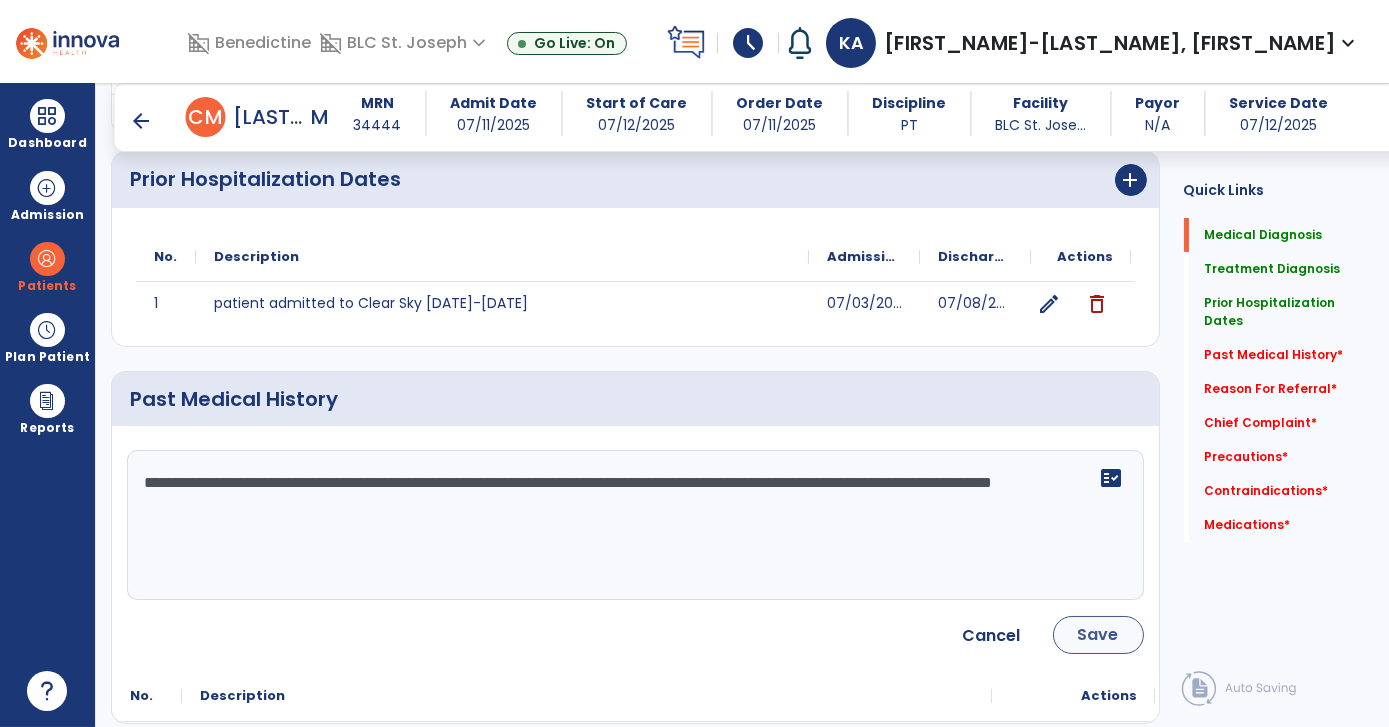 type on "**********" 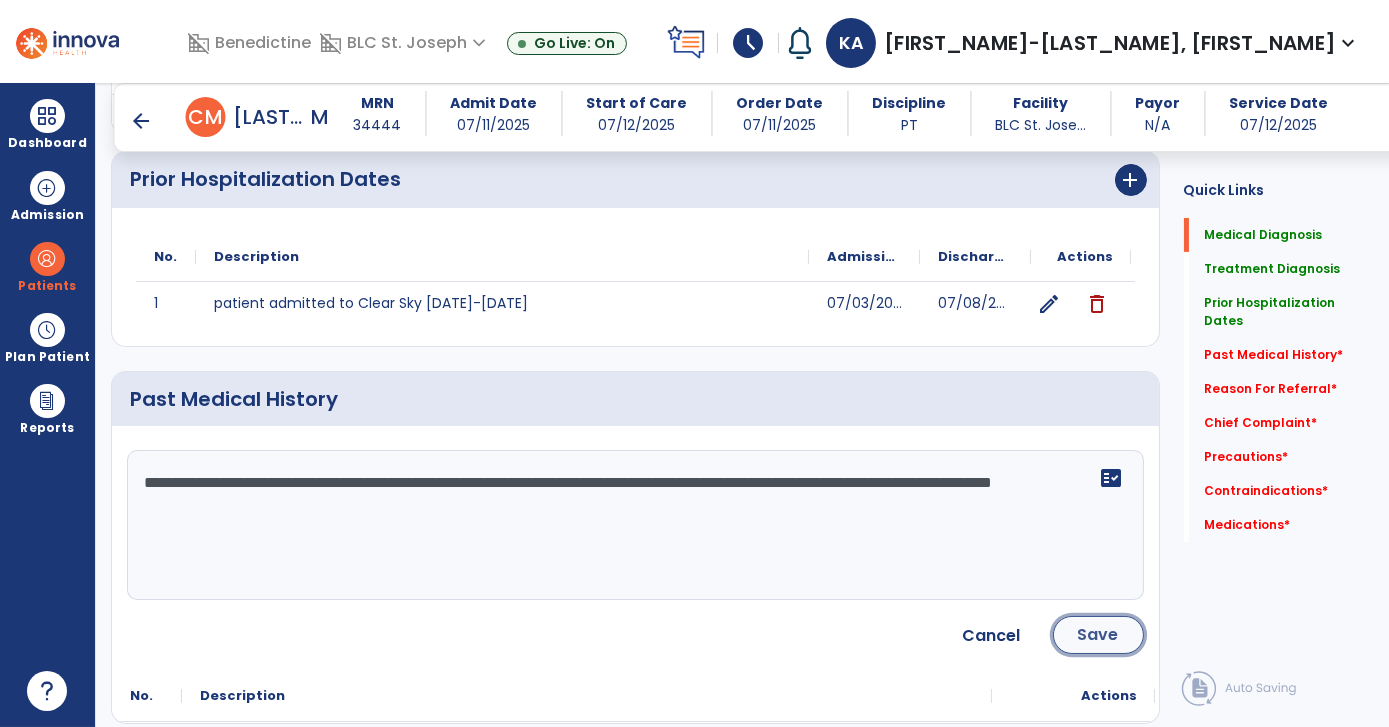 click on "Save" 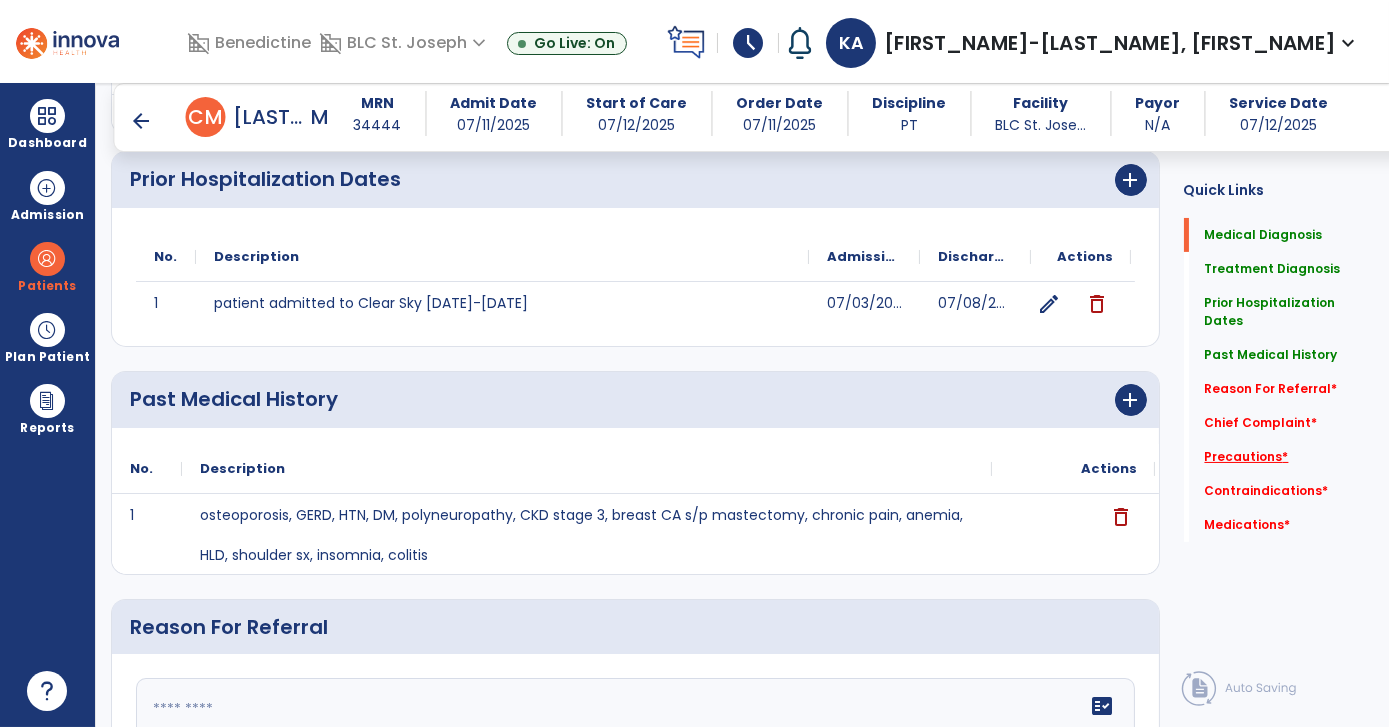 click on "Precautions   *" 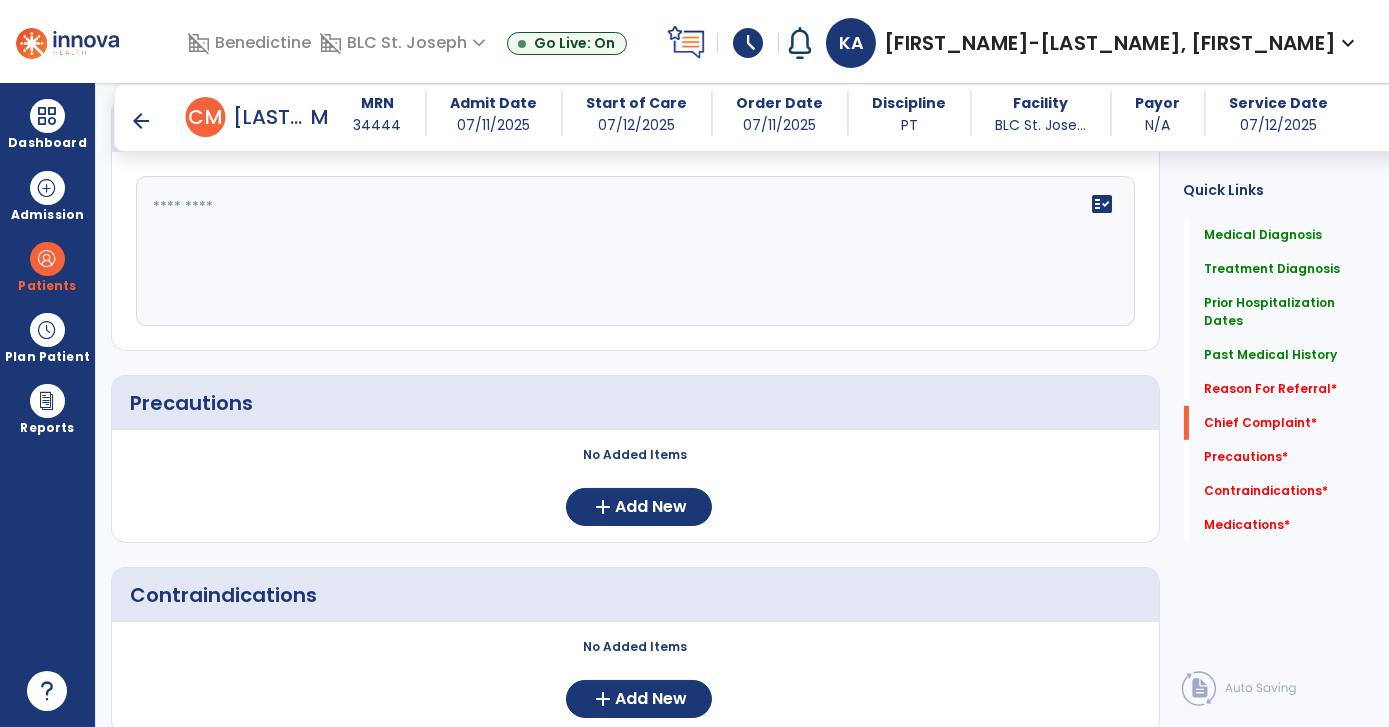 scroll, scrollTop: 1462, scrollLeft: 0, axis: vertical 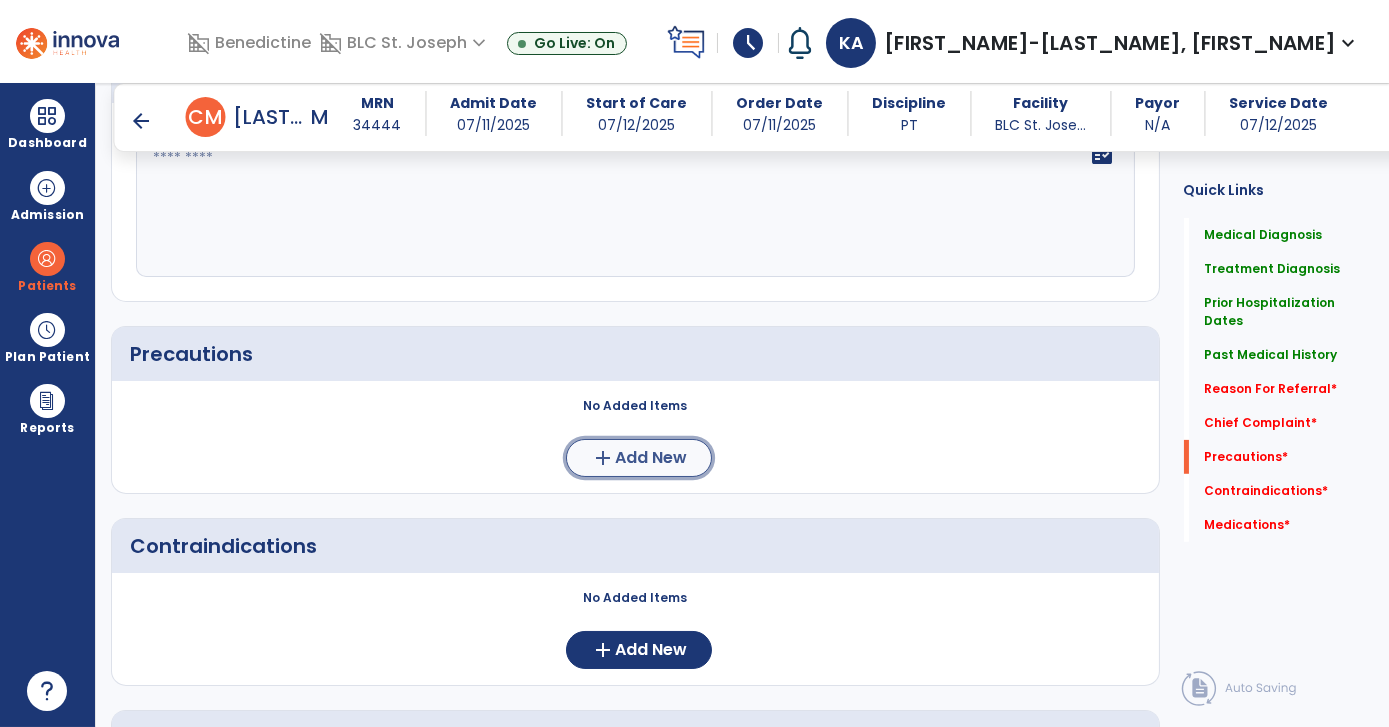 click on "add  Add New" 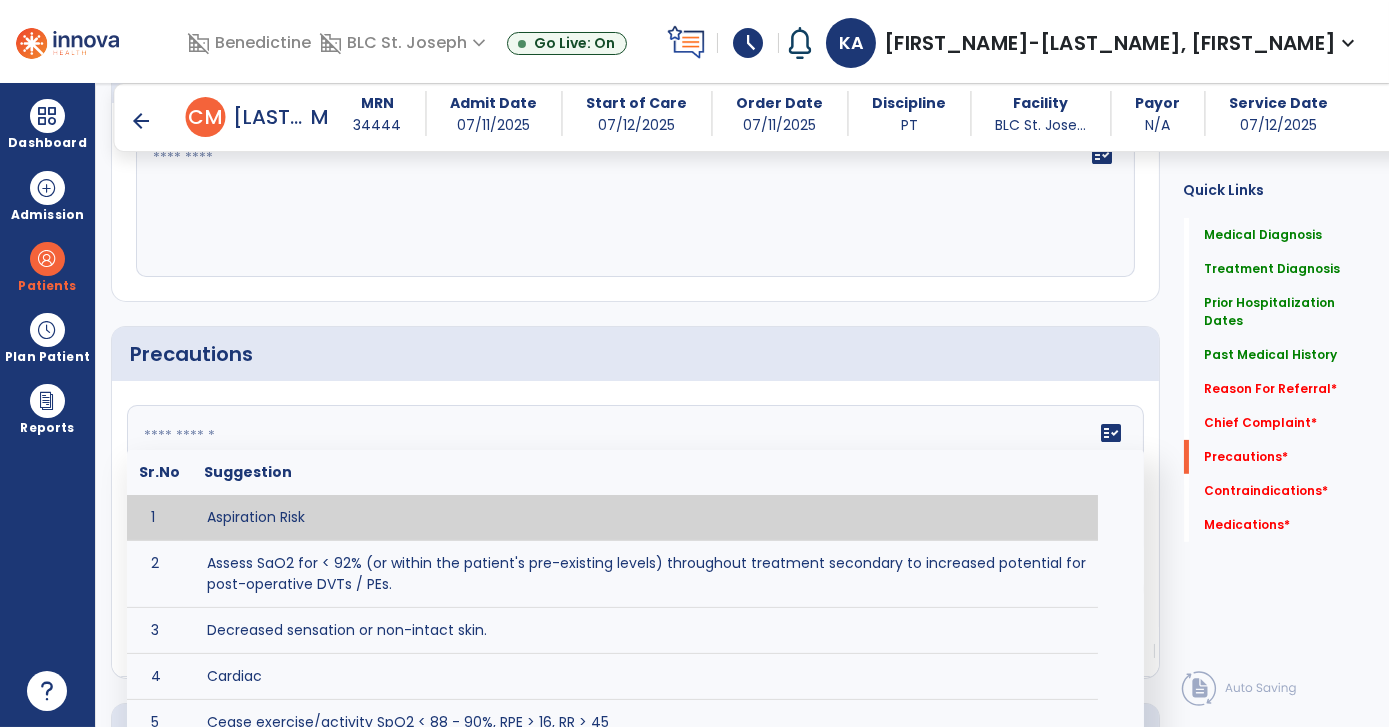 click 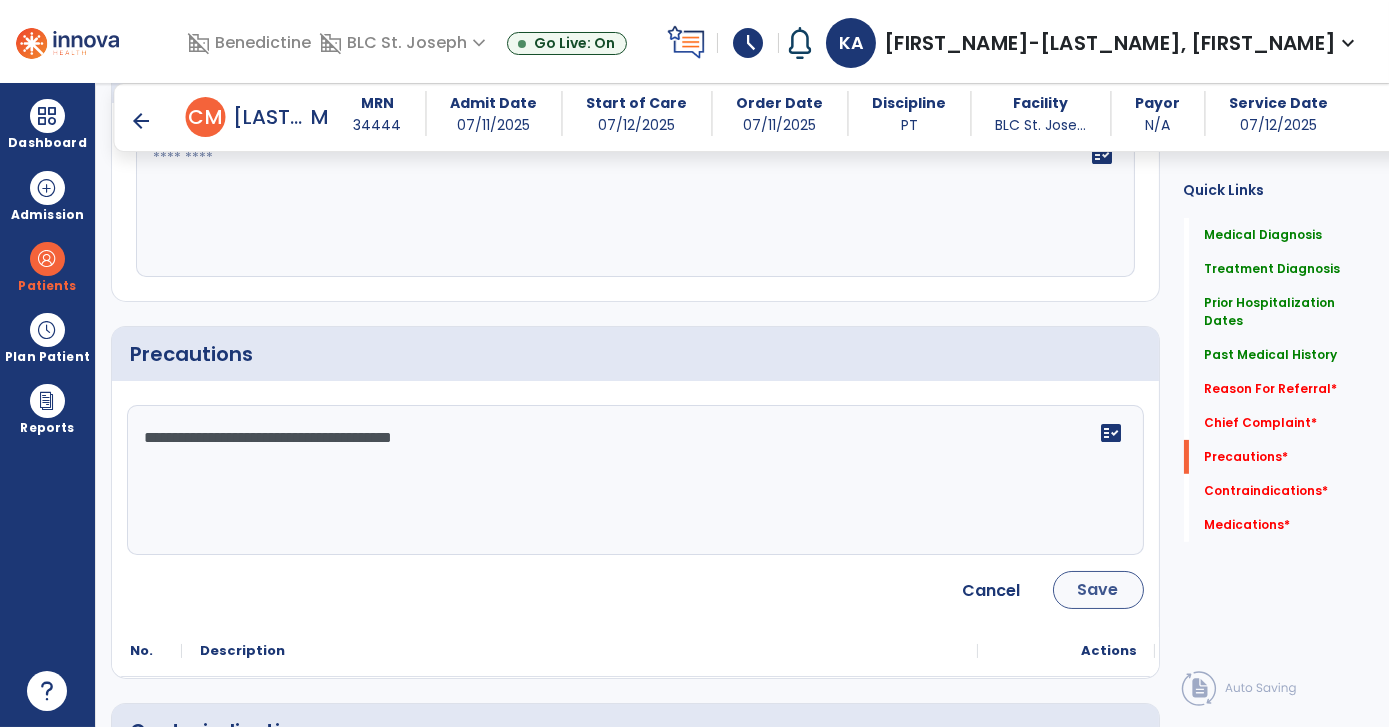 type on "**********" 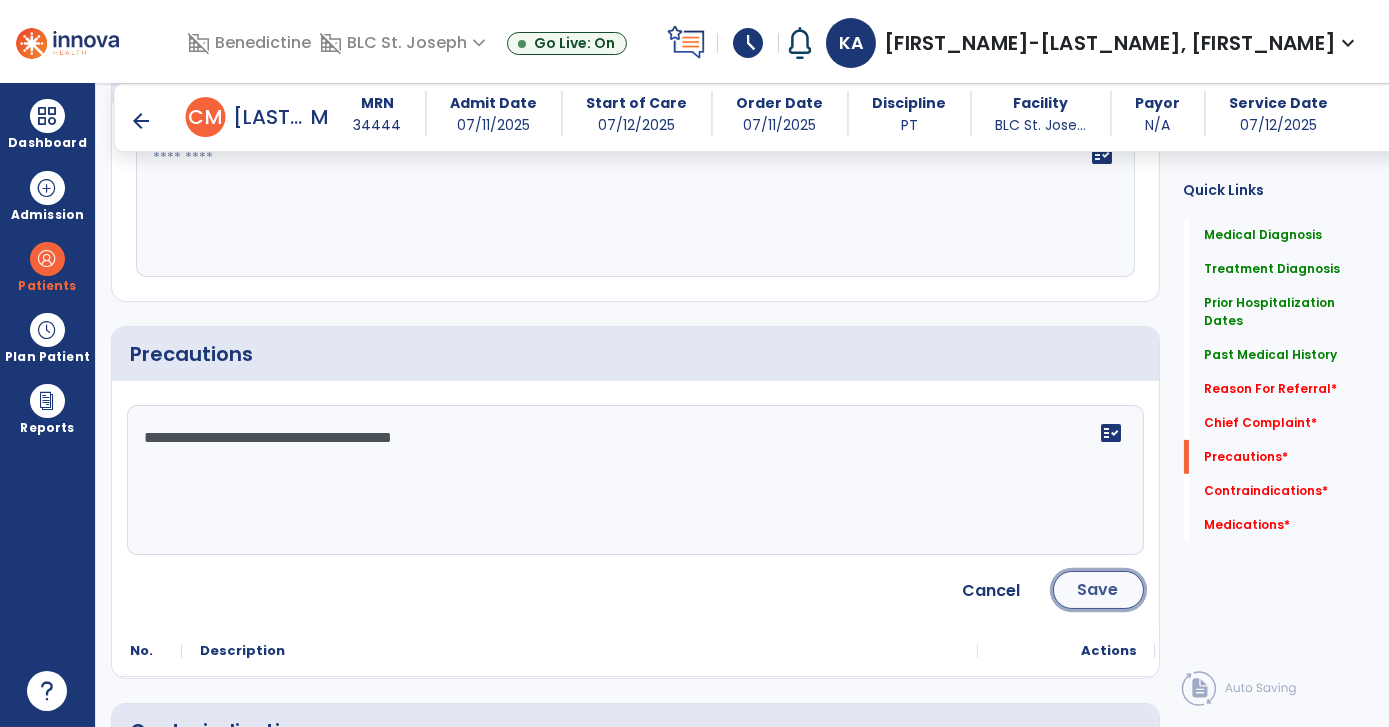 click on "Save" 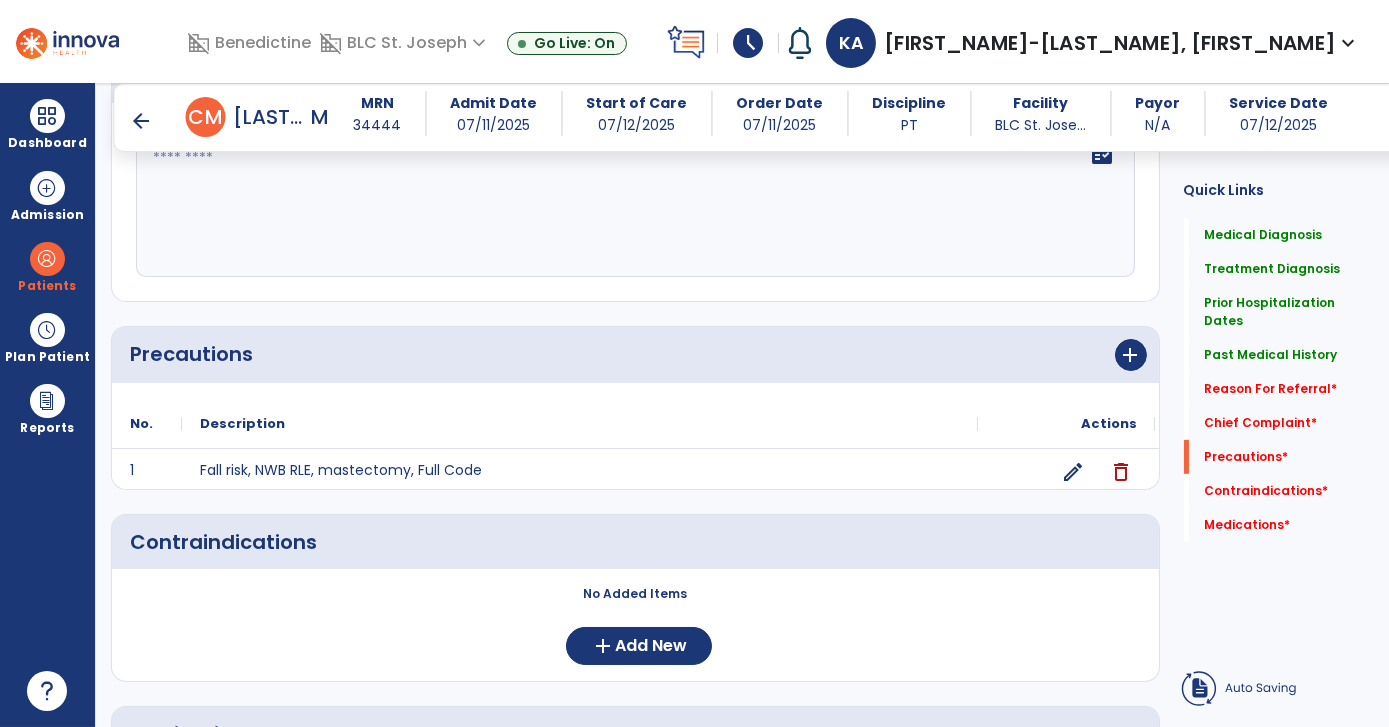 scroll, scrollTop: 1462, scrollLeft: 0, axis: vertical 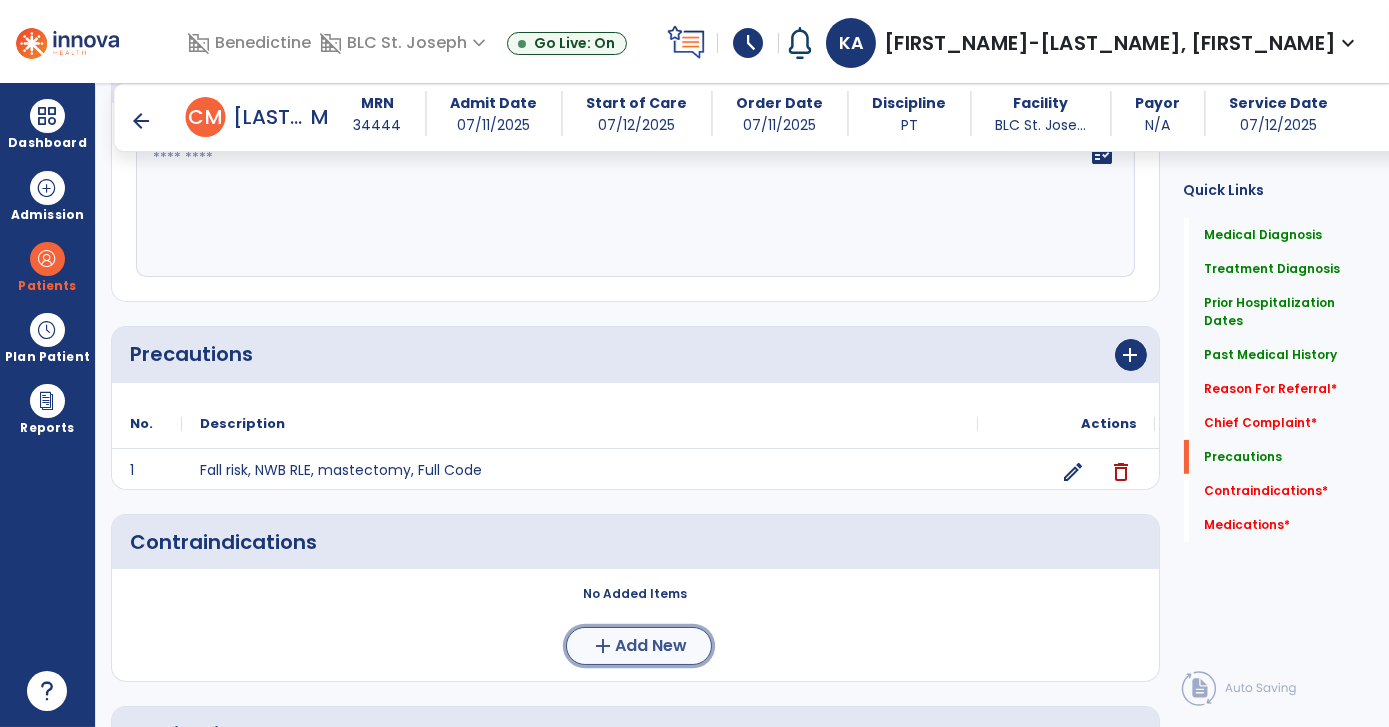 click on "add  Add New" 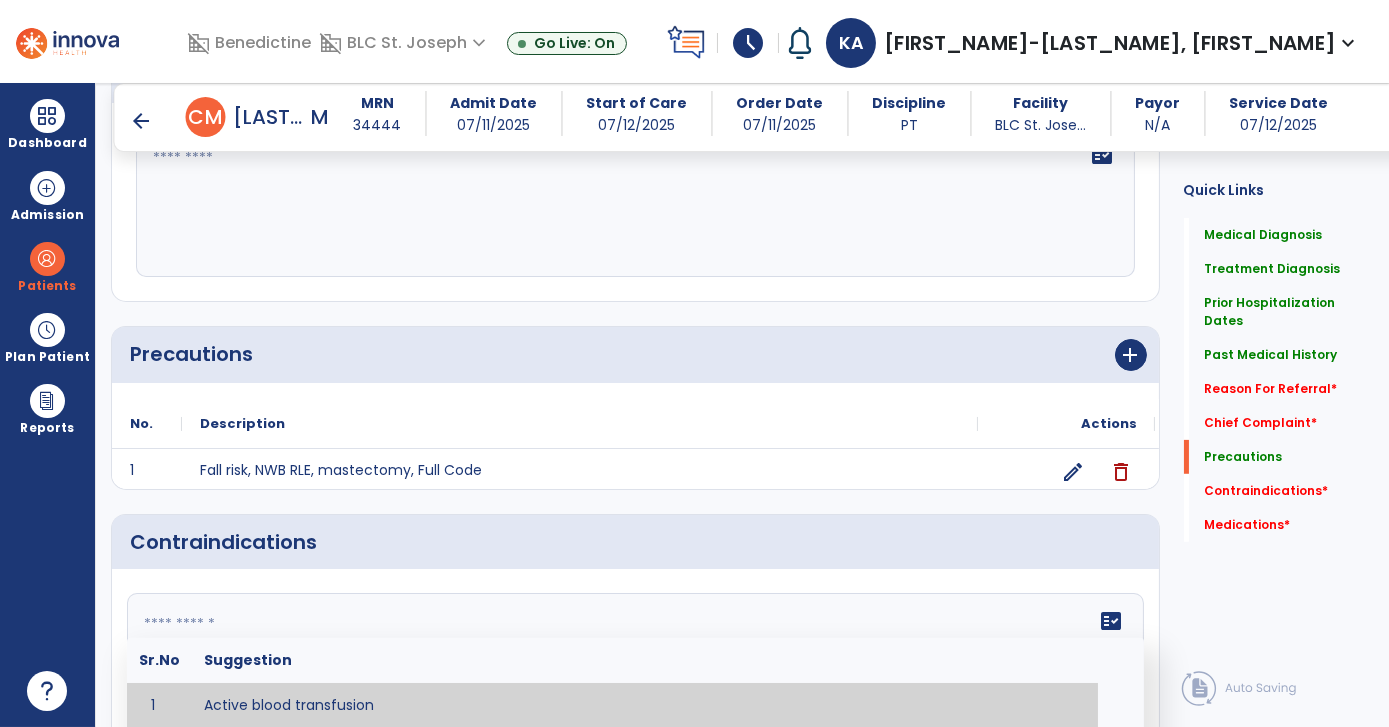 click 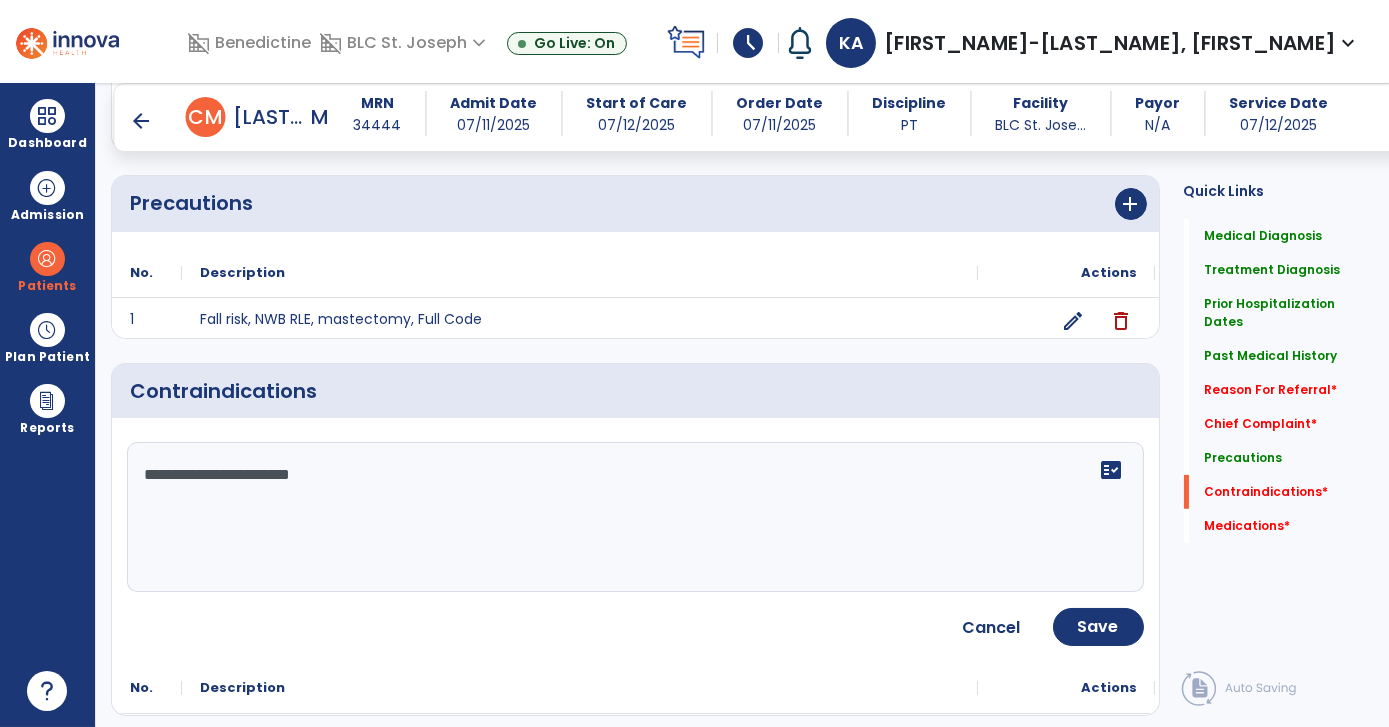 scroll, scrollTop: 1627, scrollLeft: 0, axis: vertical 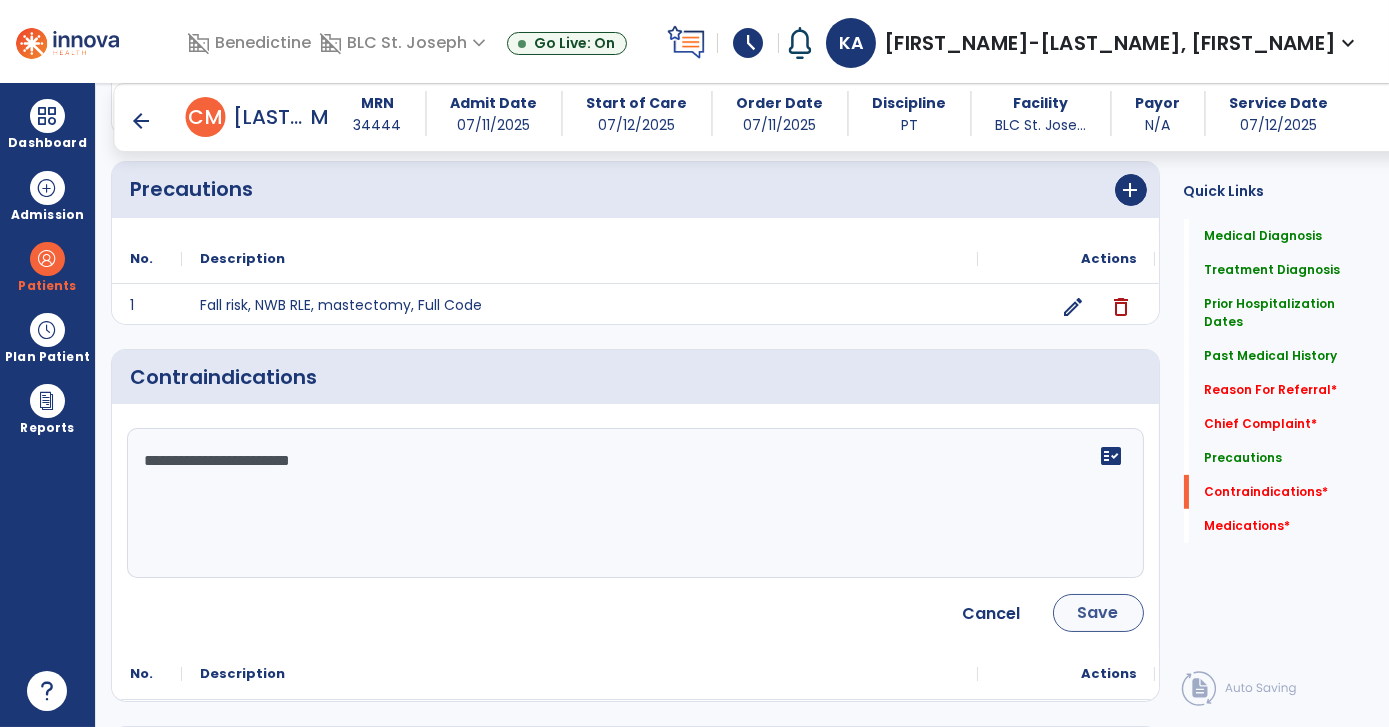 type on "**********" 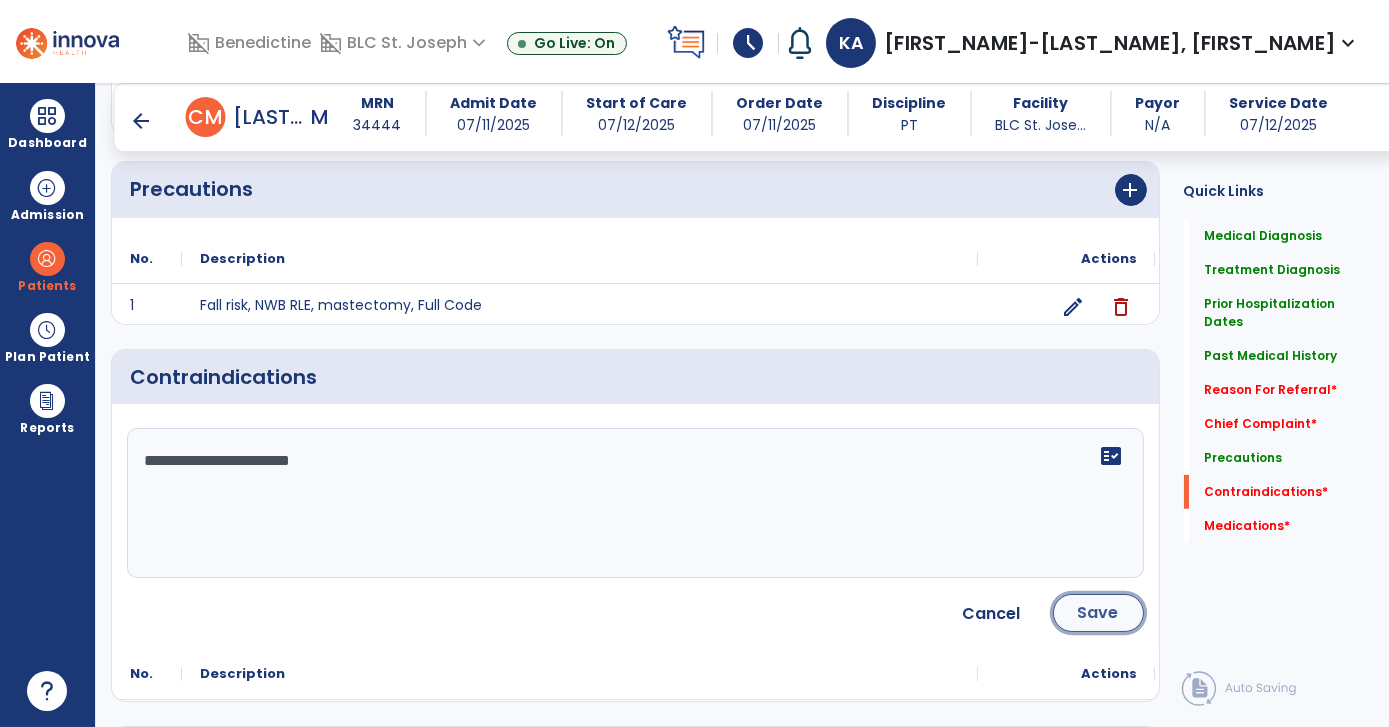 click on "Save" 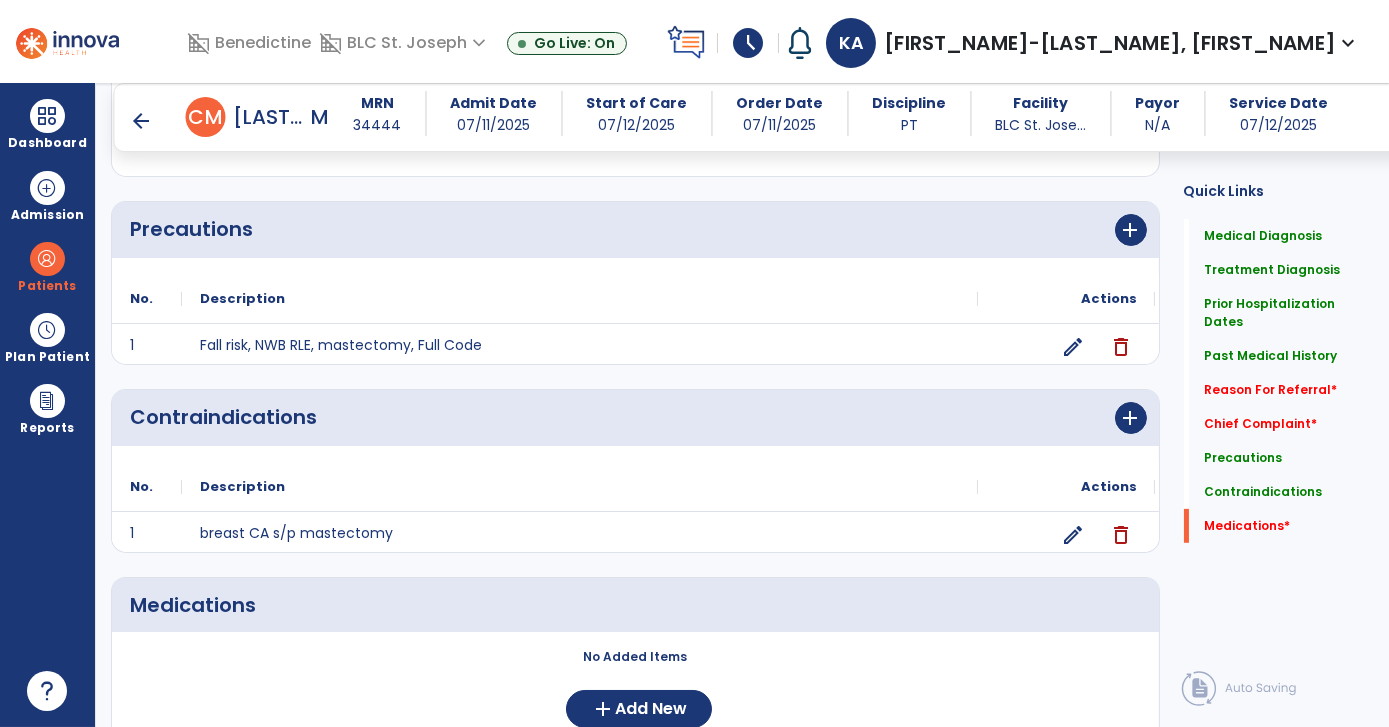 scroll, scrollTop: 1627, scrollLeft: 0, axis: vertical 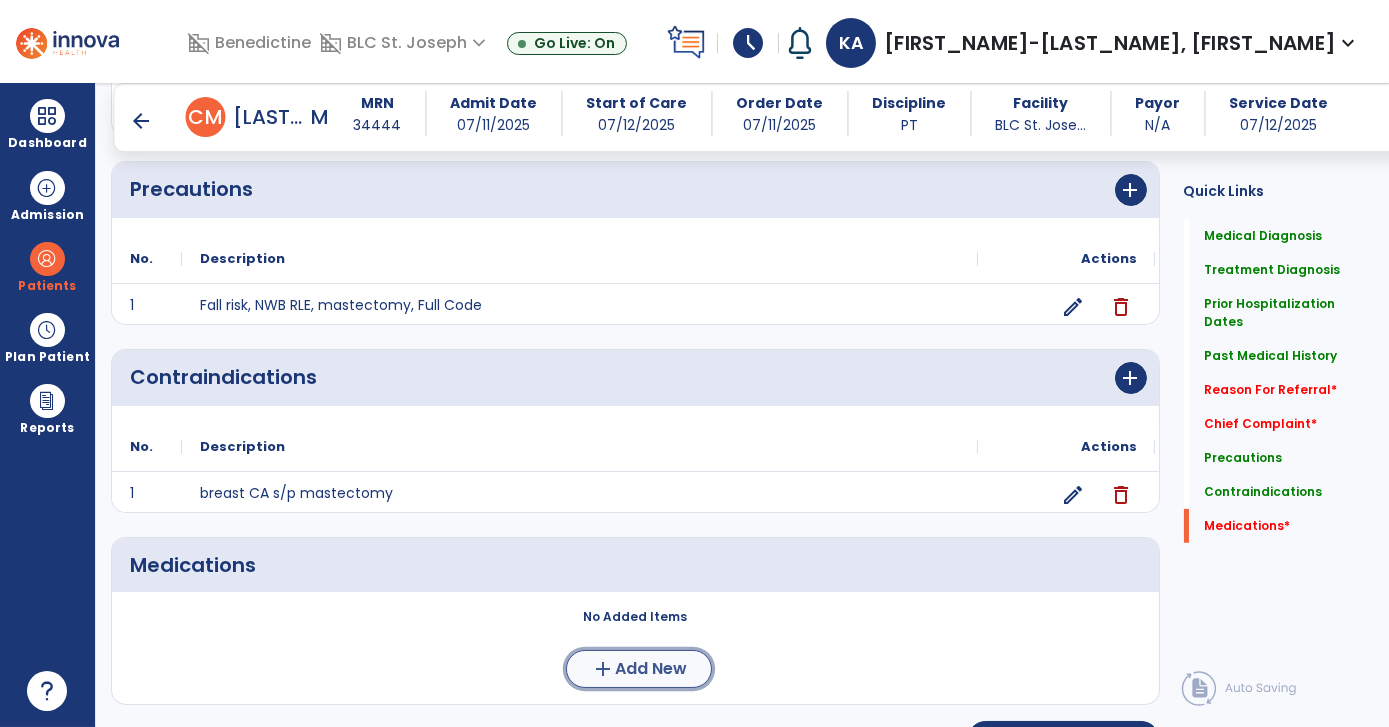 click on "Add New" 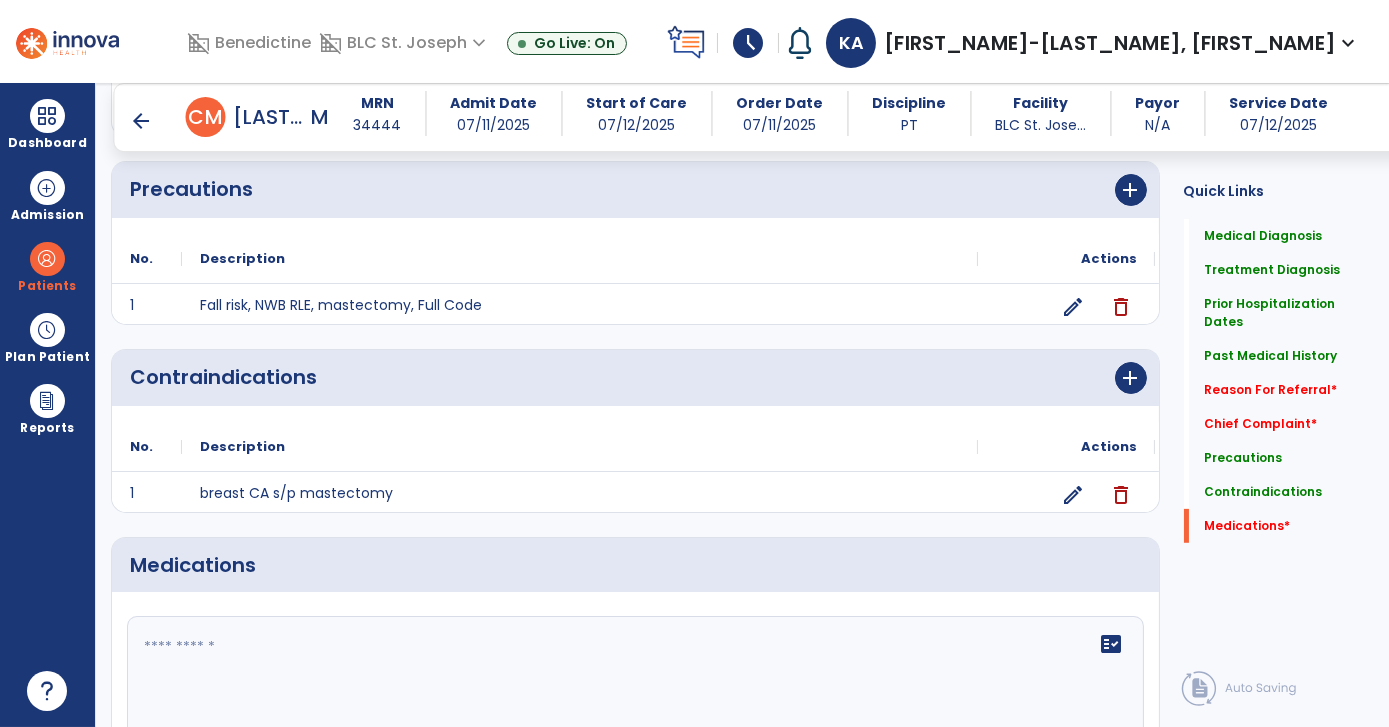 click on "fact_check" 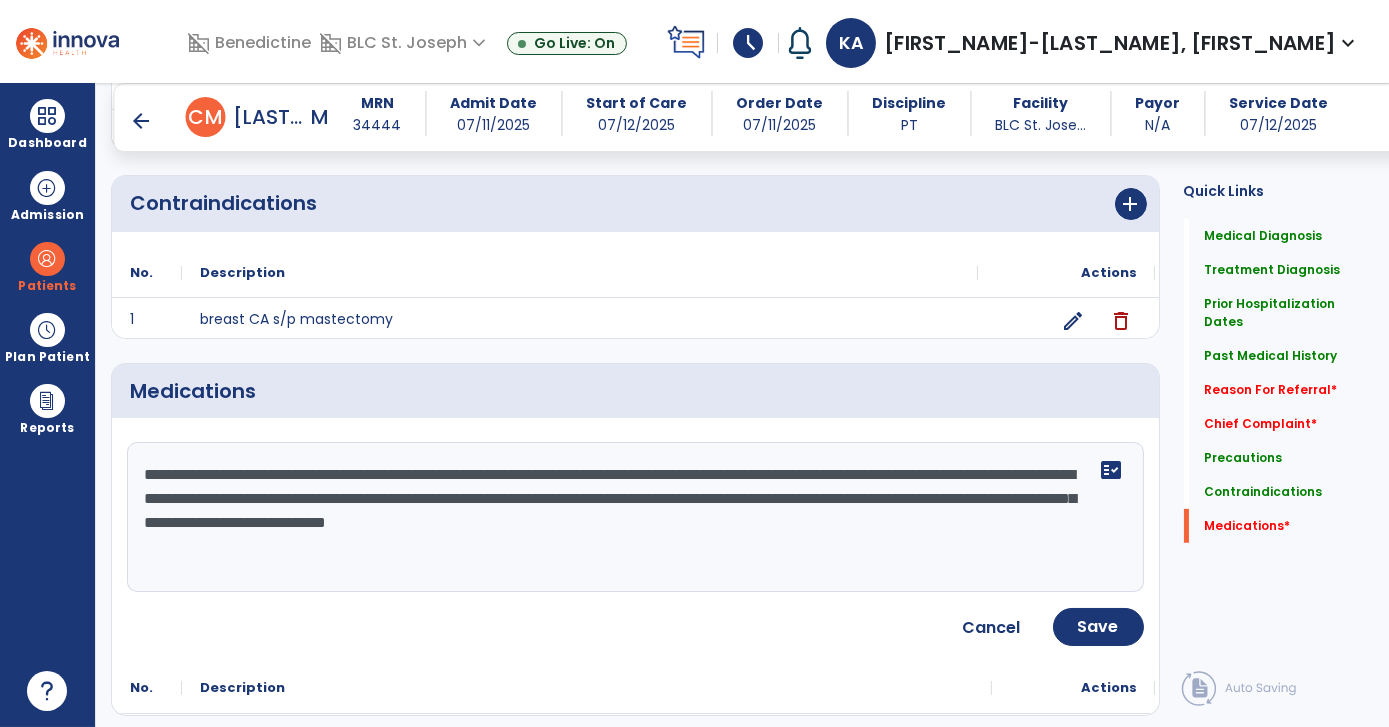 scroll, scrollTop: 1810, scrollLeft: 0, axis: vertical 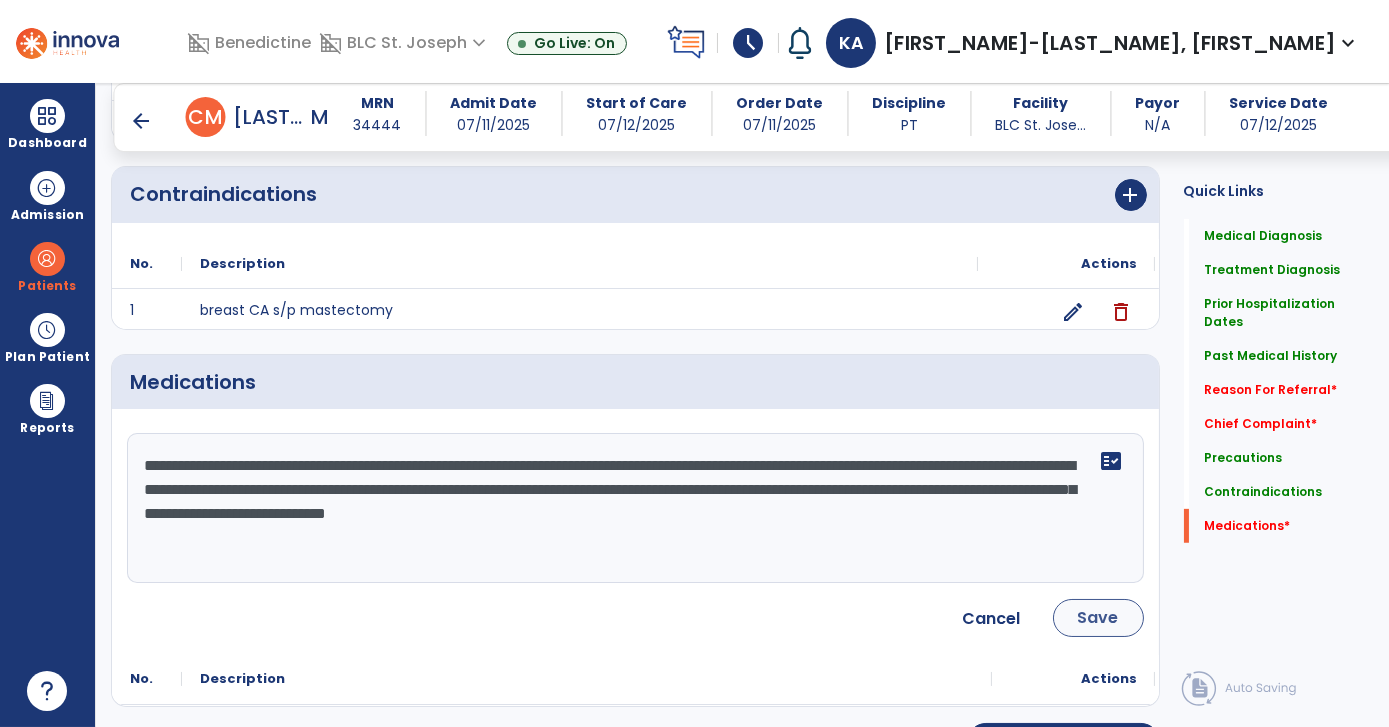 type on "**********" 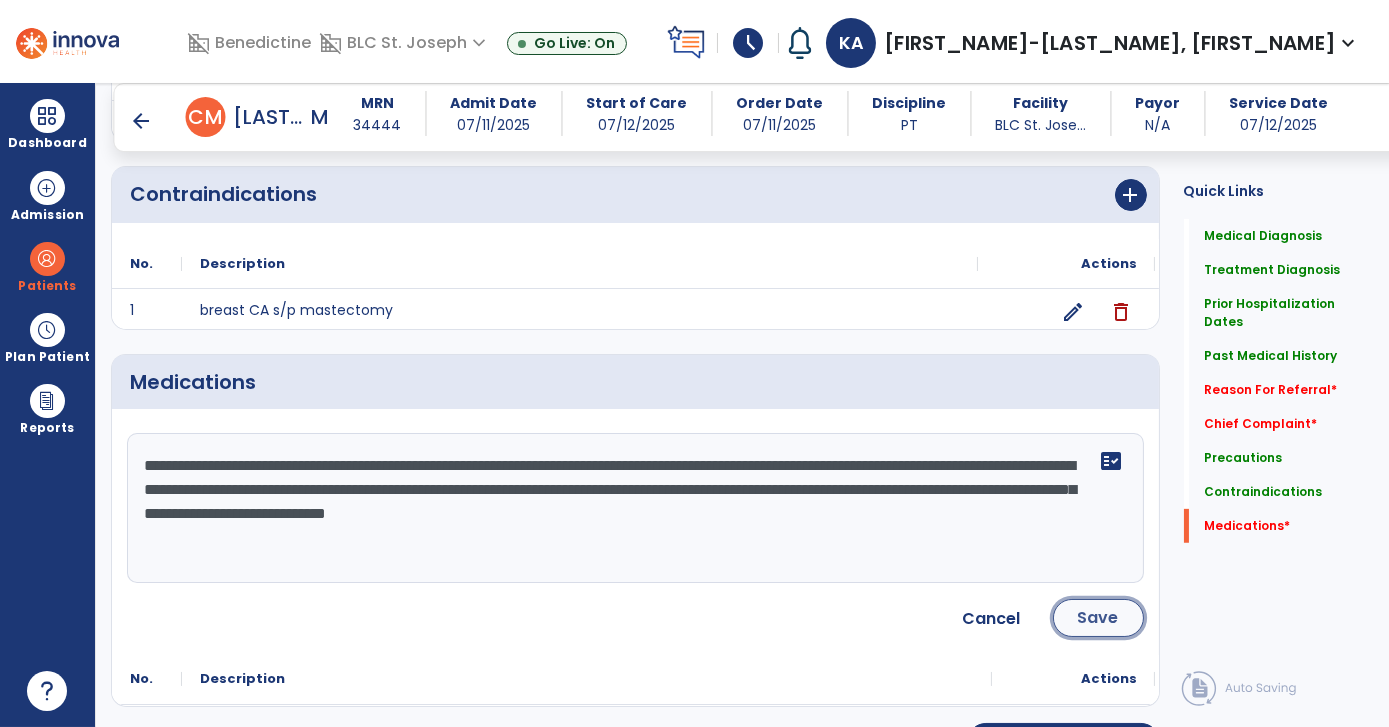 click on "Save" 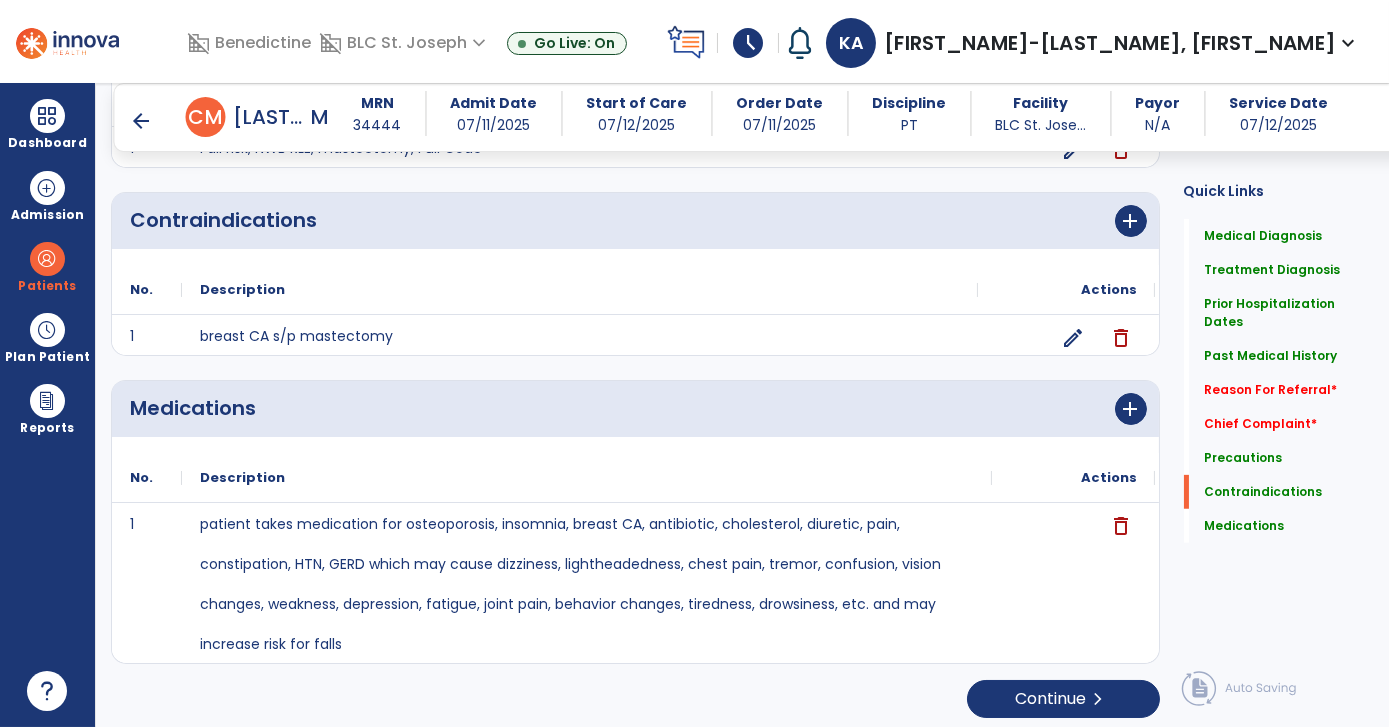 scroll, scrollTop: 1784, scrollLeft: 0, axis: vertical 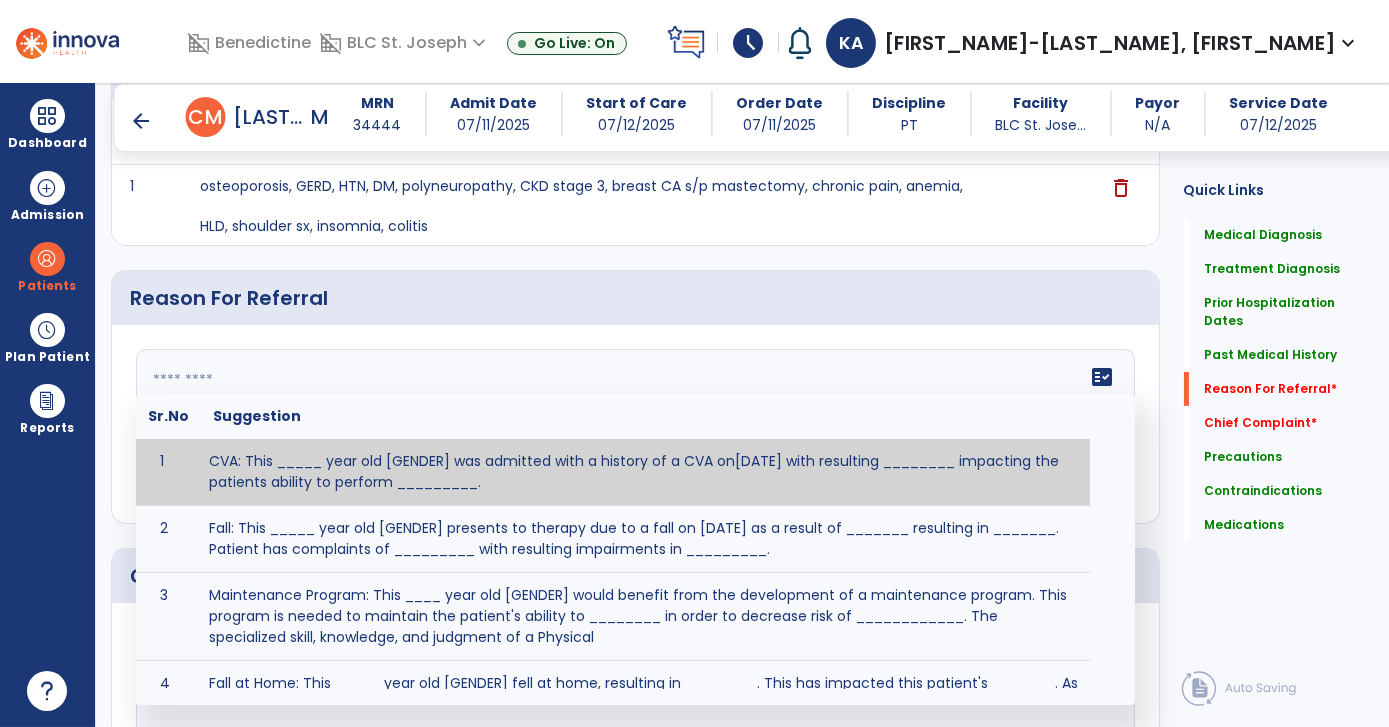 click on "fact_check  Sr.No Suggestion 1 CVA: This _____ year old [GENDER] was admitted with a history of a CVA on[DATE] with resulting ________ impacting the patients ability to perform _________. 2 Fall: This _____ year old [GENDER] presents to therapy due to a fall on [DATE] as a result of _______ resulting in _______.  Patient has complaints of _________ with resulting impairments in _________. 3 Maintenance Program: This ____ year old [GENDER] would benefit from the development of a maintenance program.  This program is needed to maintain the patient's ability to ________ in order to decrease risk of ____________.  The specialized skill, knowledge, and judgment of a Physical  4 Fall at Home: This _____ year old [GENDER] fell at home, resulting  in ________.  This has impacted this patient's _______.  As a result of these noted limitations in functional activities, this patient is unable to safely return to home.  This patient requires skilled therapy in order to improve safety and function. 5 6 7 8 9 10" 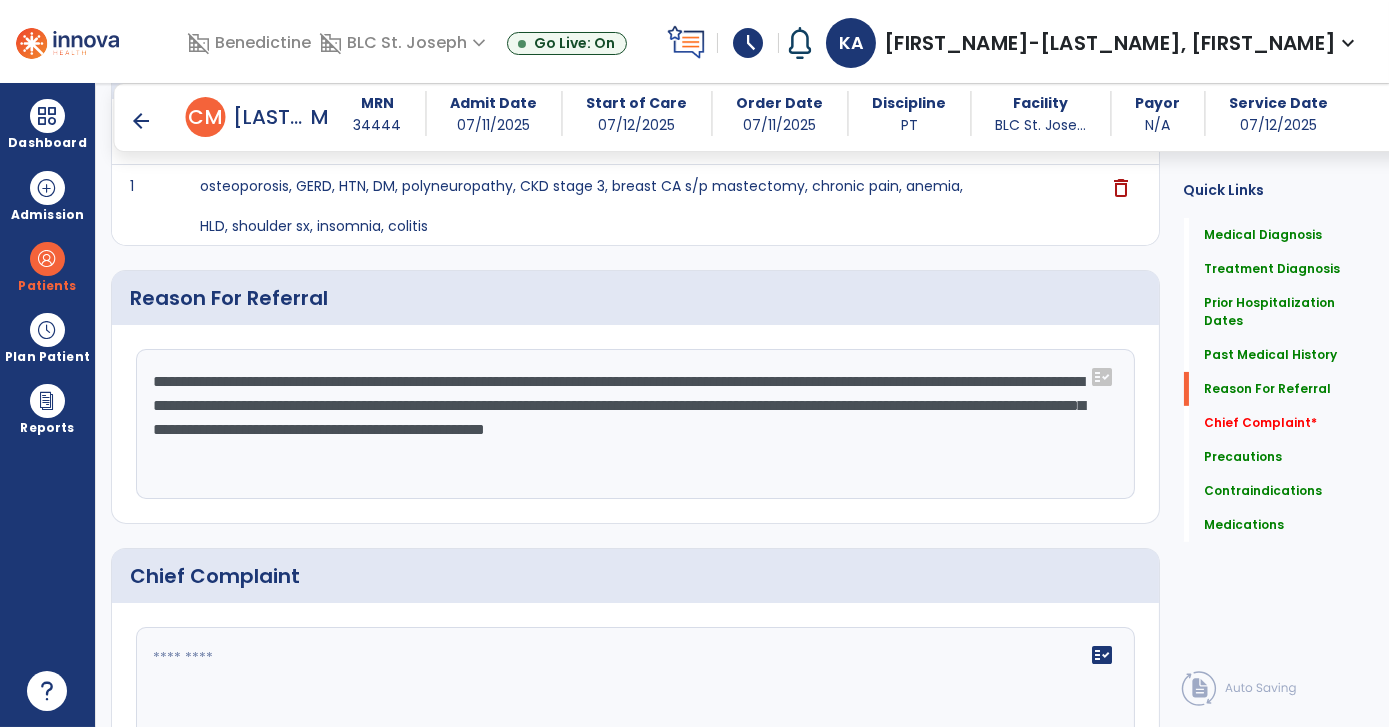 click on "**********" 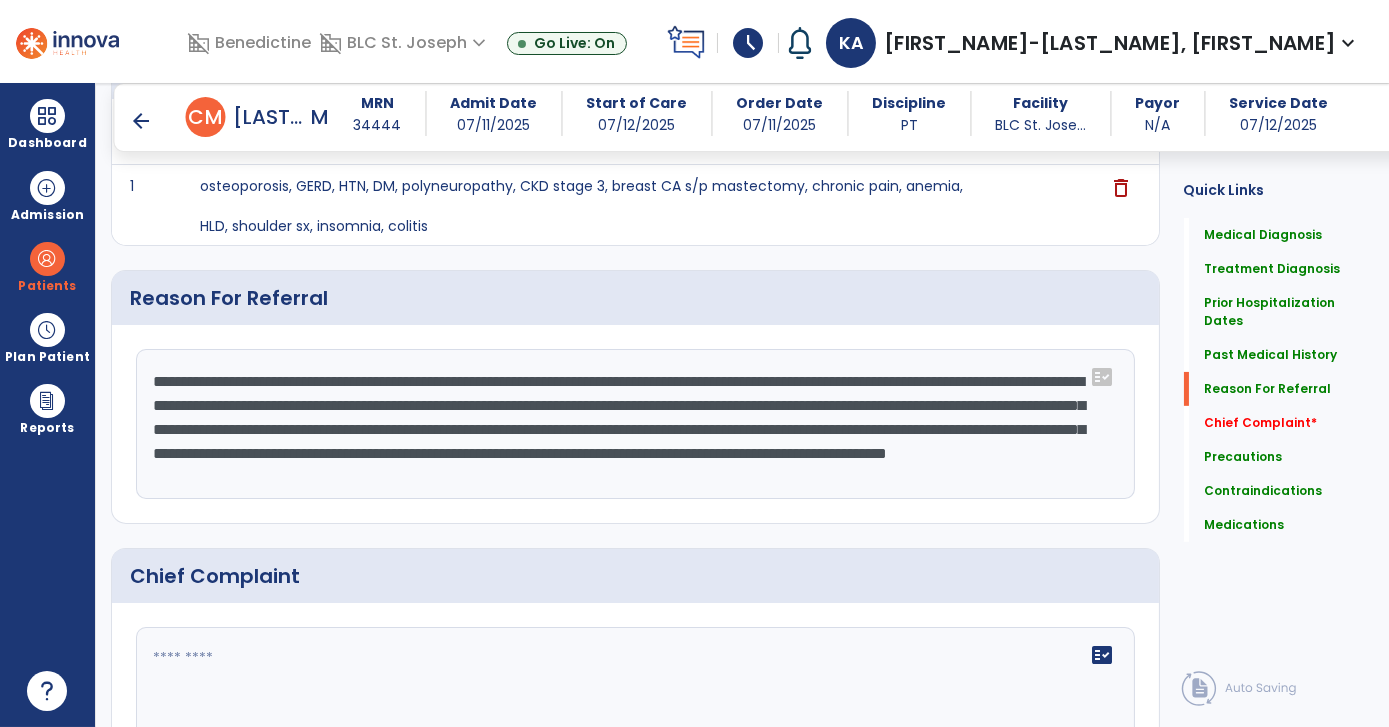 click on "**********" 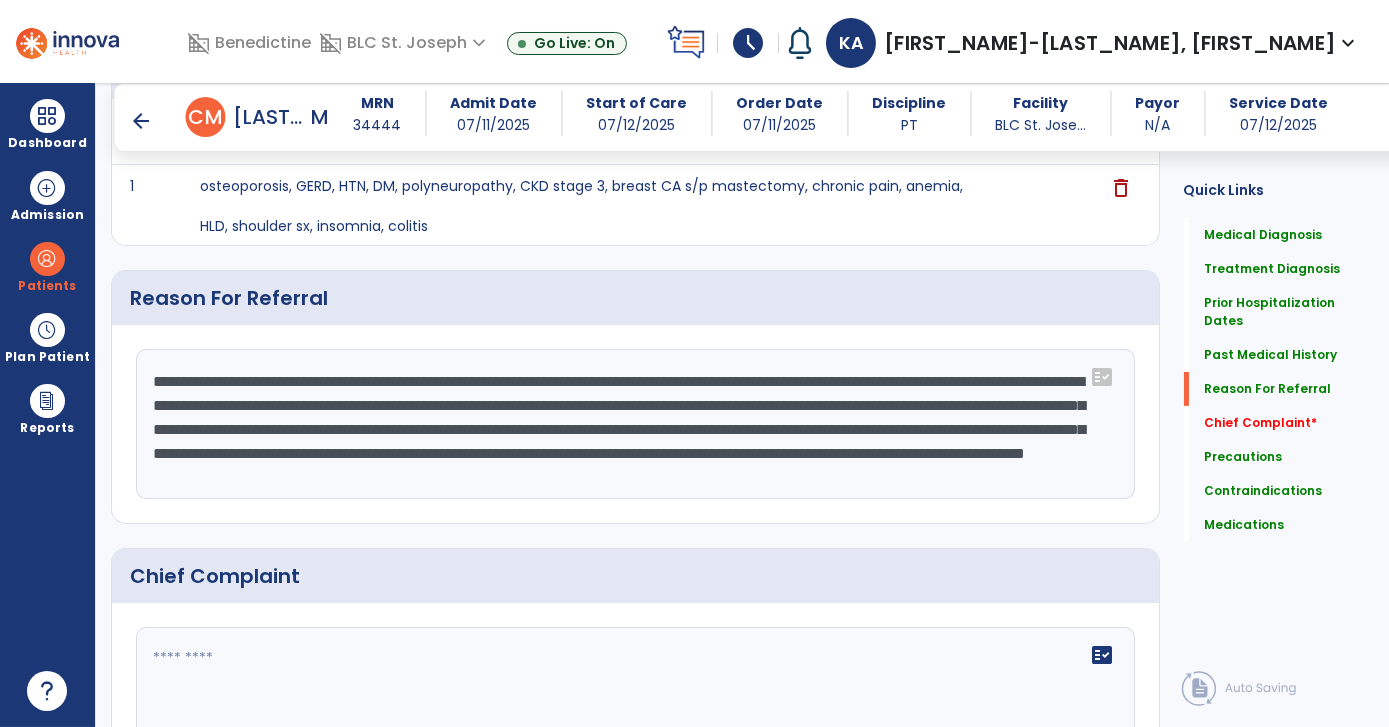 click on "**********" 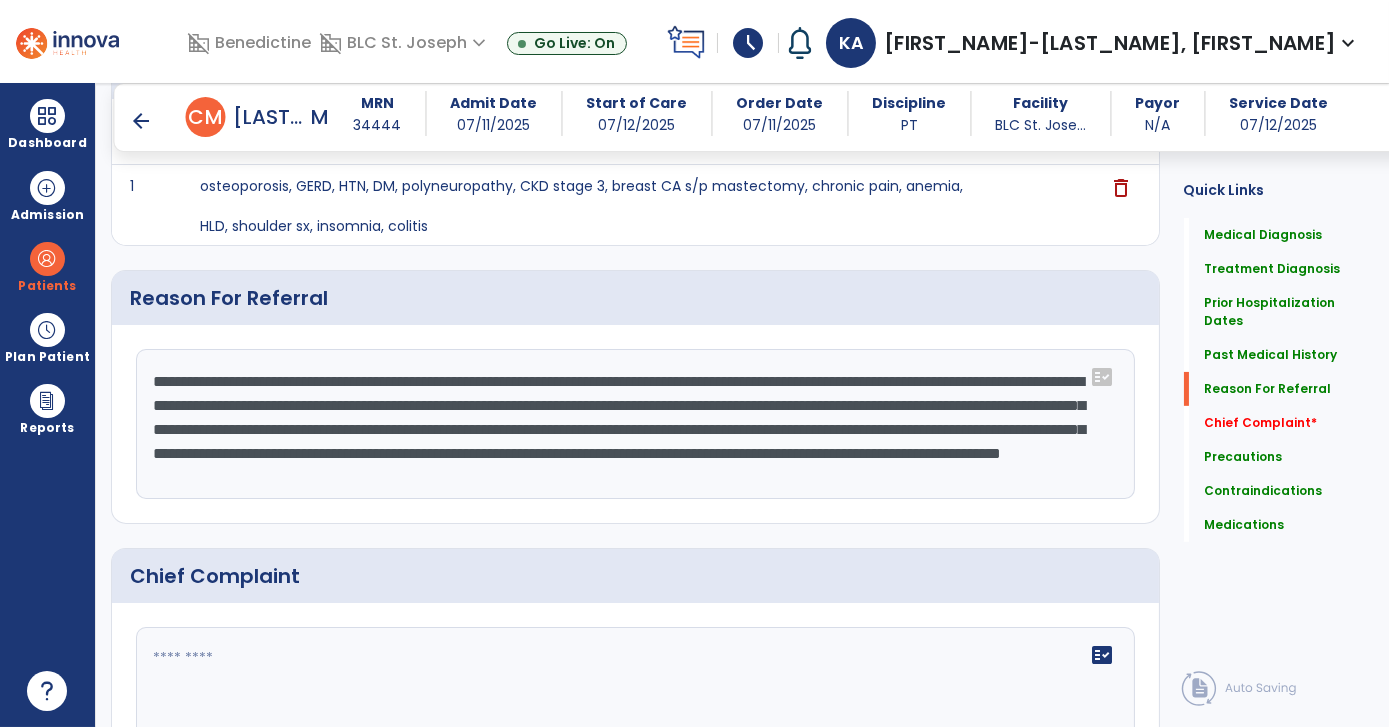 click on "**********" 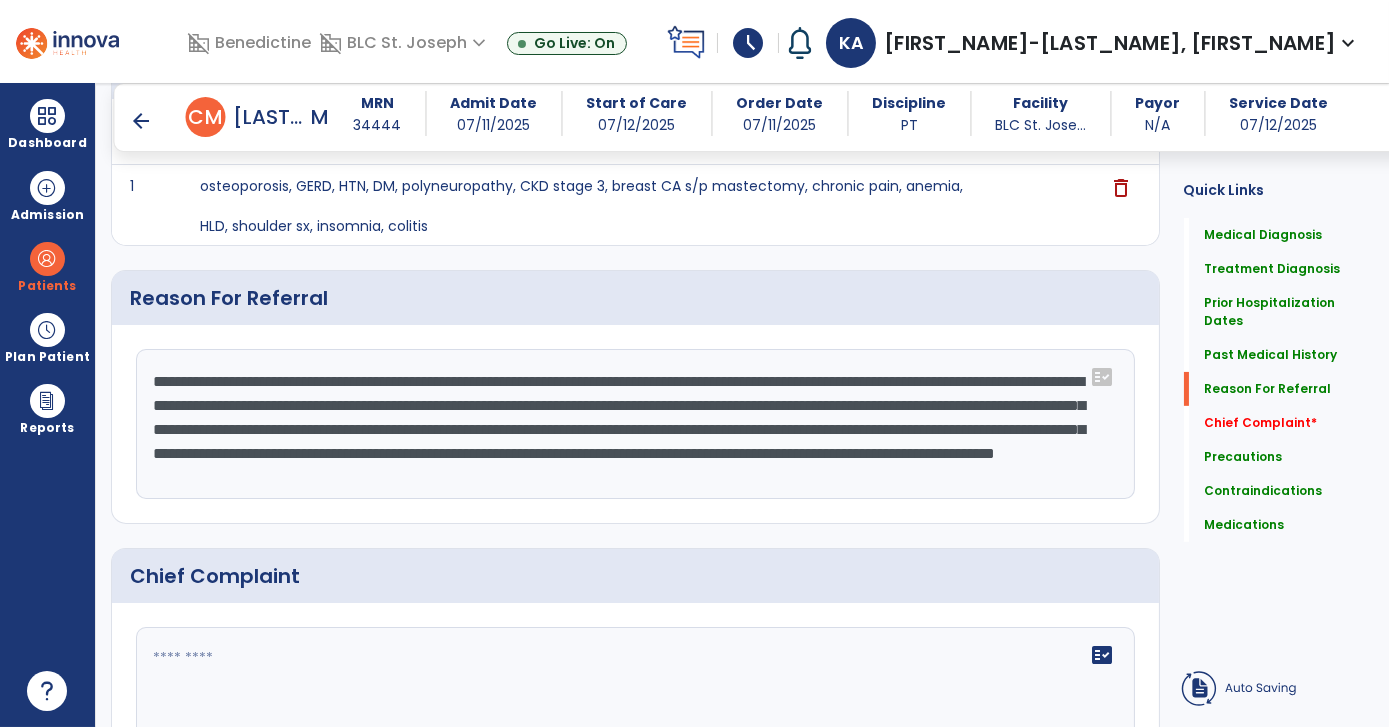 click on "**********" 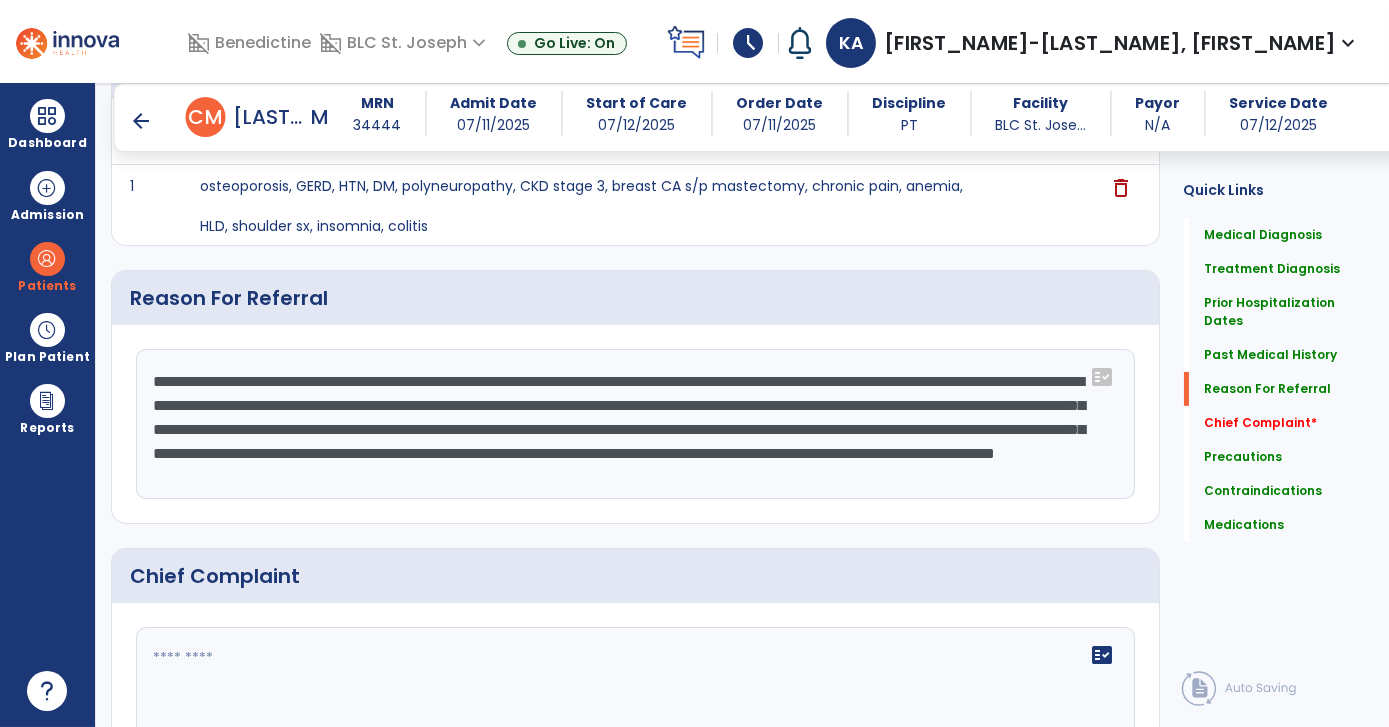 click on "**********" 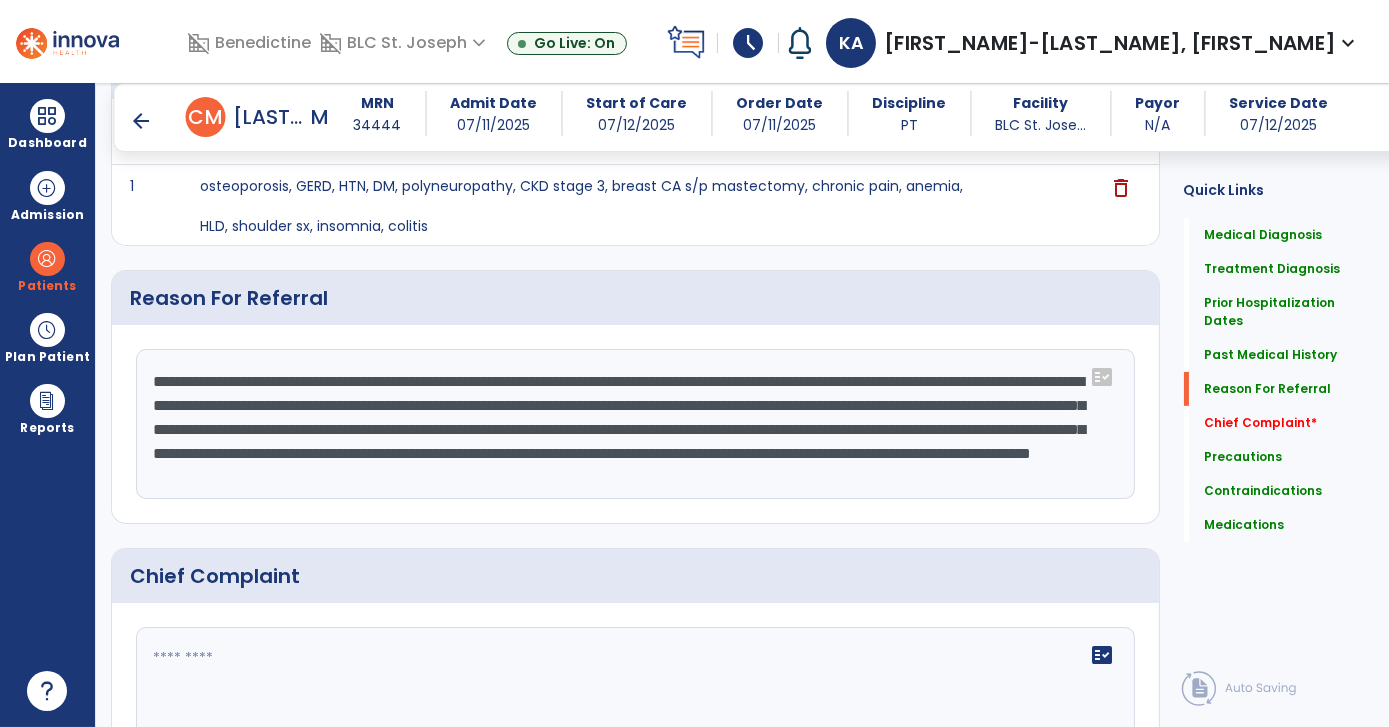 scroll, scrollTop: 24, scrollLeft: 0, axis: vertical 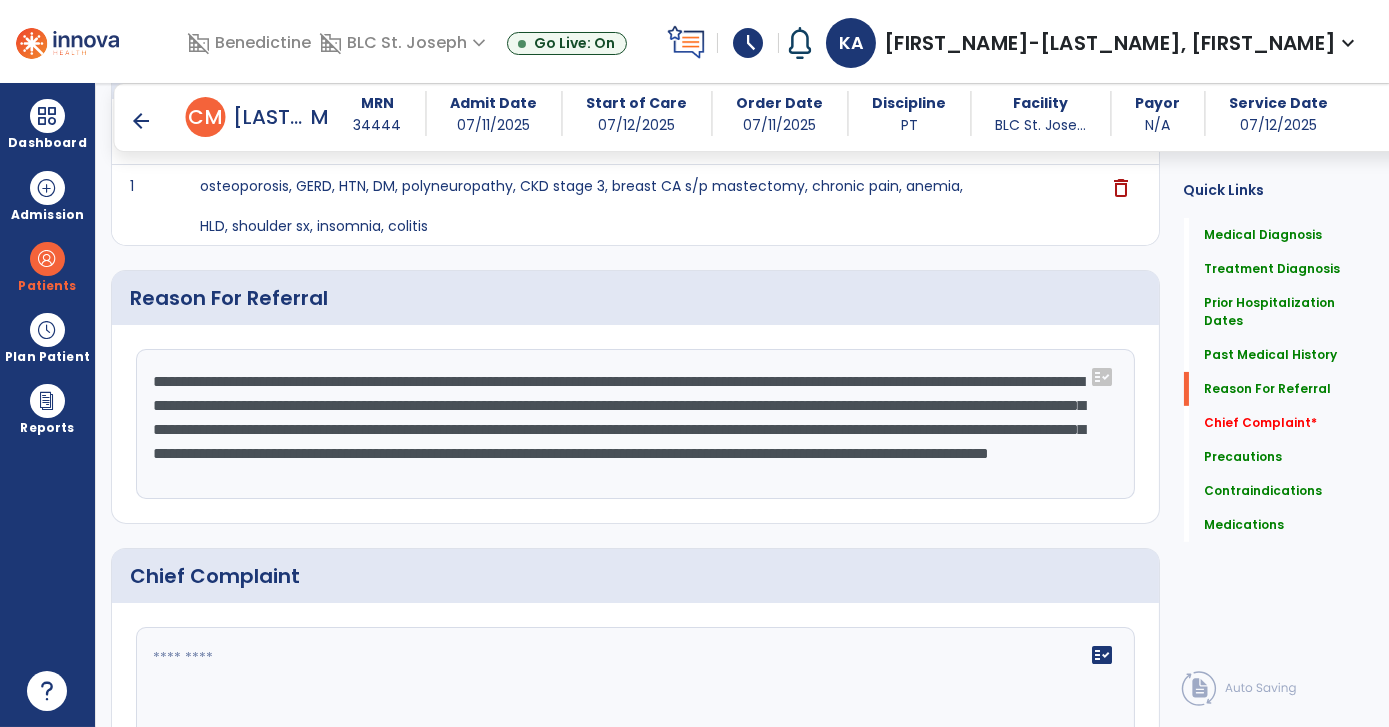click on "**********" 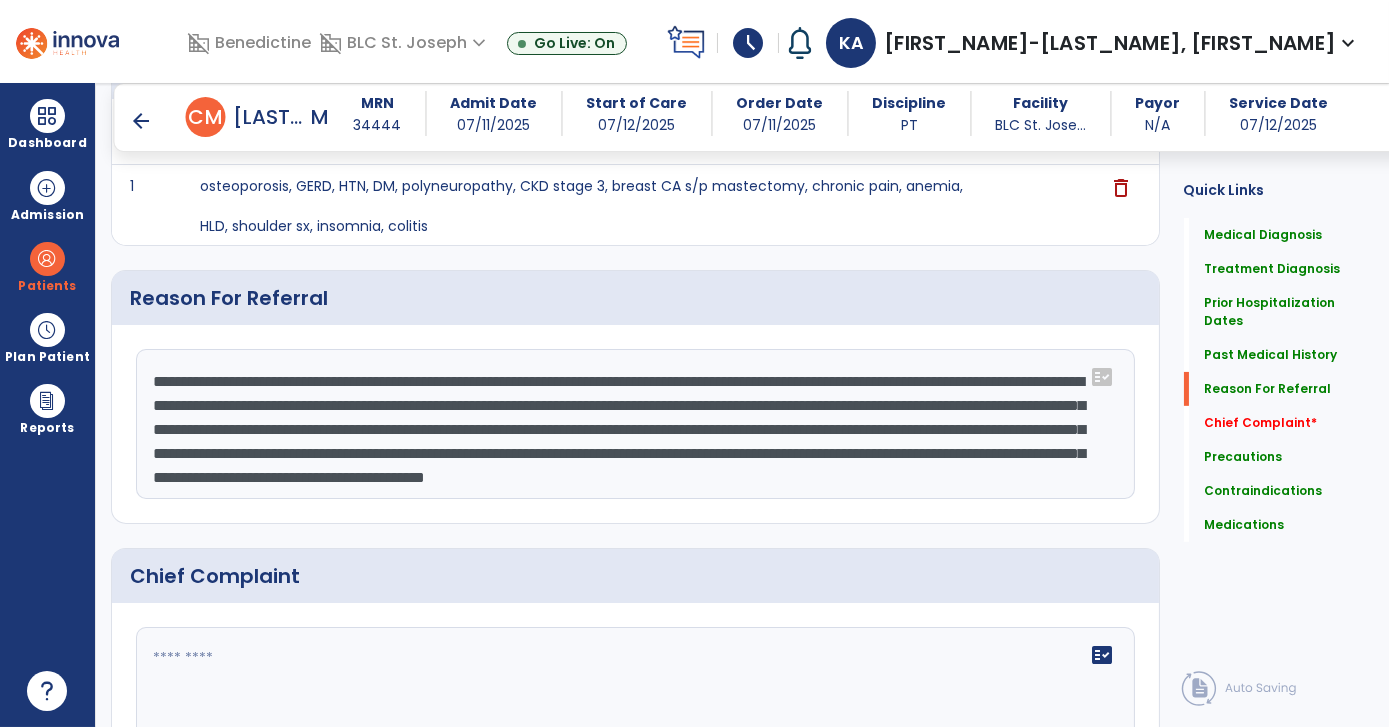 scroll, scrollTop: 40, scrollLeft: 0, axis: vertical 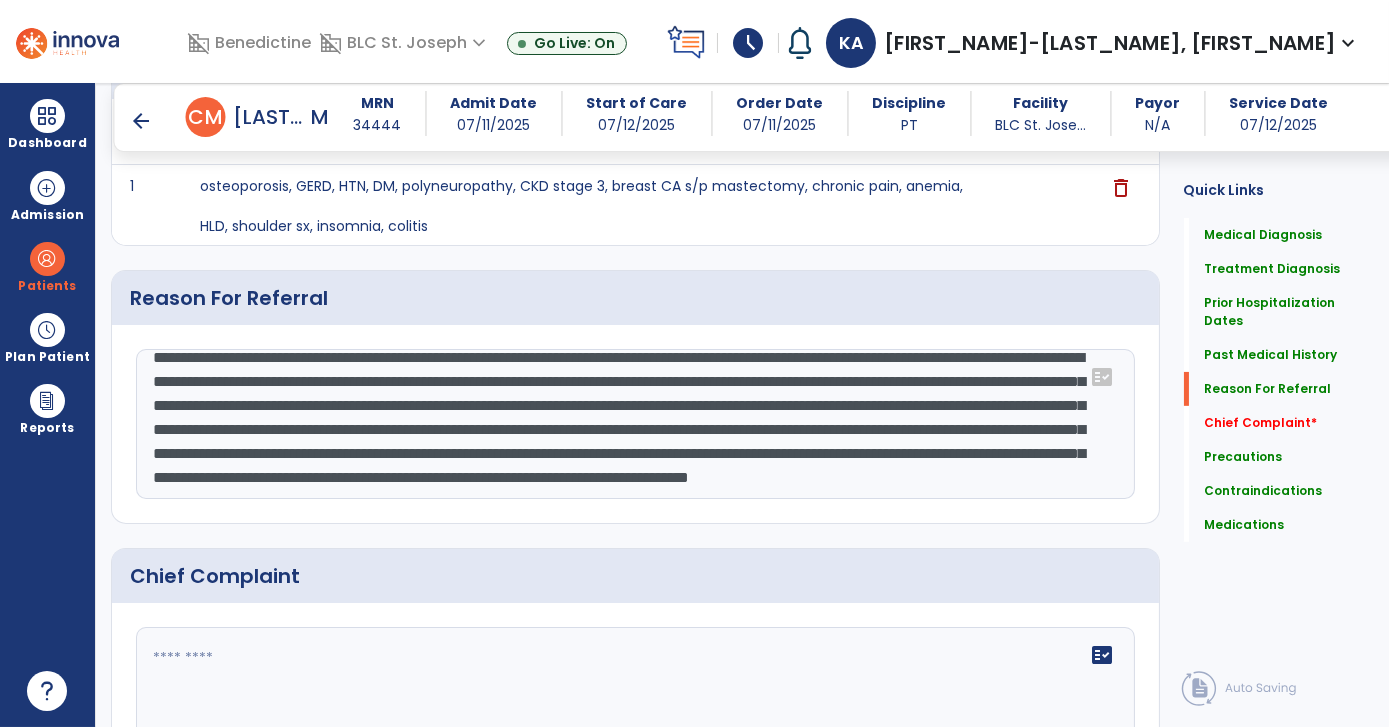 click on "**********" 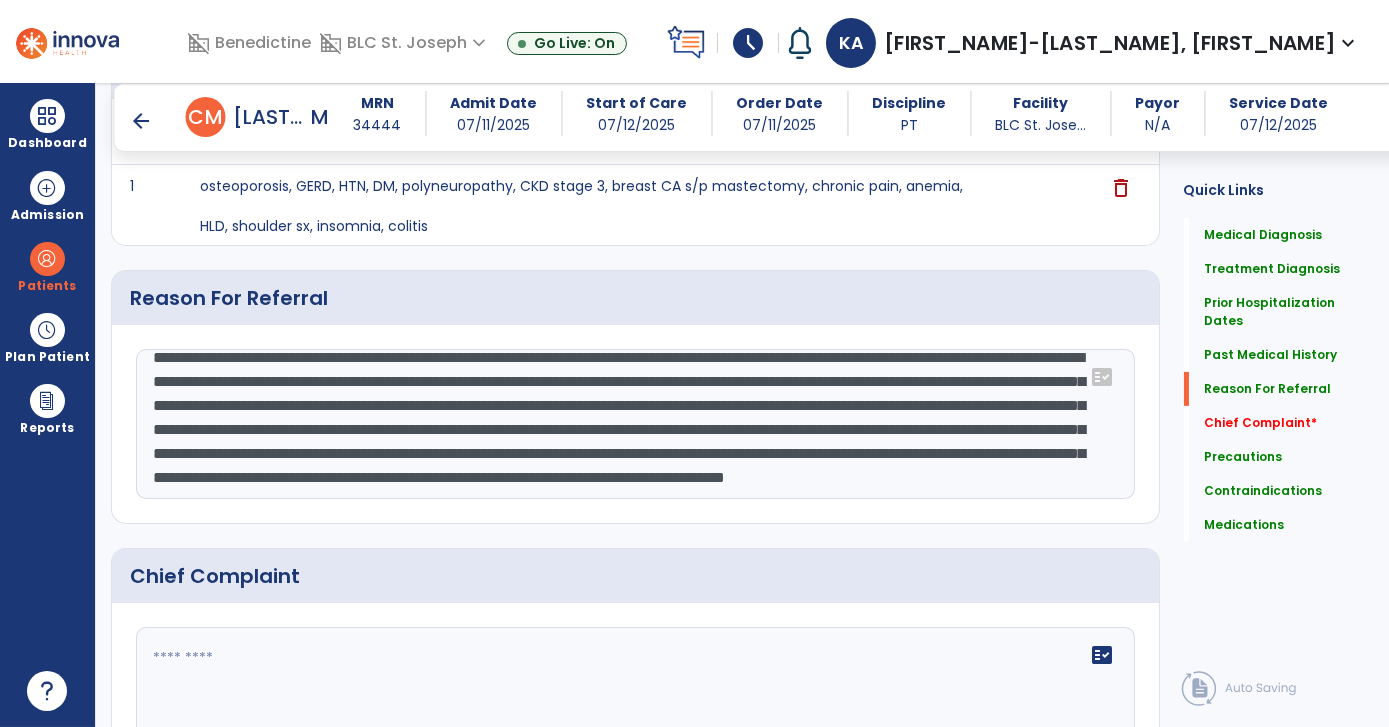 click on "**********" 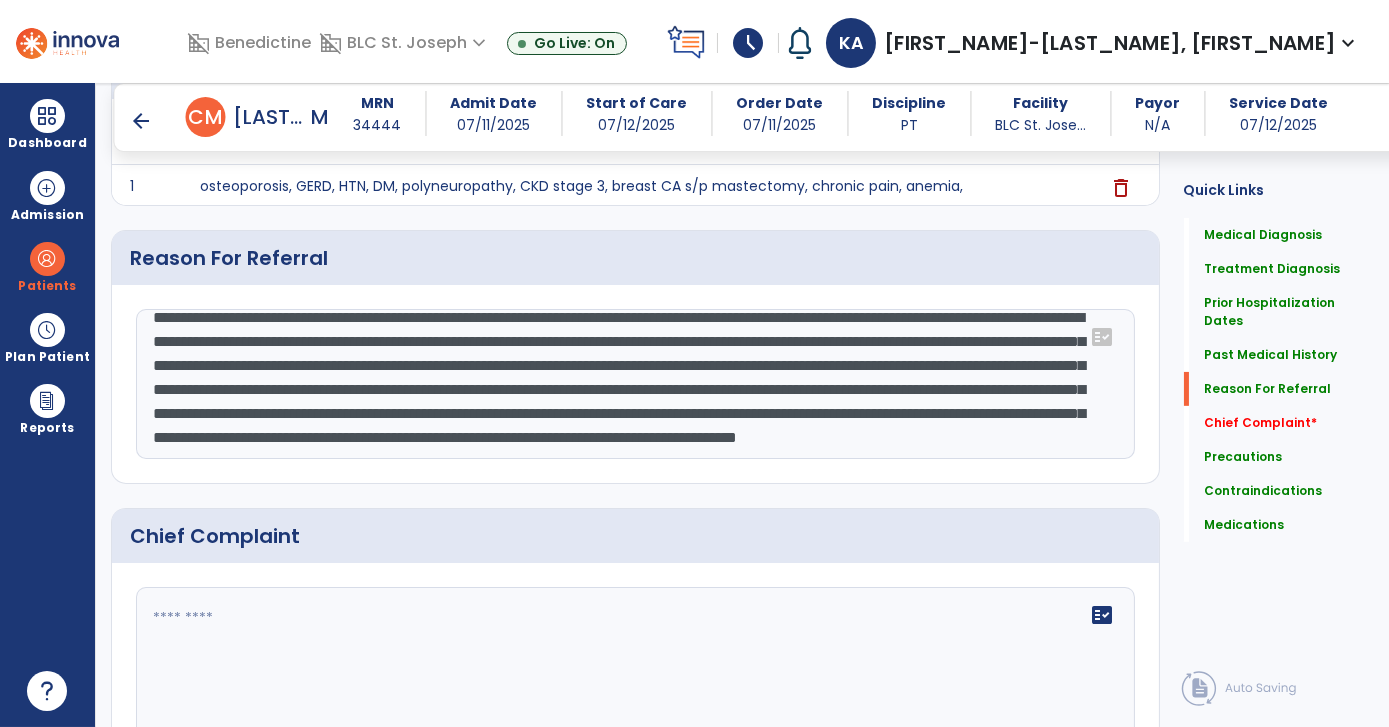 click on "Medical Diagnosis      menu   Add Medical Diagnosis   Delete Medical Diagnosis
Code
Description
Pdpm Clinical Category" 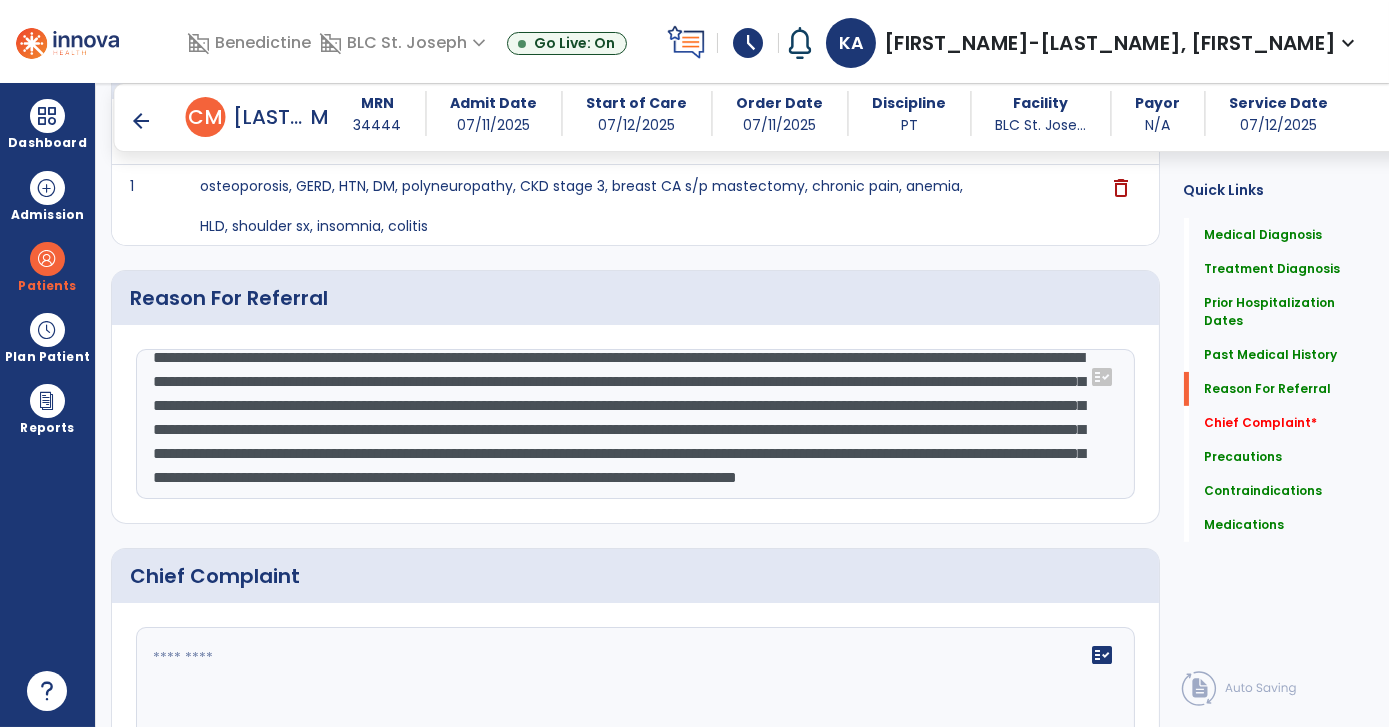 click on "**********" 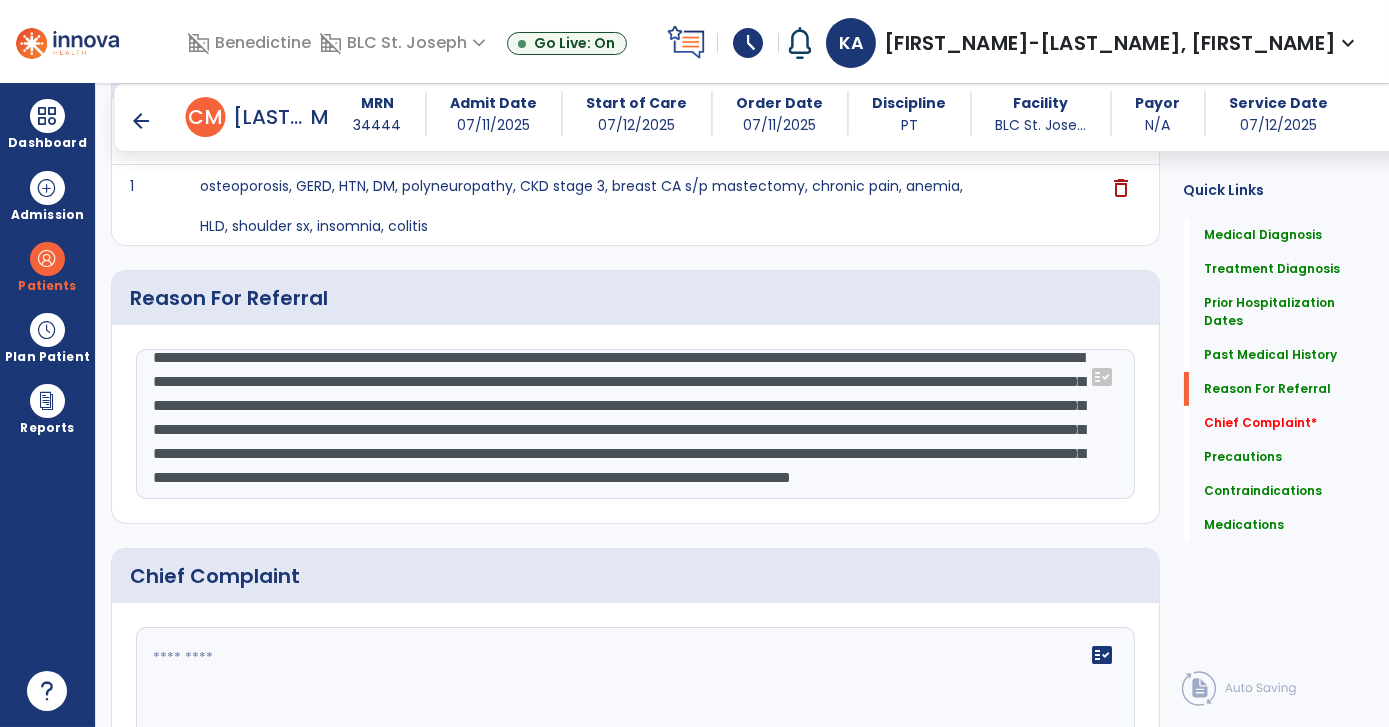 scroll, scrollTop: 88, scrollLeft: 0, axis: vertical 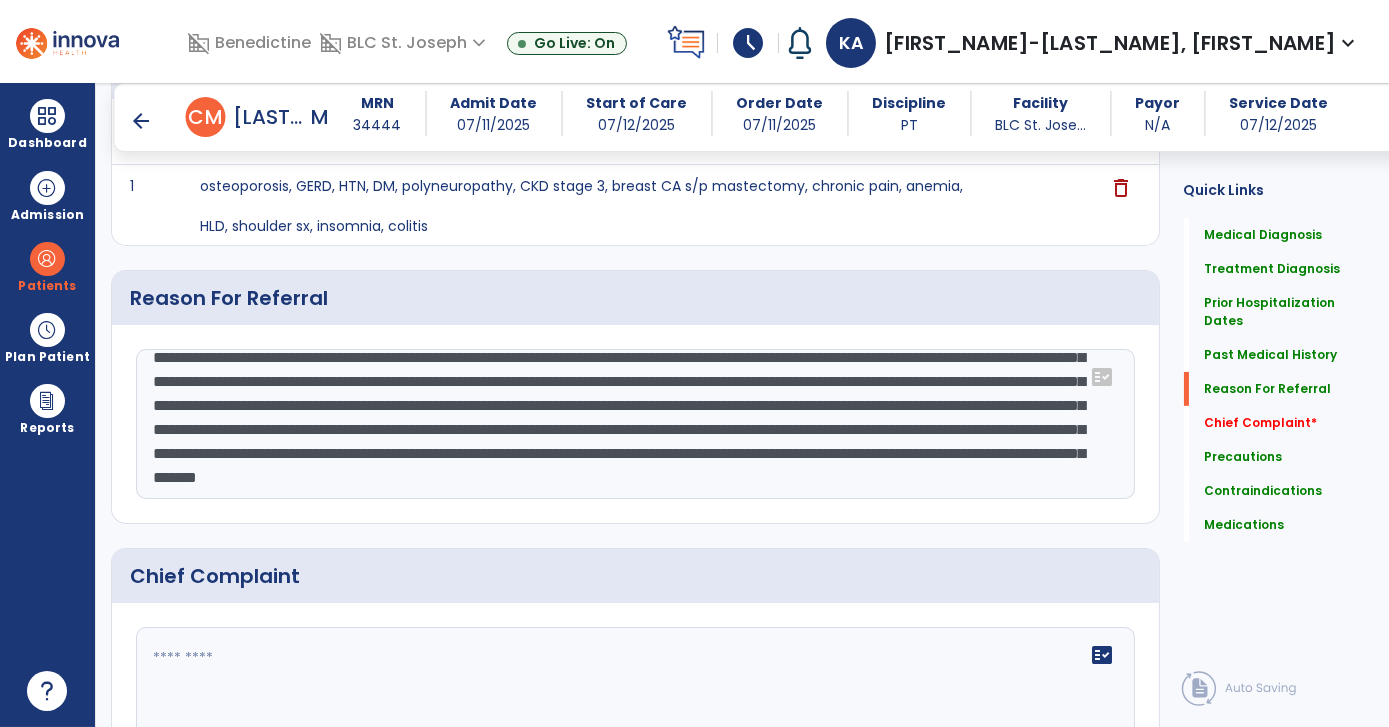 click on "**********" 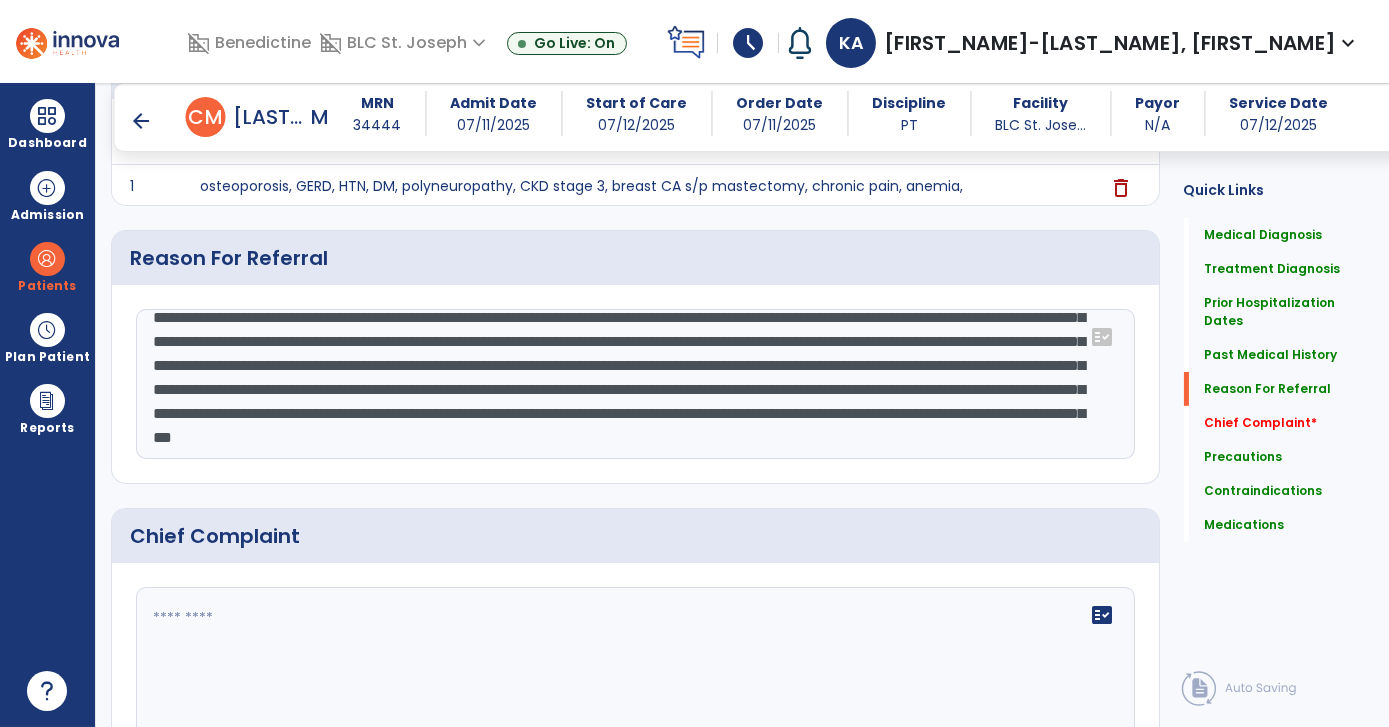 click on "Patient is an [AGE] year old female who was seen in ED on [DATE] with c/o weakness and abdominal pain. CT of abdomen showed uncomplicated colitis with patient declining admission to hospital therefore she returned home with antibiotic and f/u with her PCP. Patient sustained a fall at home on [DATE] with inability to get up therefore EMS summoned, and she was taken to ED. X-ray of R ankle showed trimalleolar fx with closed reduction being completed in ED and splint applied. Patient was admitted to hospital with ortho consulted, undergoing ORIF of R ankle trimalleolar fx on [DATE] by Dr [LAST_NAME] with NWB orders. Patient developed urinary retention during her hospitalization with UA results (-), but she did require placement of foley catheter on [DATE]. Patient remained hospitalized until [DATE] with patient discharging to an Acute Rehab Facility but only remained there through [DATE]. Patient admitted to this SNF on [DATE] for continued skilled   fact_check" 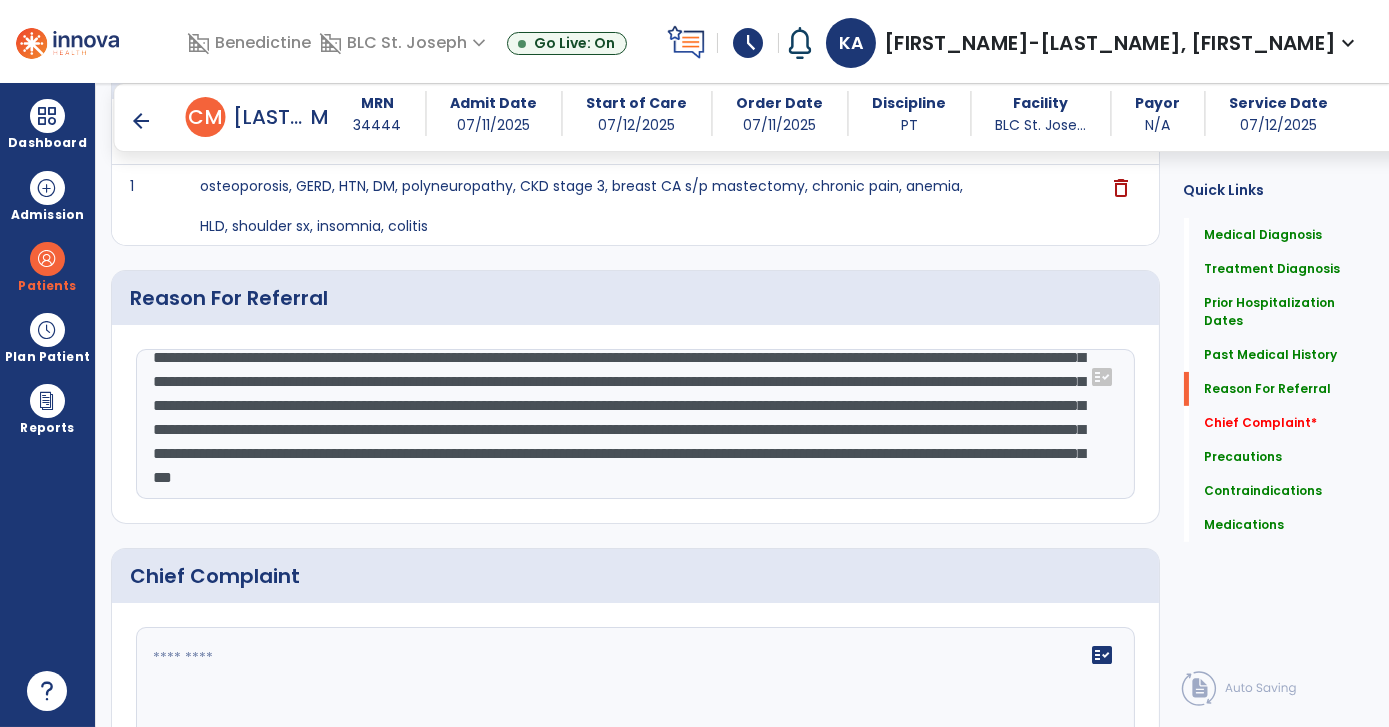 click on "**********" 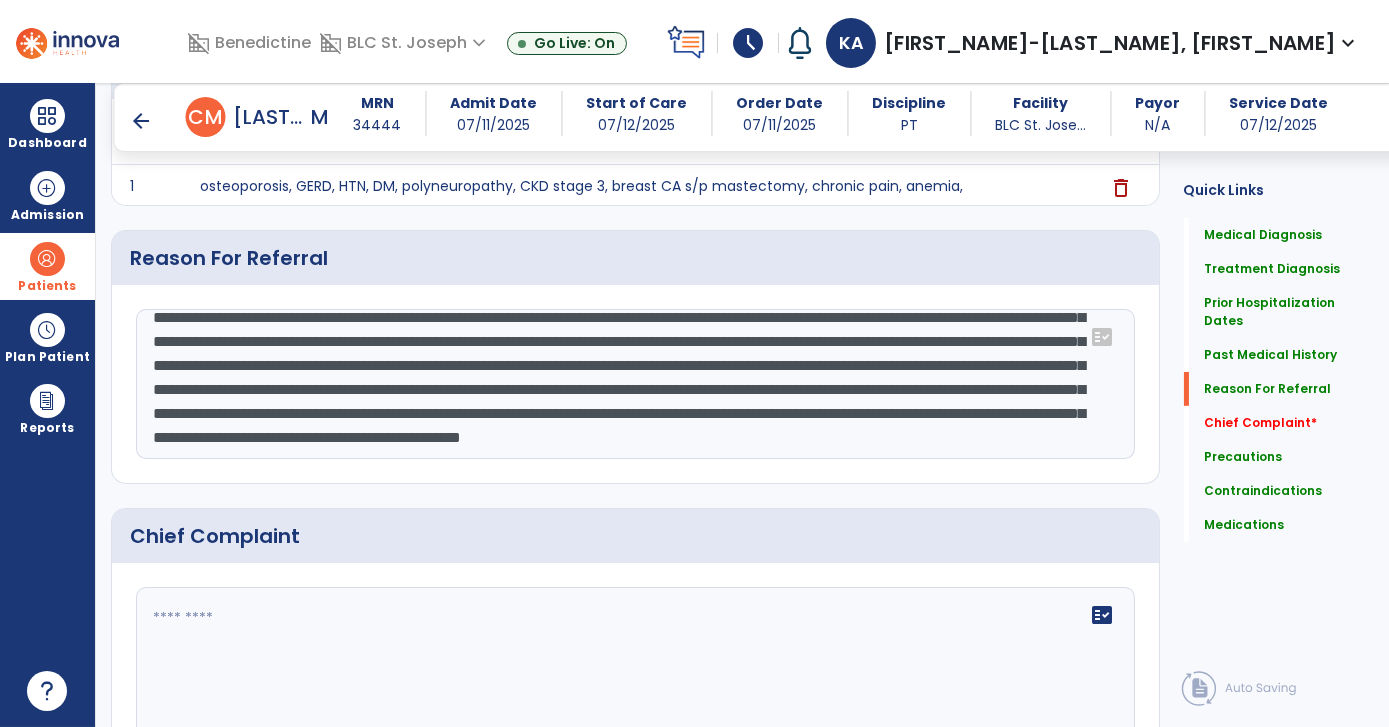 type on "**********" 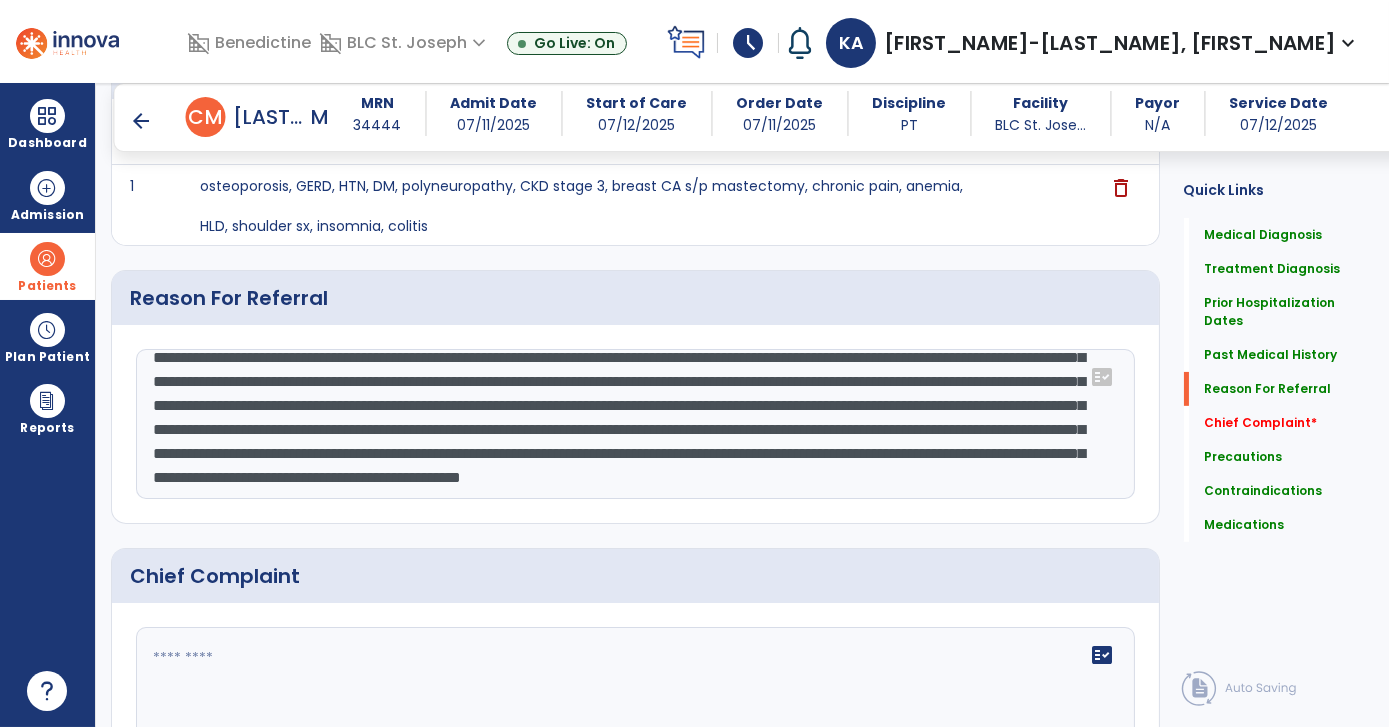 click at bounding box center (47, 259) 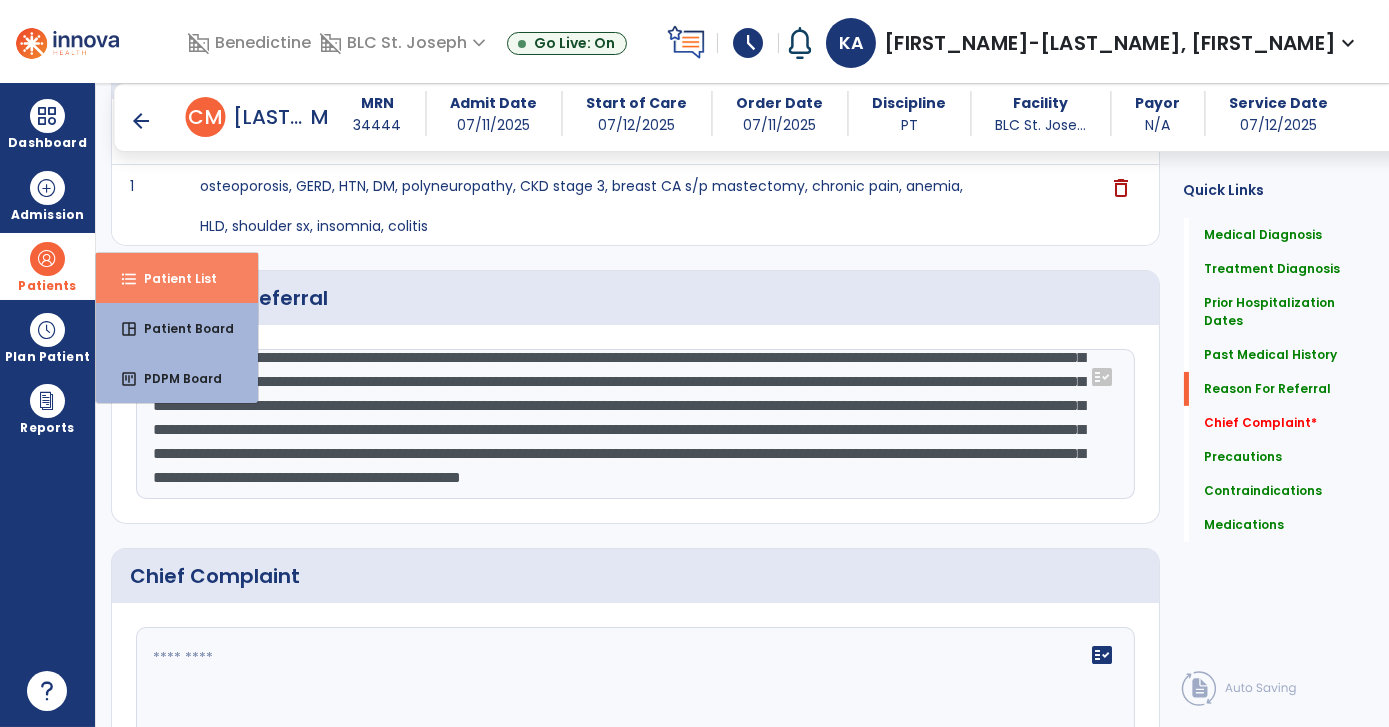 click on "Patient List" at bounding box center (172, 278) 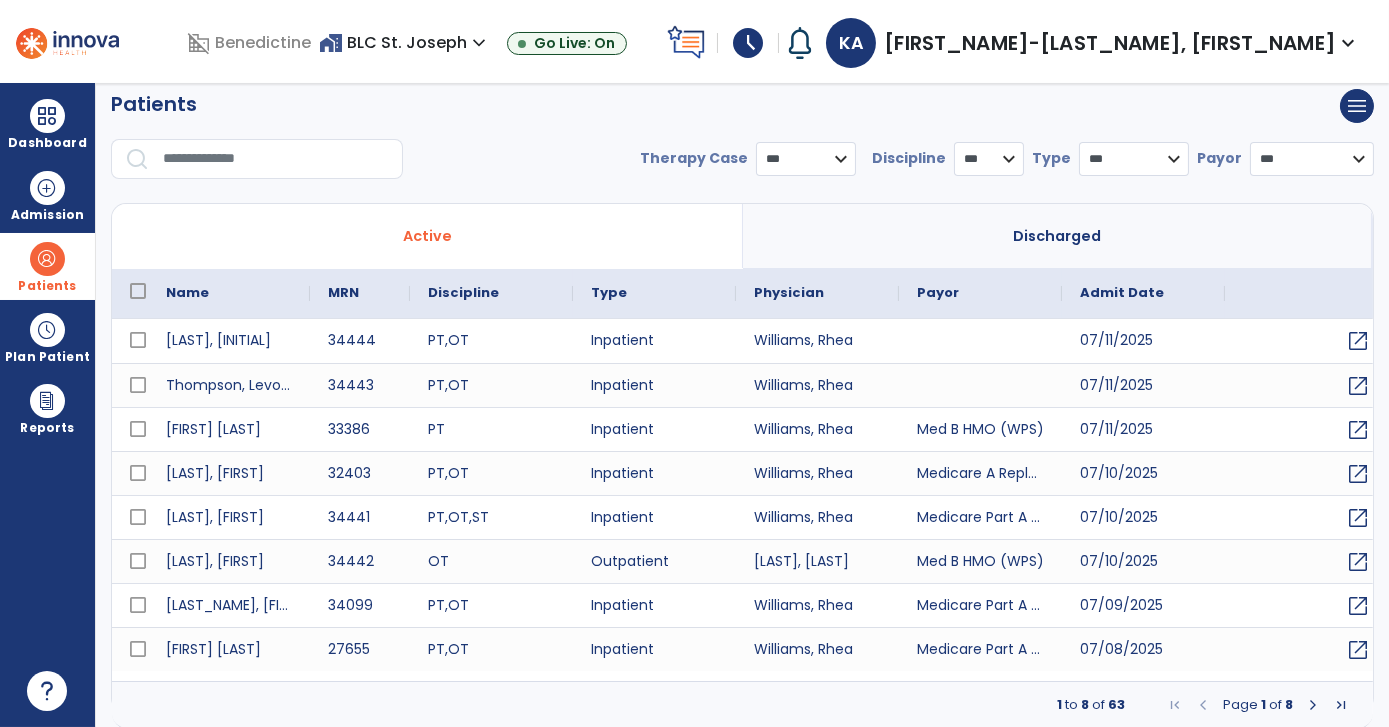 select on "***" 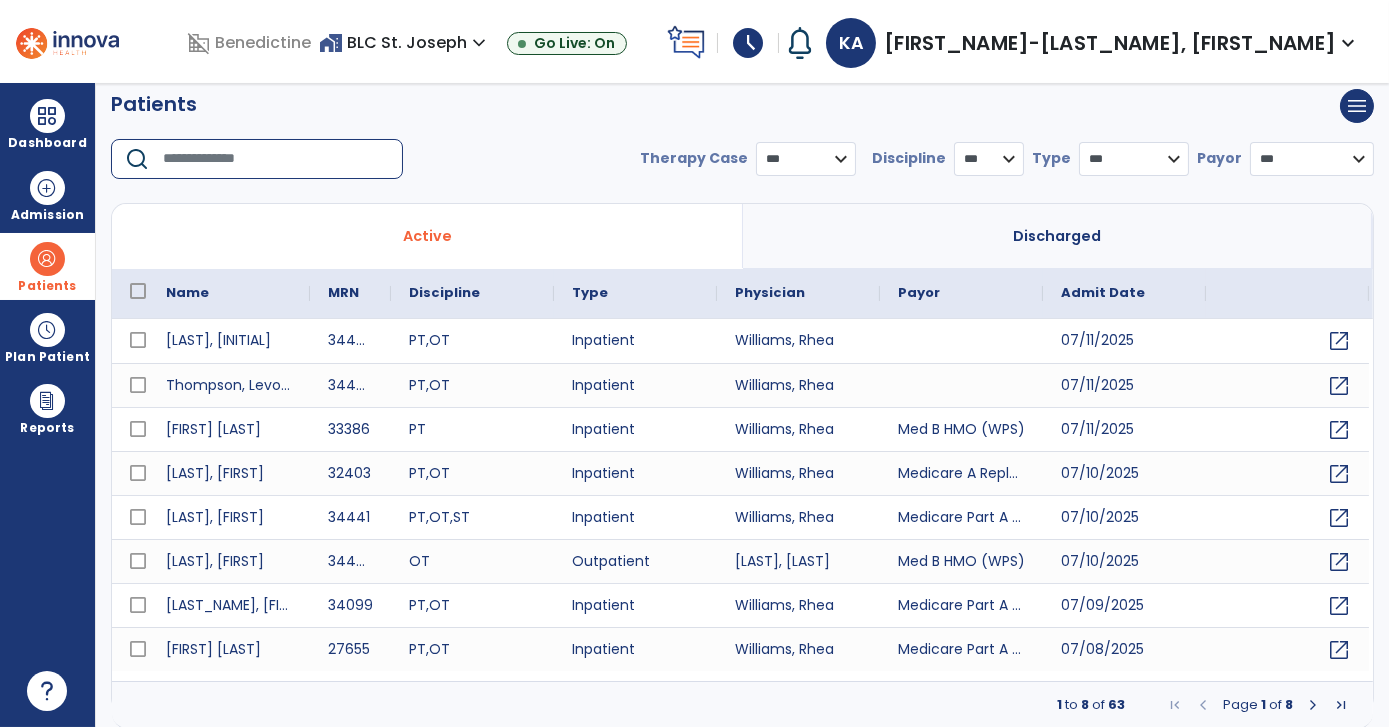 click at bounding box center (276, 159) 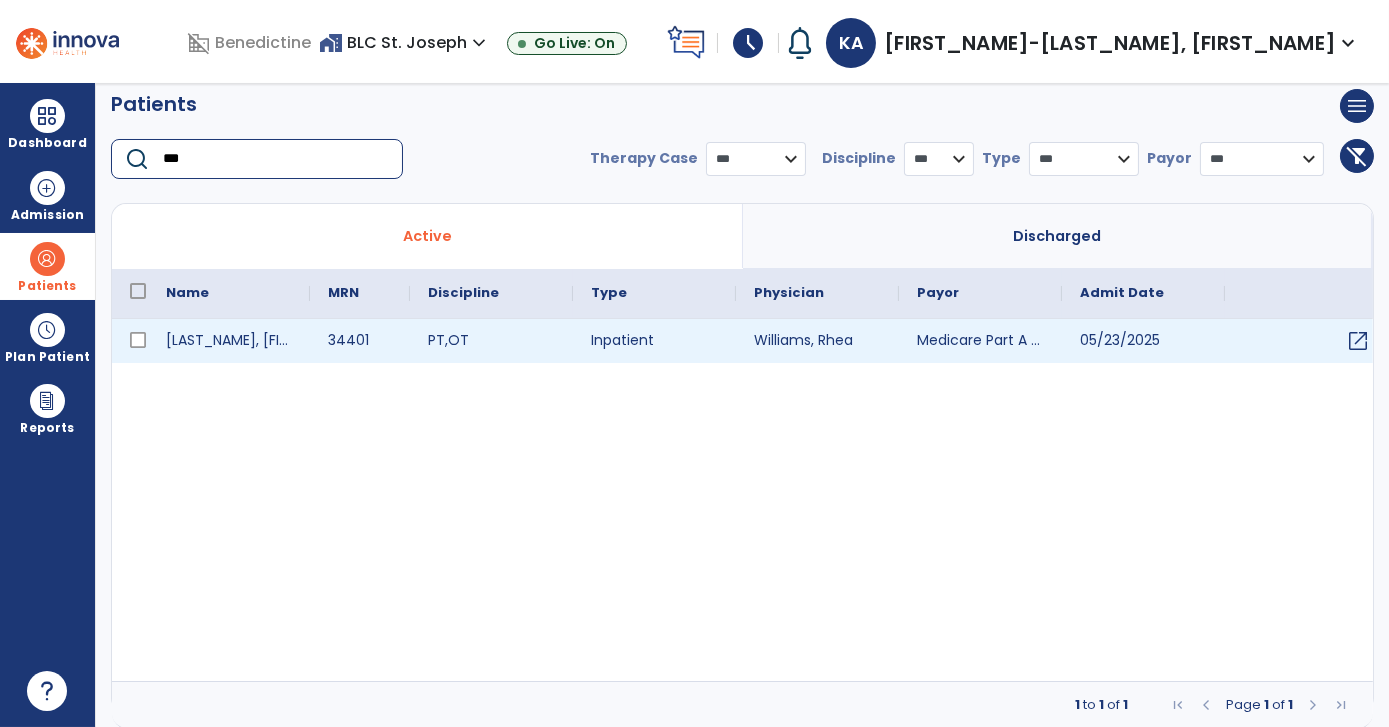 type on "***" 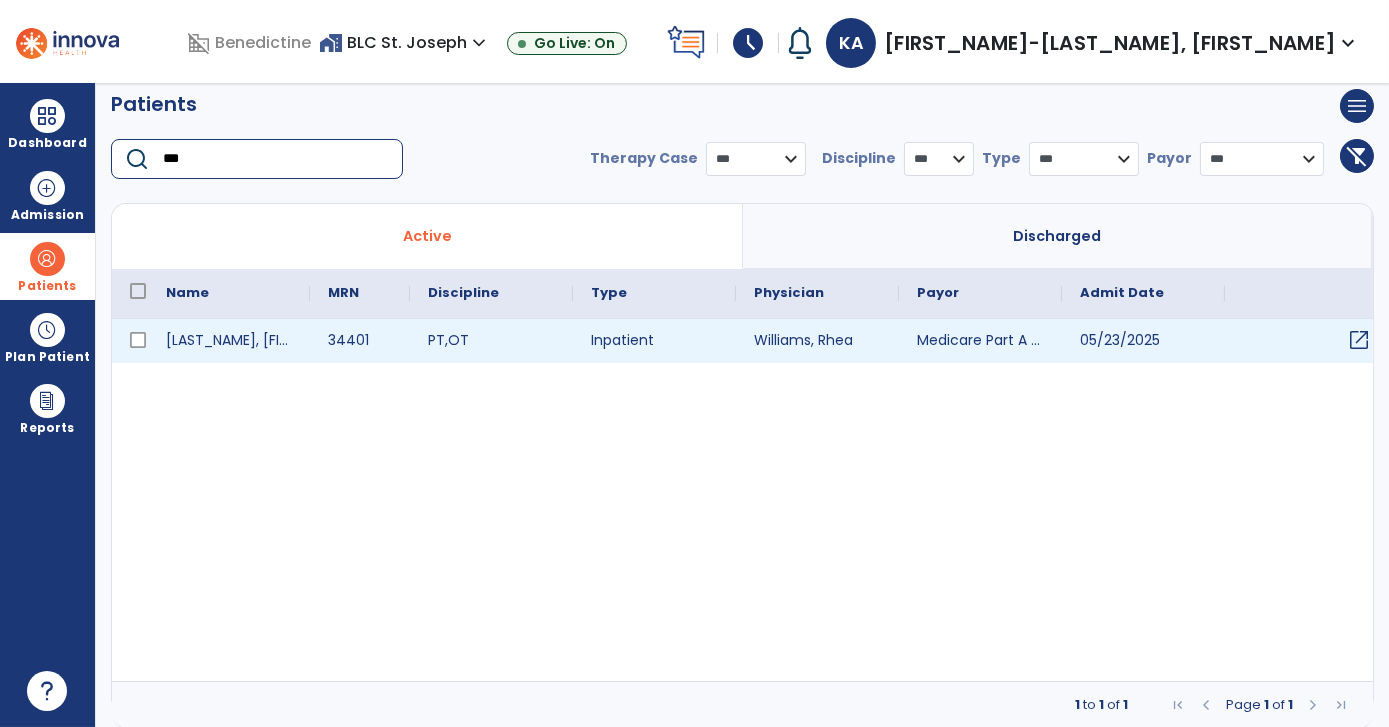 click on "open_in_new" at bounding box center (1359, 340) 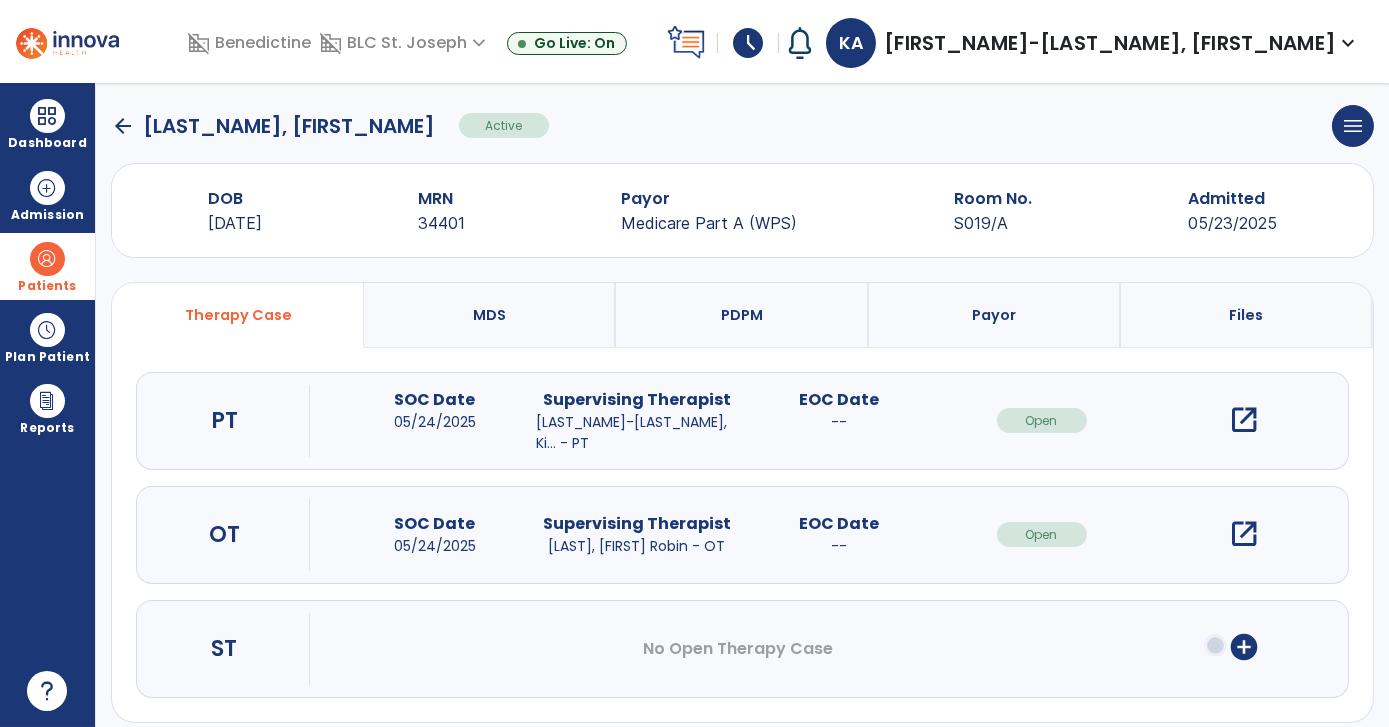 click on "open_in_new" at bounding box center (1244, 420) 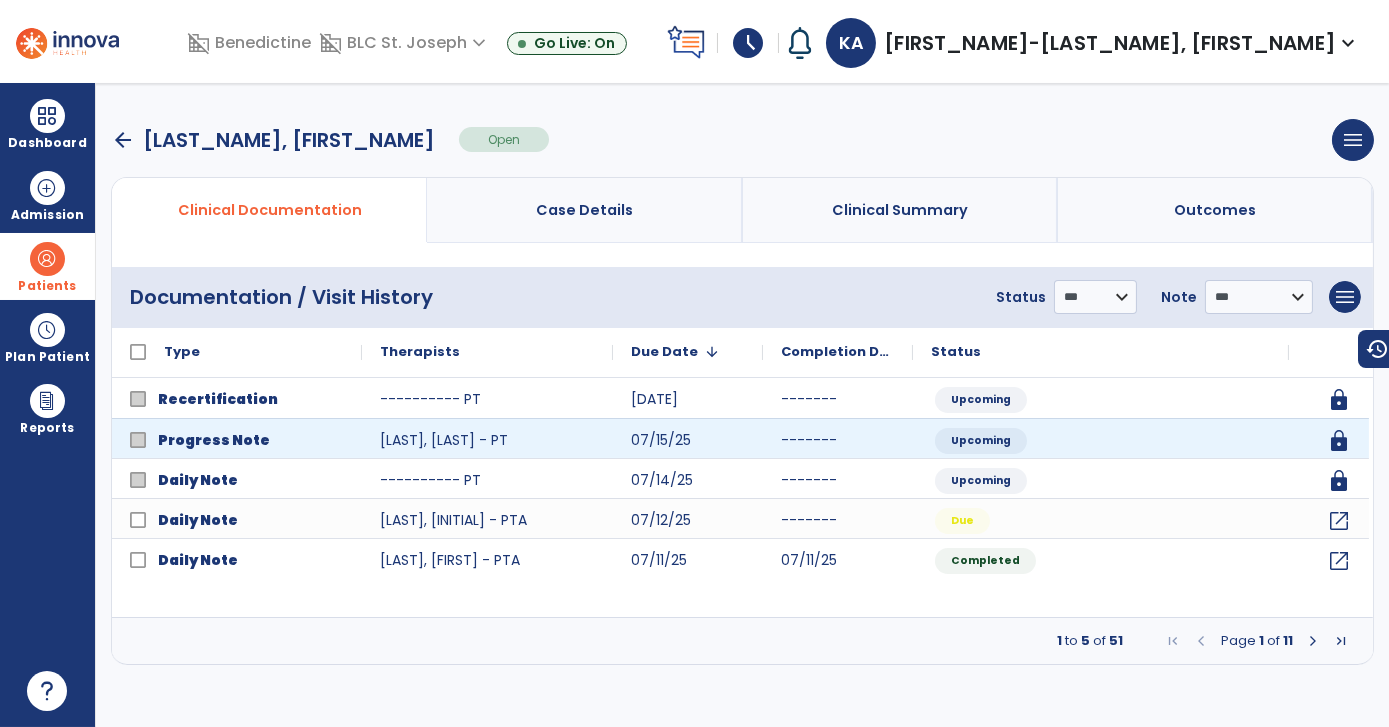 scroll, scrollTop: 0, scrollLeft: 0, axis: both 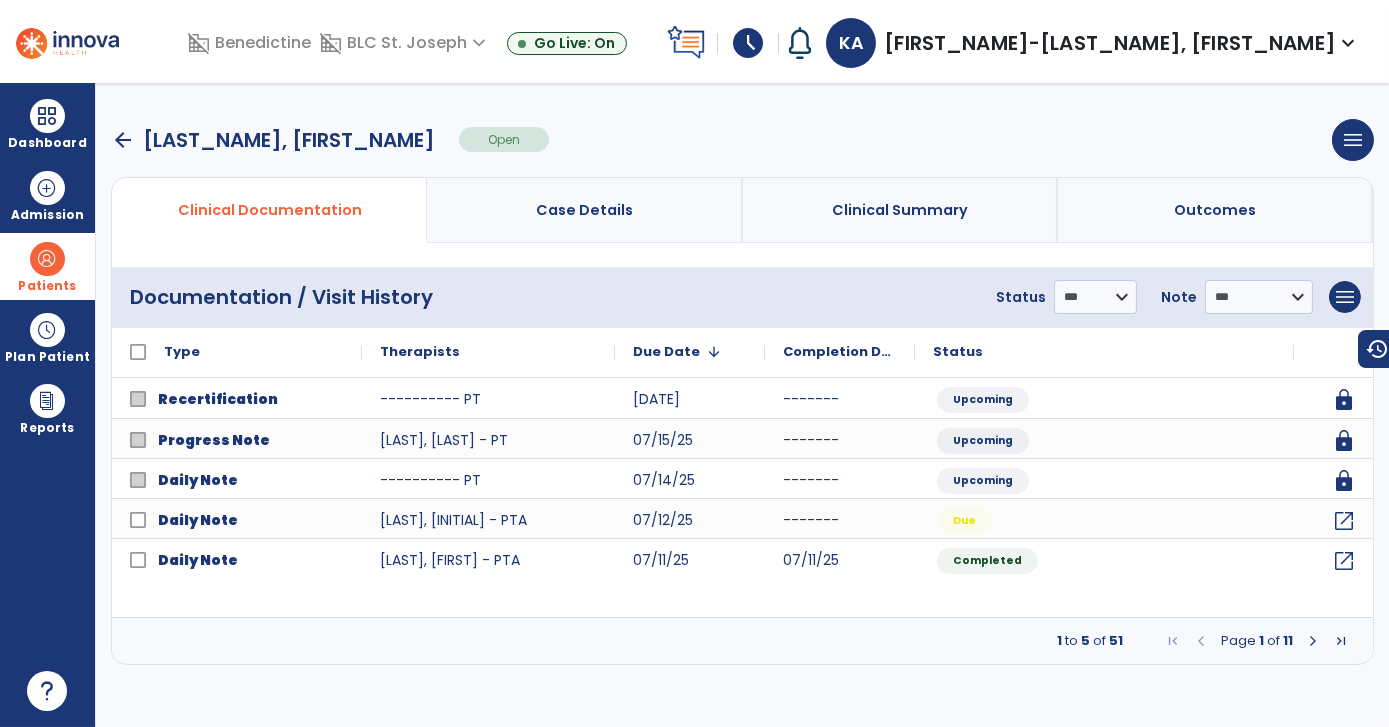 click at bounding box center [1341, 641] 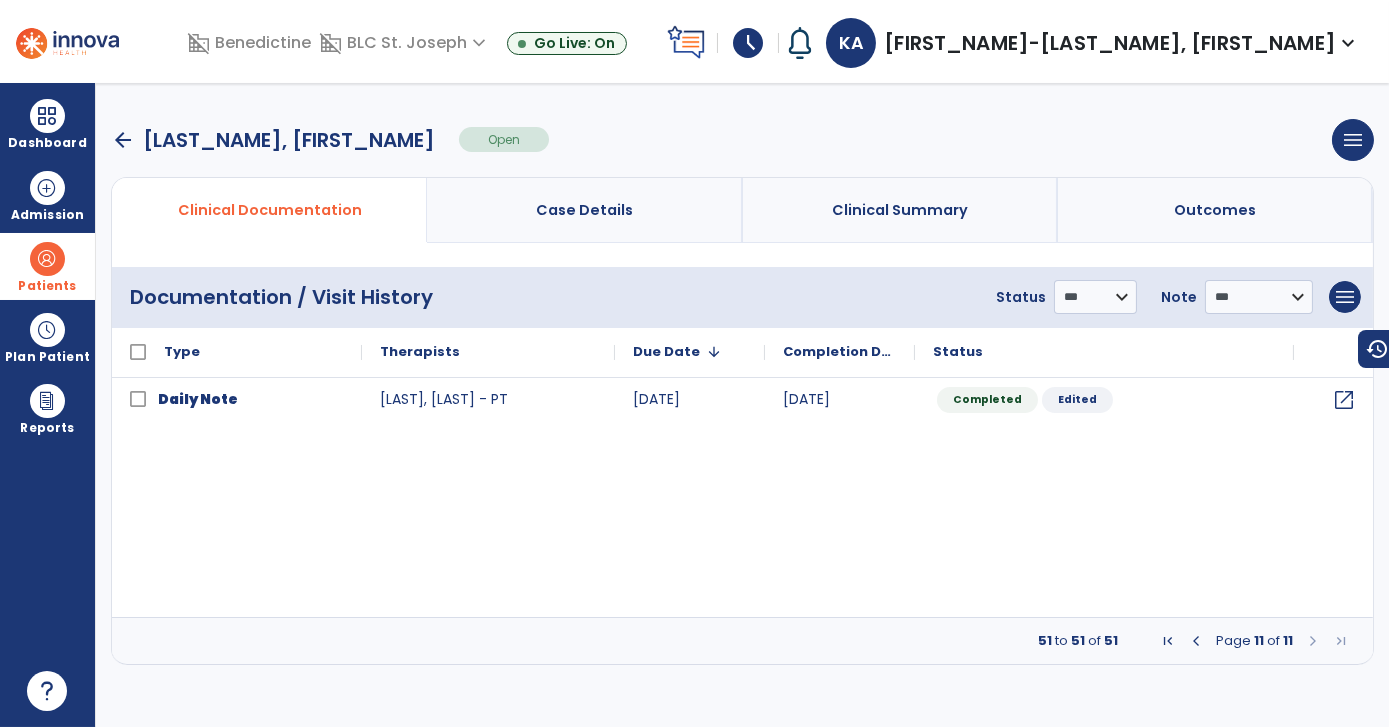 click at bounding box center [1196, 641] 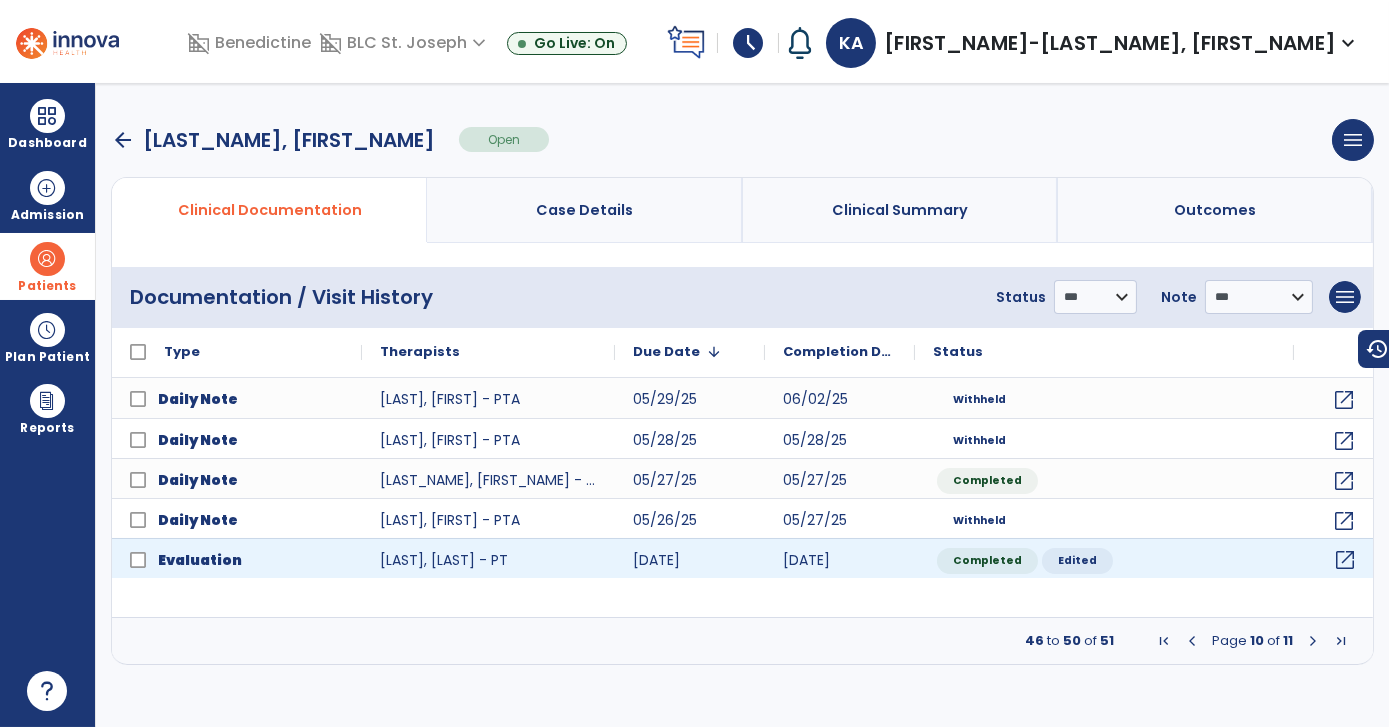 click on "open_in_new" 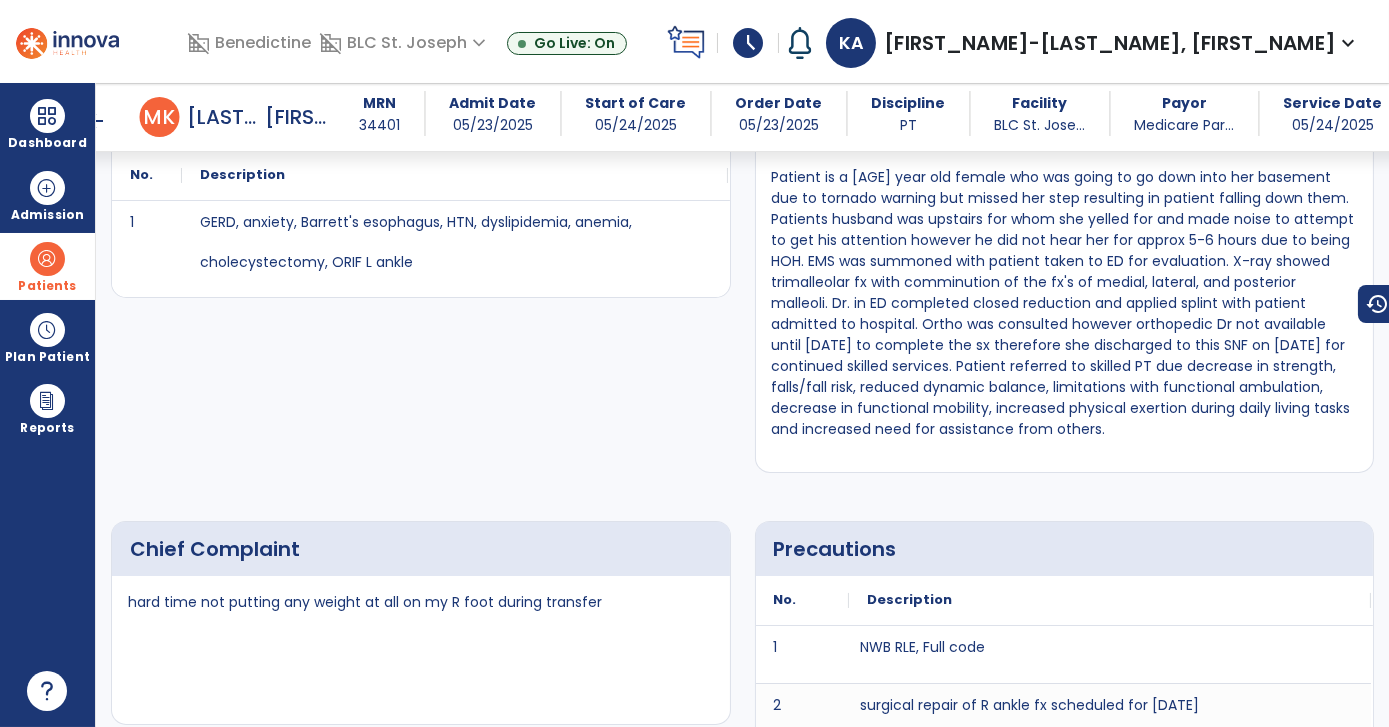 scroll, scrollTop: 1136, scrollLeft: 0, axis: vertical 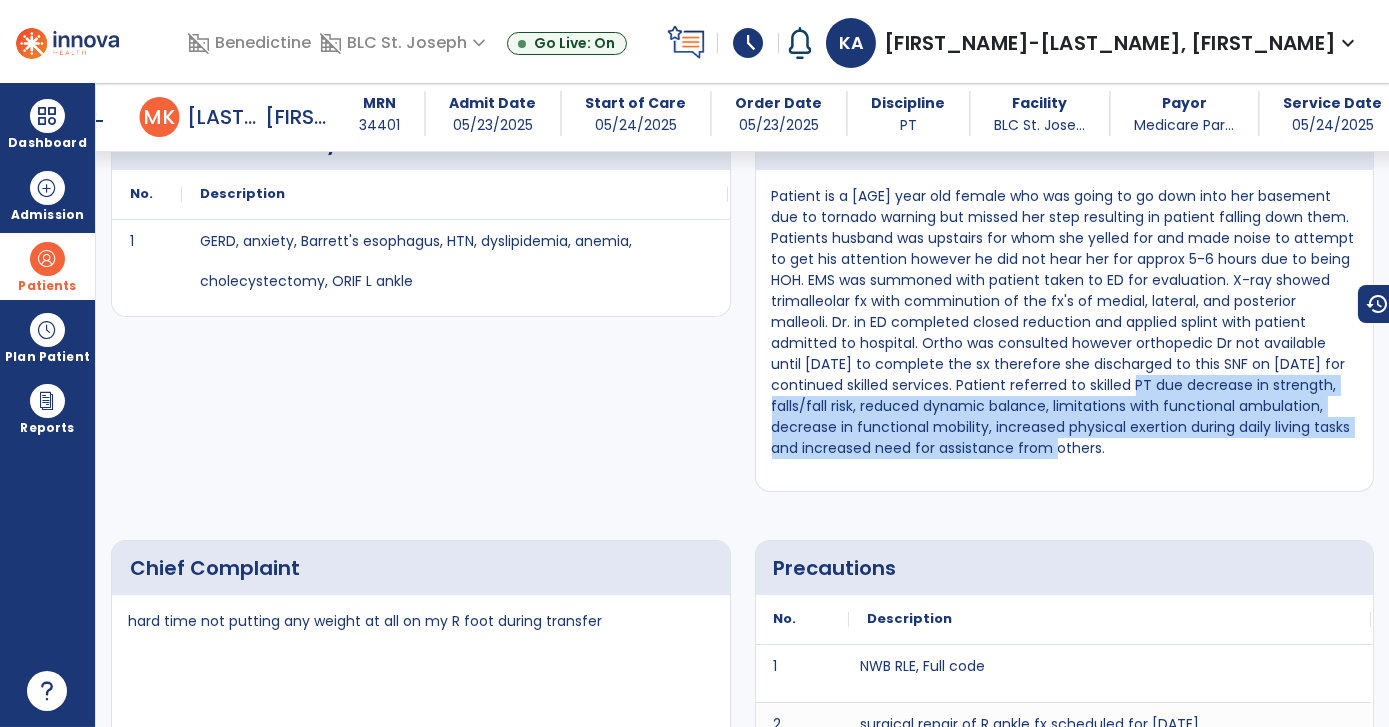 drag, startPoint x: 1058, startPoint y: 381, endPoint x: 1093, endPoint y: 454, distance: 80.95678 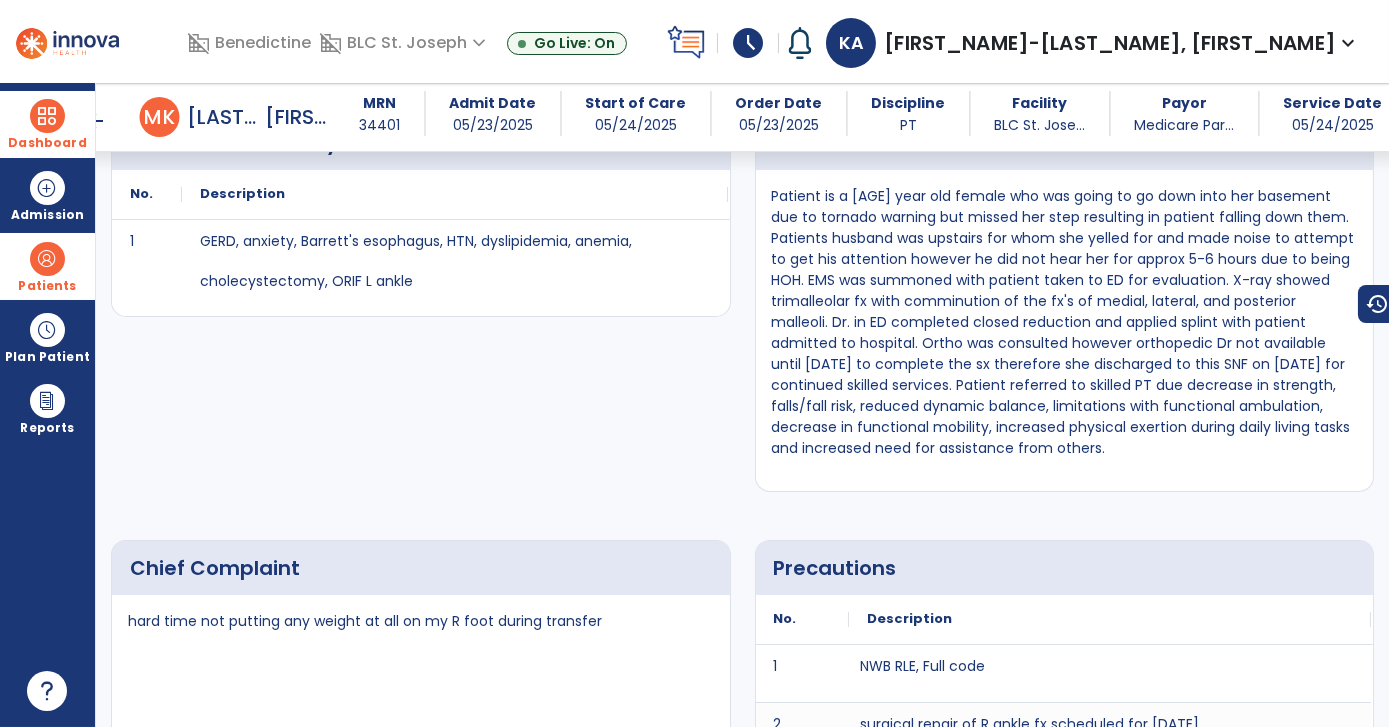 click at bounding box center [47, 116] 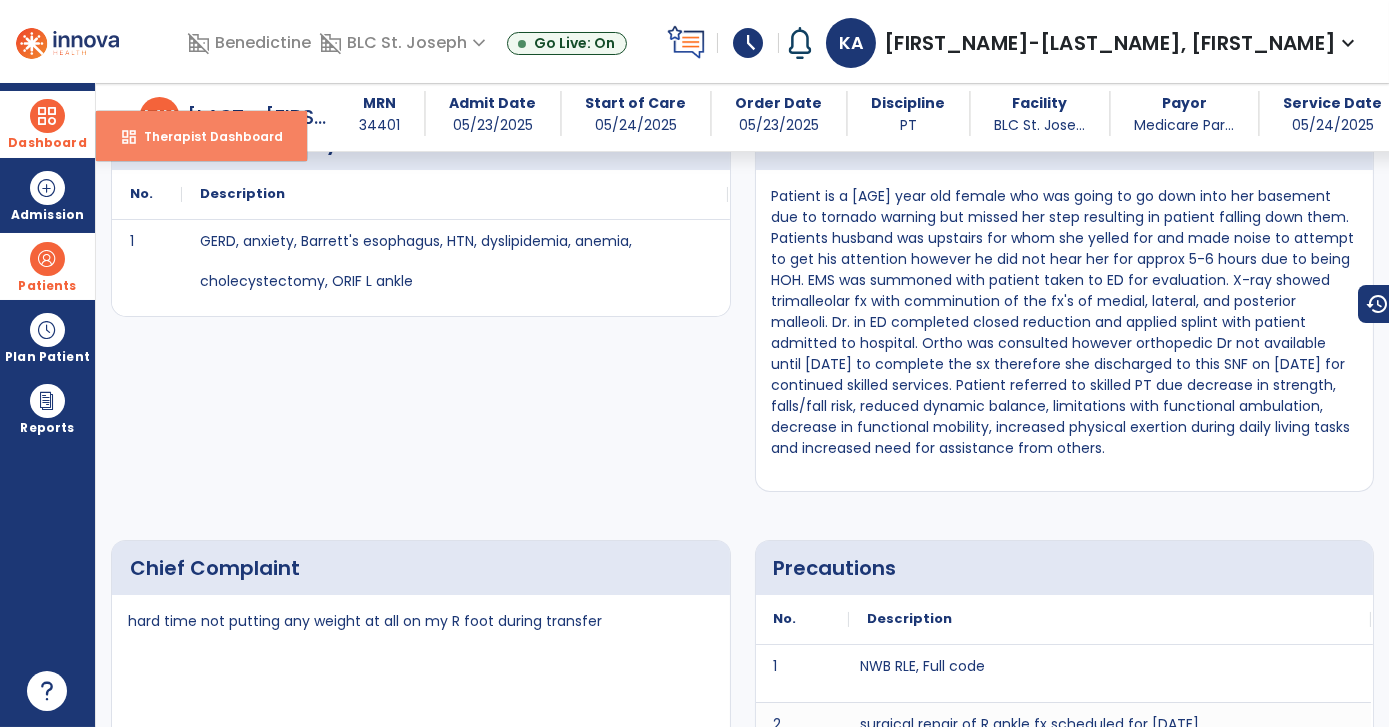click on "Therapist Dashboard" at bounding box center (205, 136) 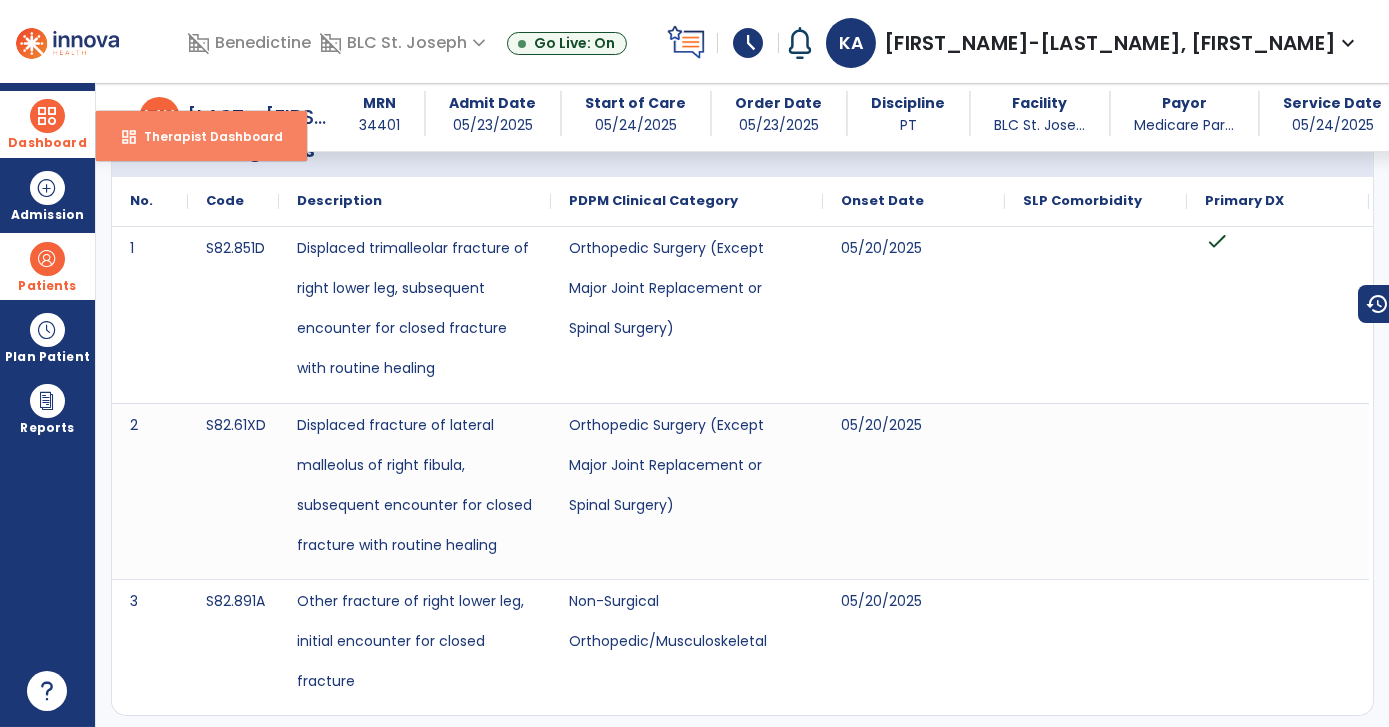 select on "****" 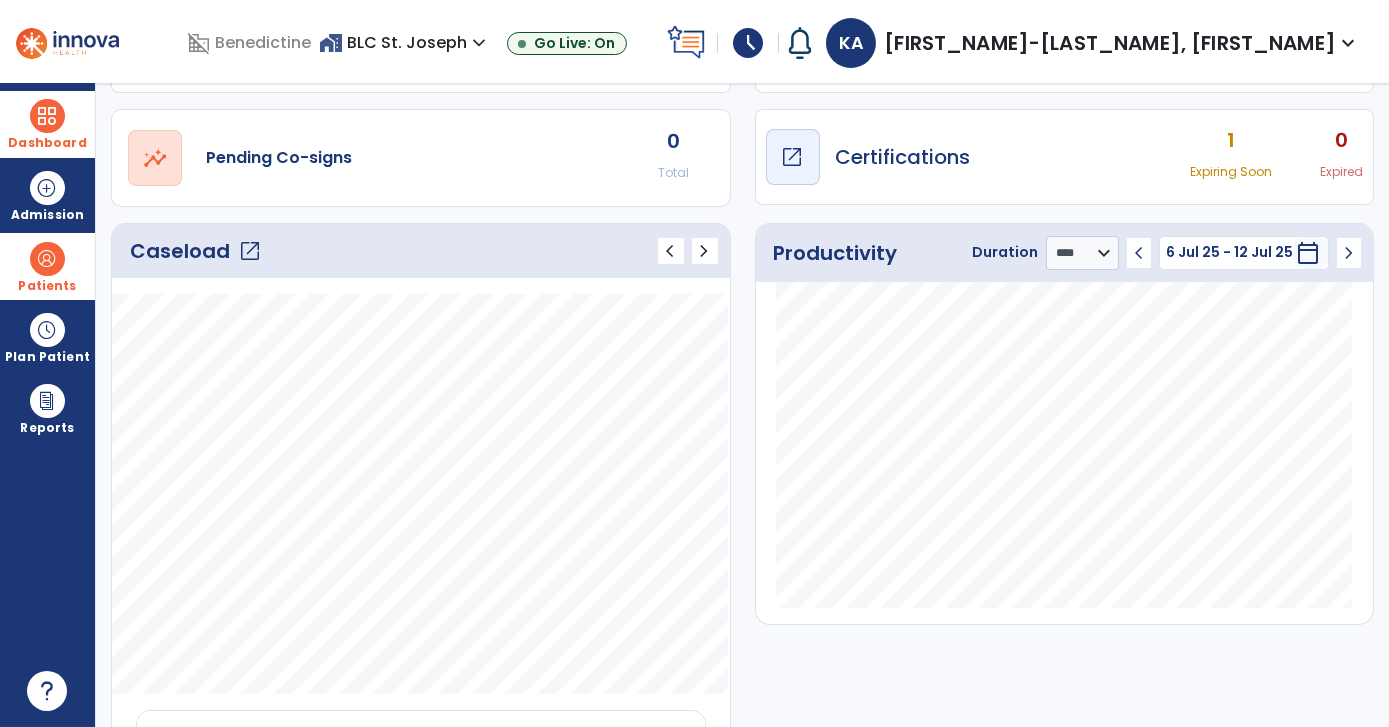 click on "Certifications" at bounding box center [903, 157] 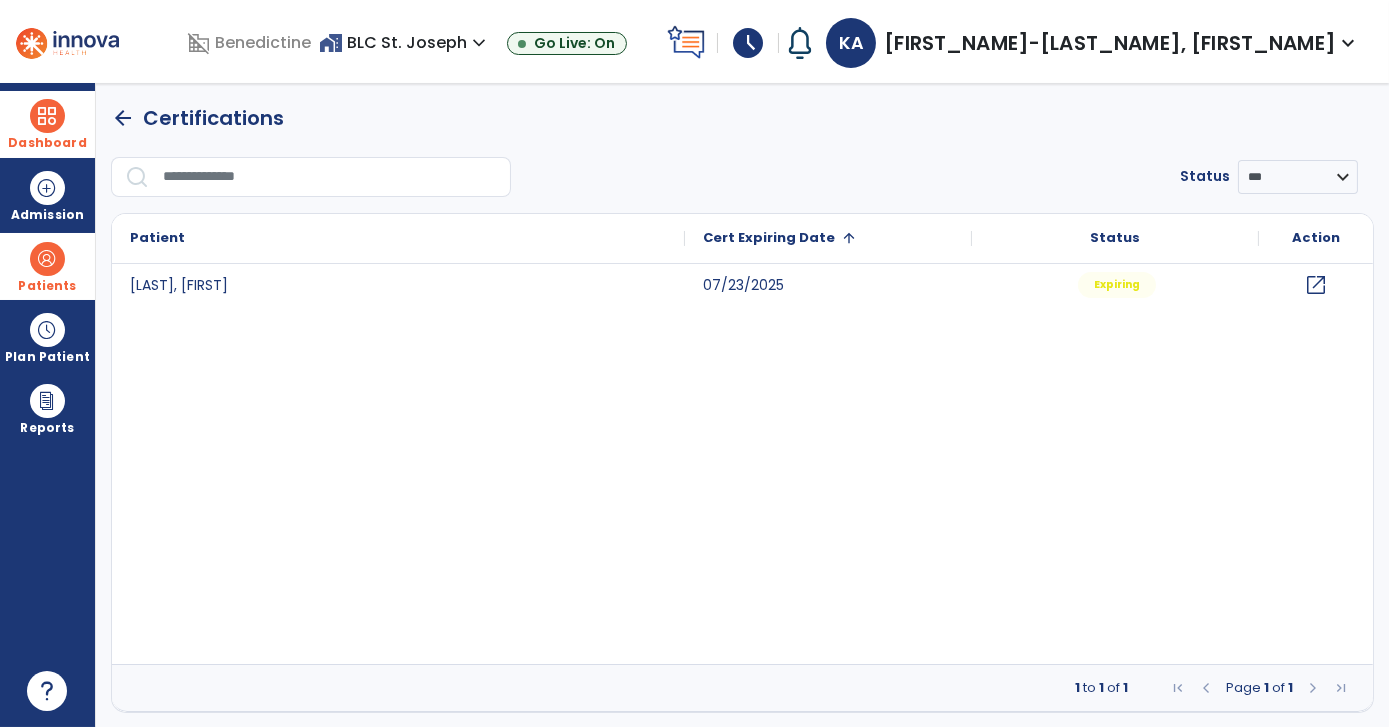 click on "arrow_back" 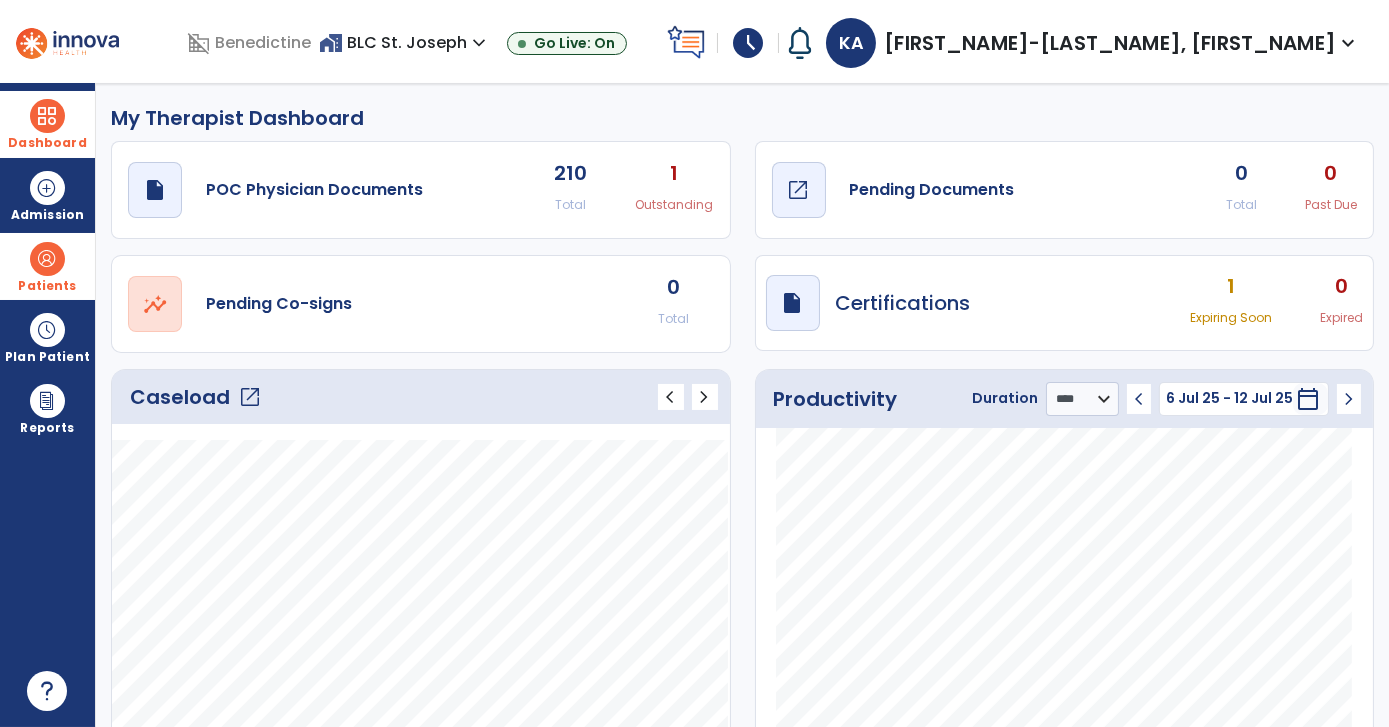 click on "Pending Documents" 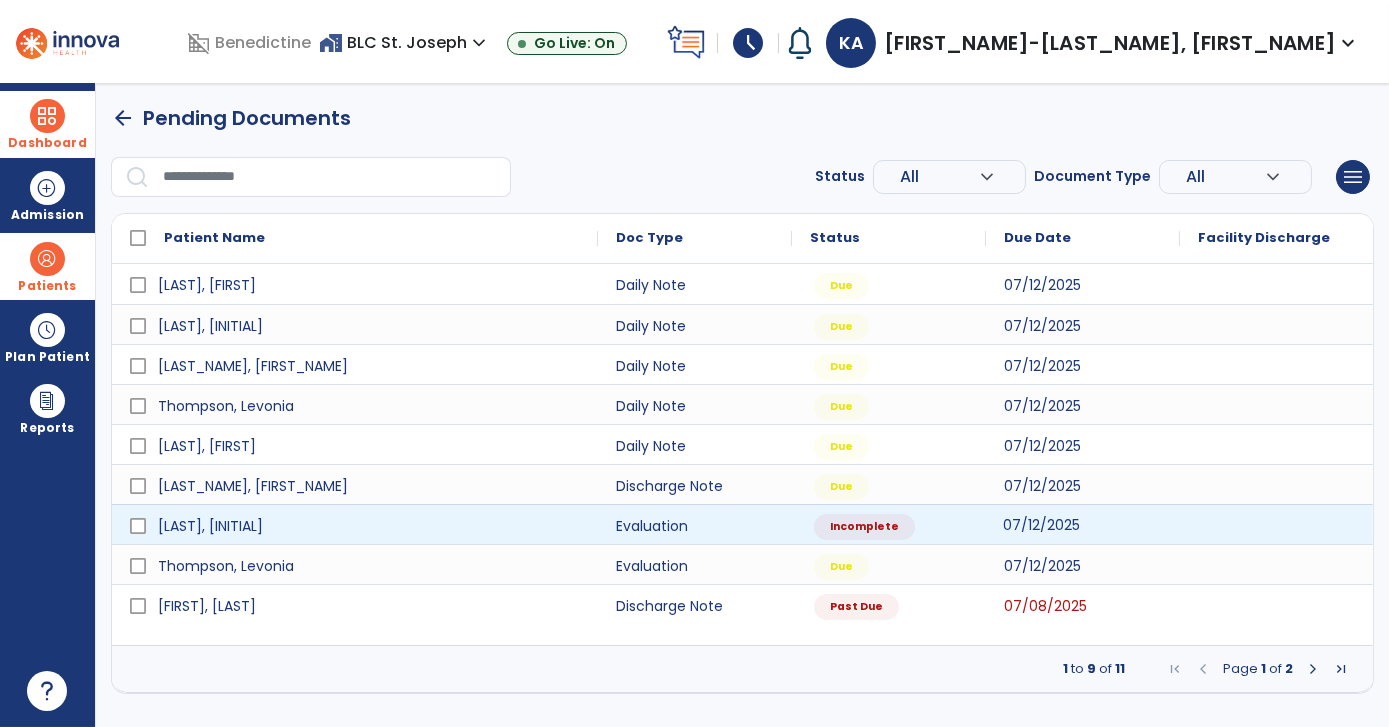 click on "07/12/2025" at bounding box center [1041, 525] 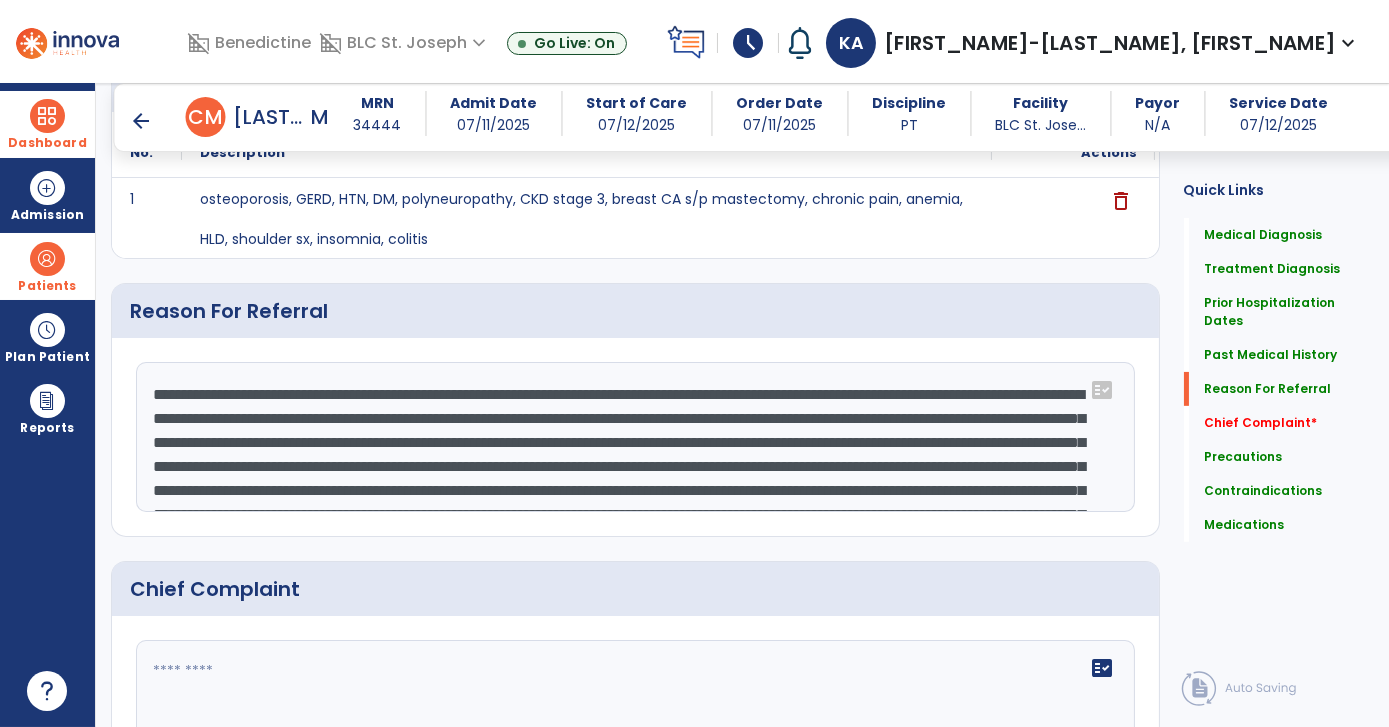 scroll, scrollTop: 965, scrollLeft: 0, axis: vertical 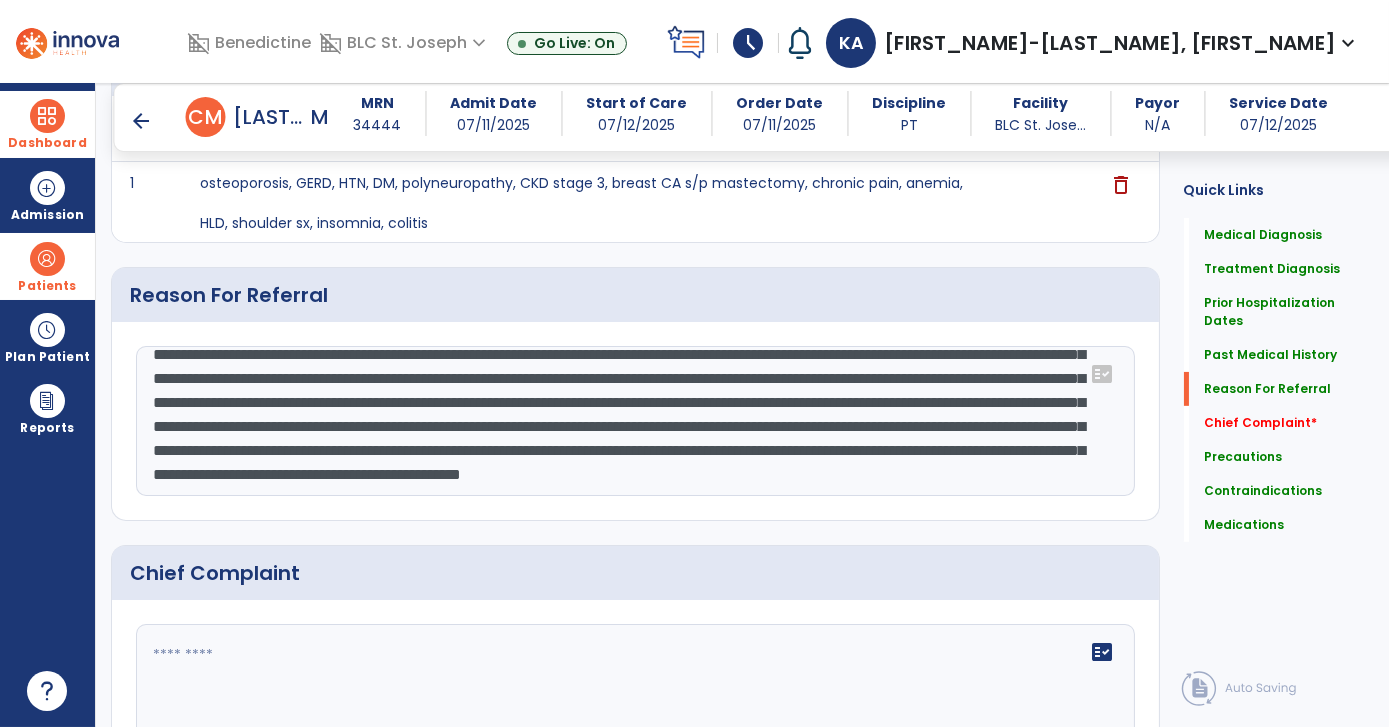click on "**********" 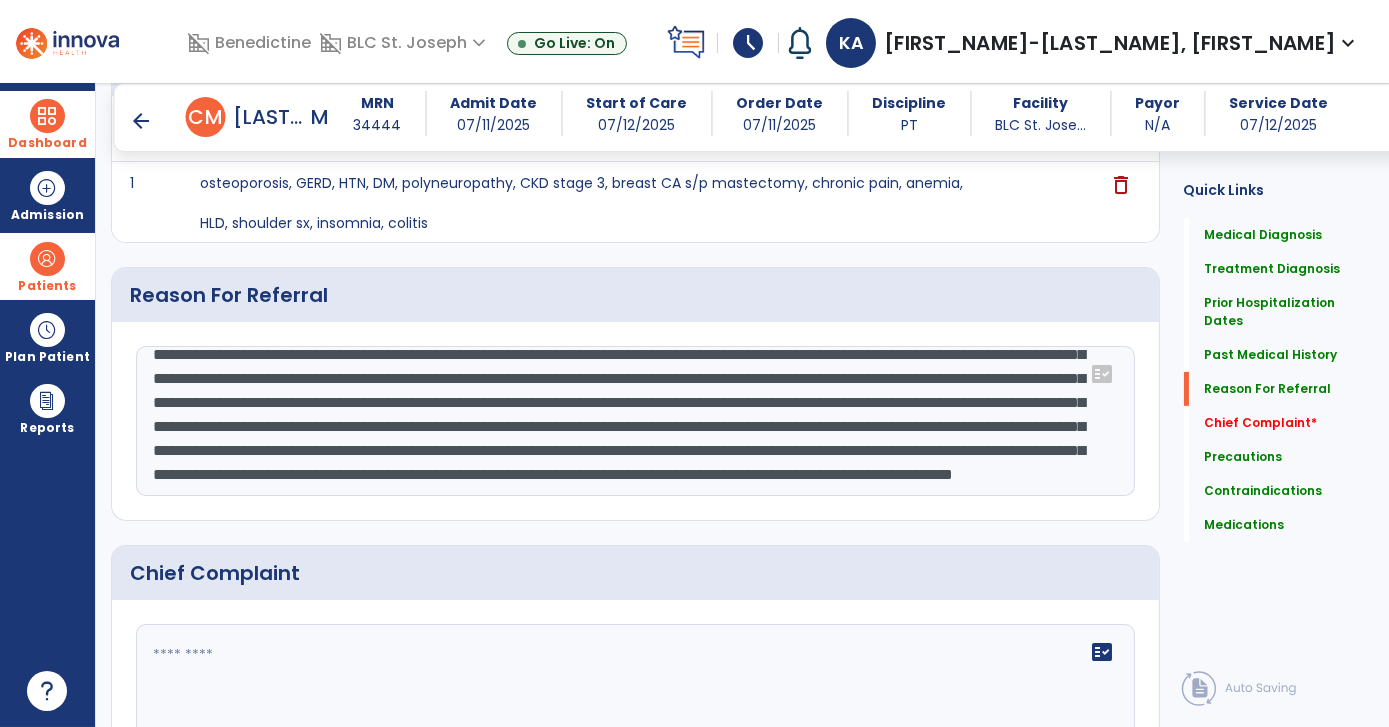 scroll, scrollTop: 136, scrollLeft: 0, axis: vertical 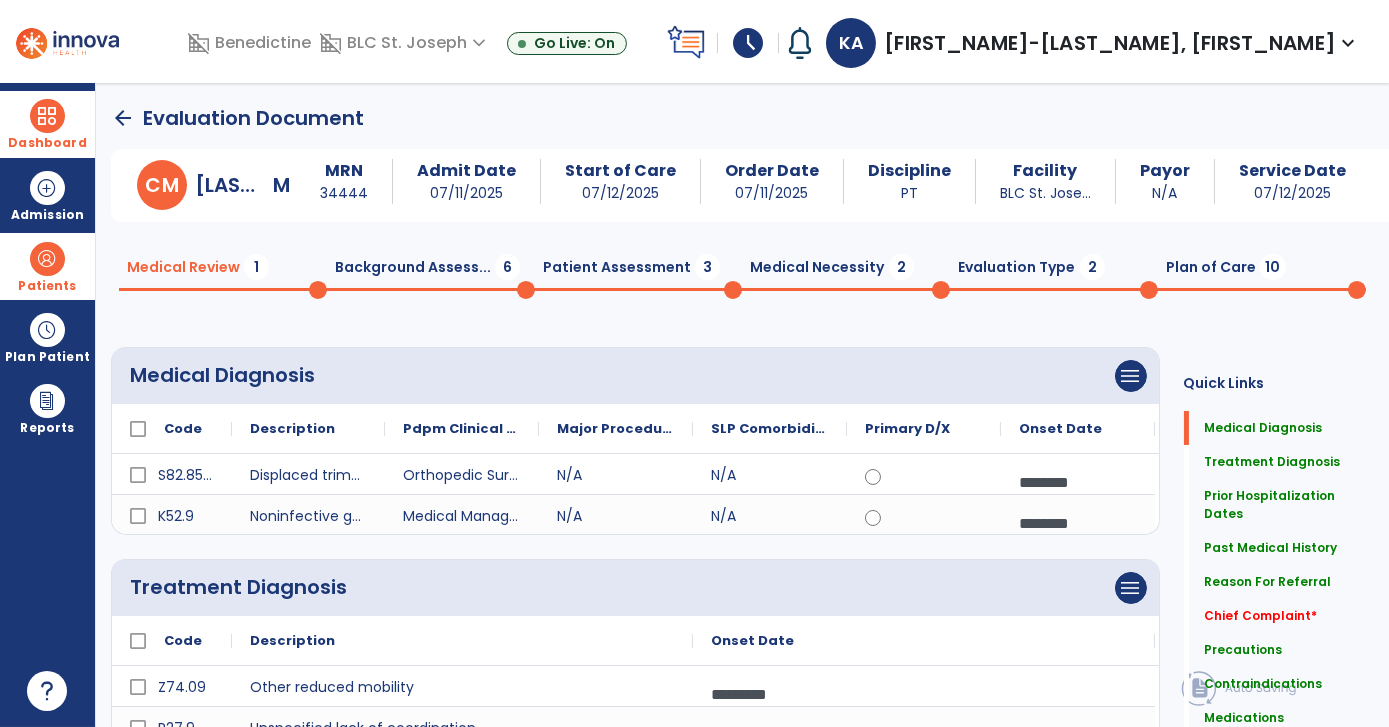 type on "**********" 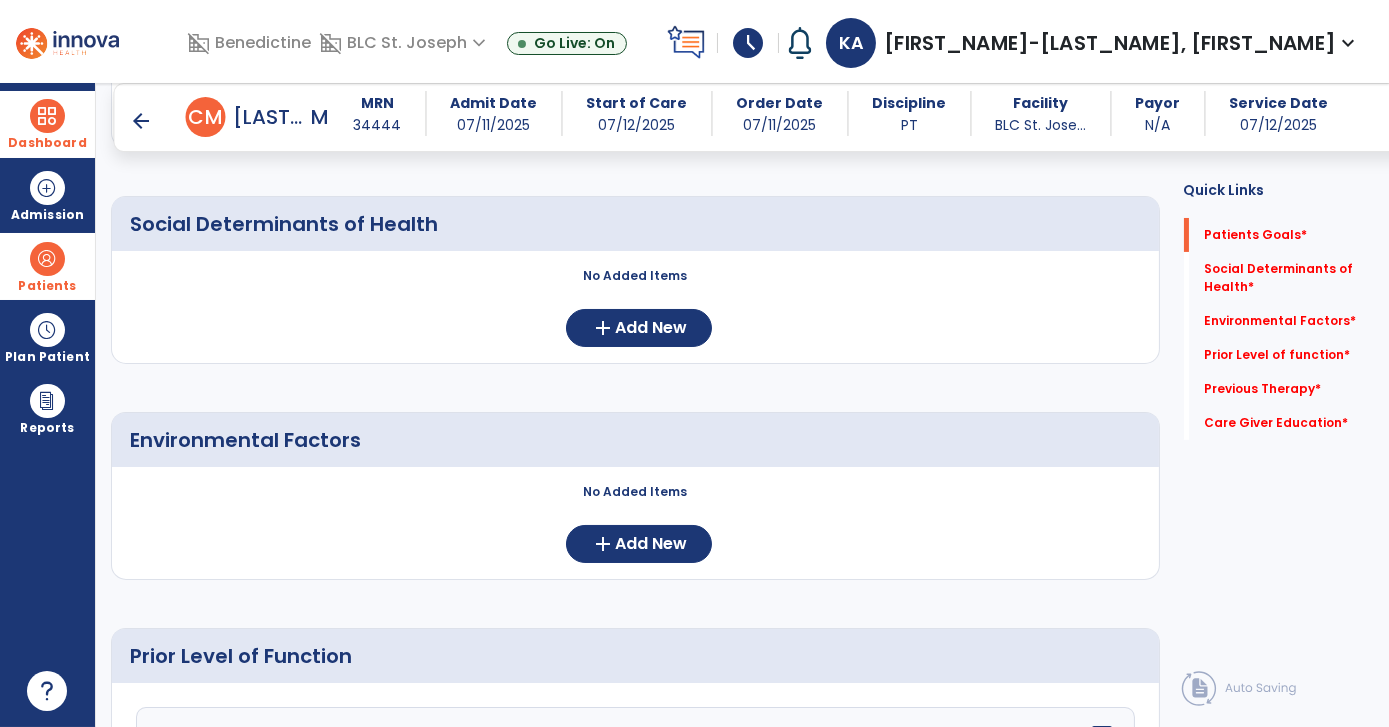 scroll, scrollTop: 391, scrollLeft: 0, axis: vertical 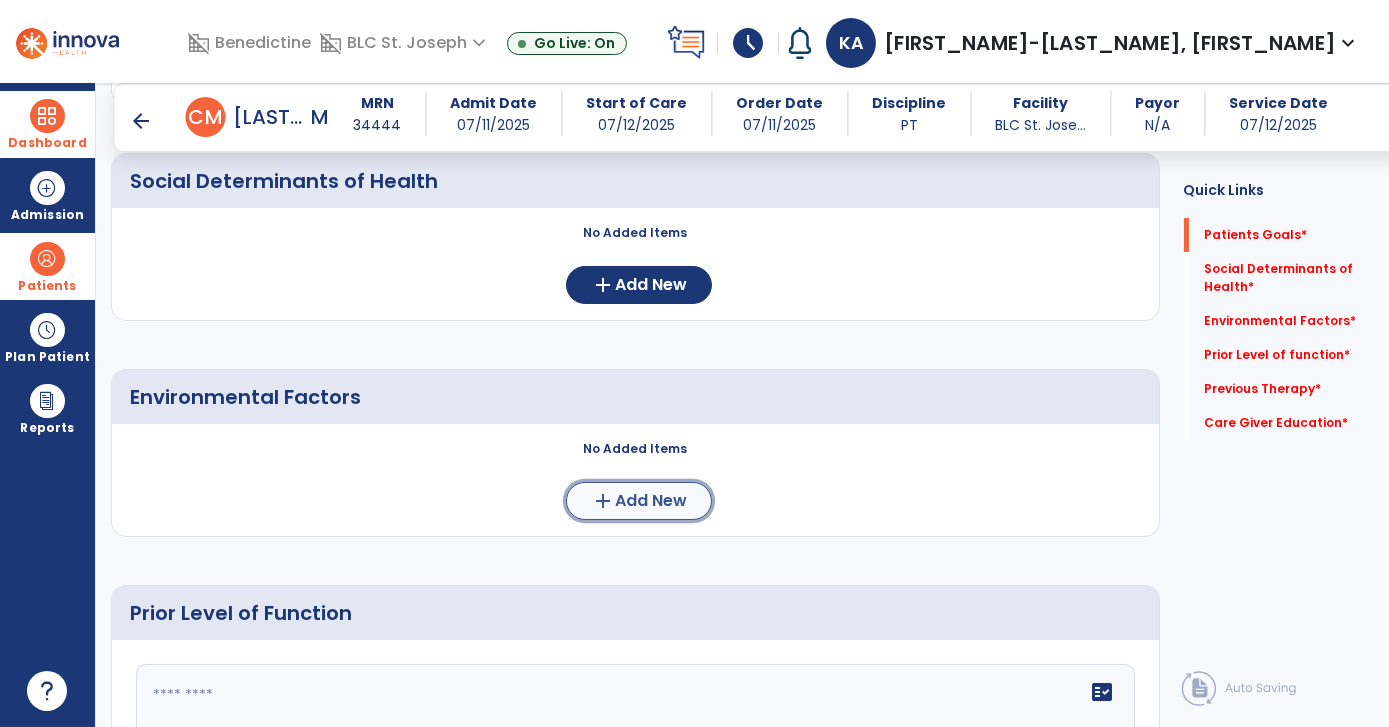 click on "add  Add New" 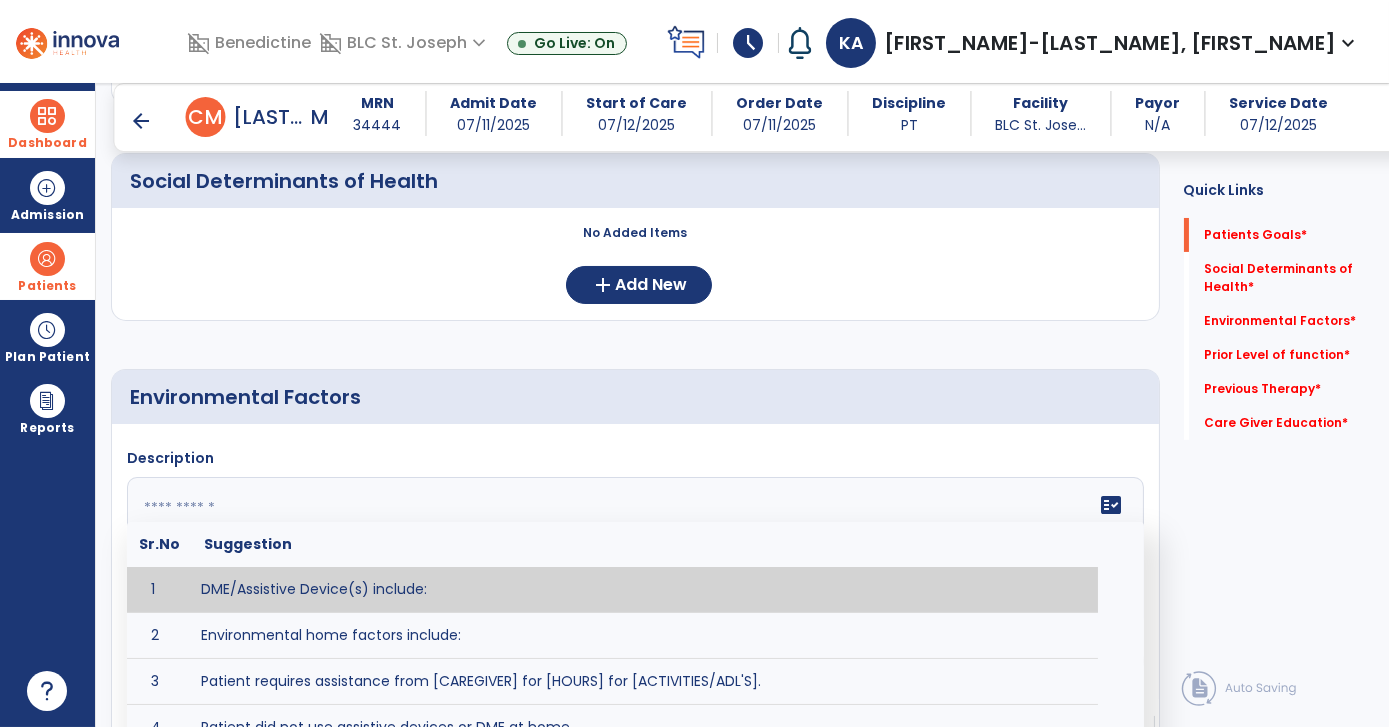 click 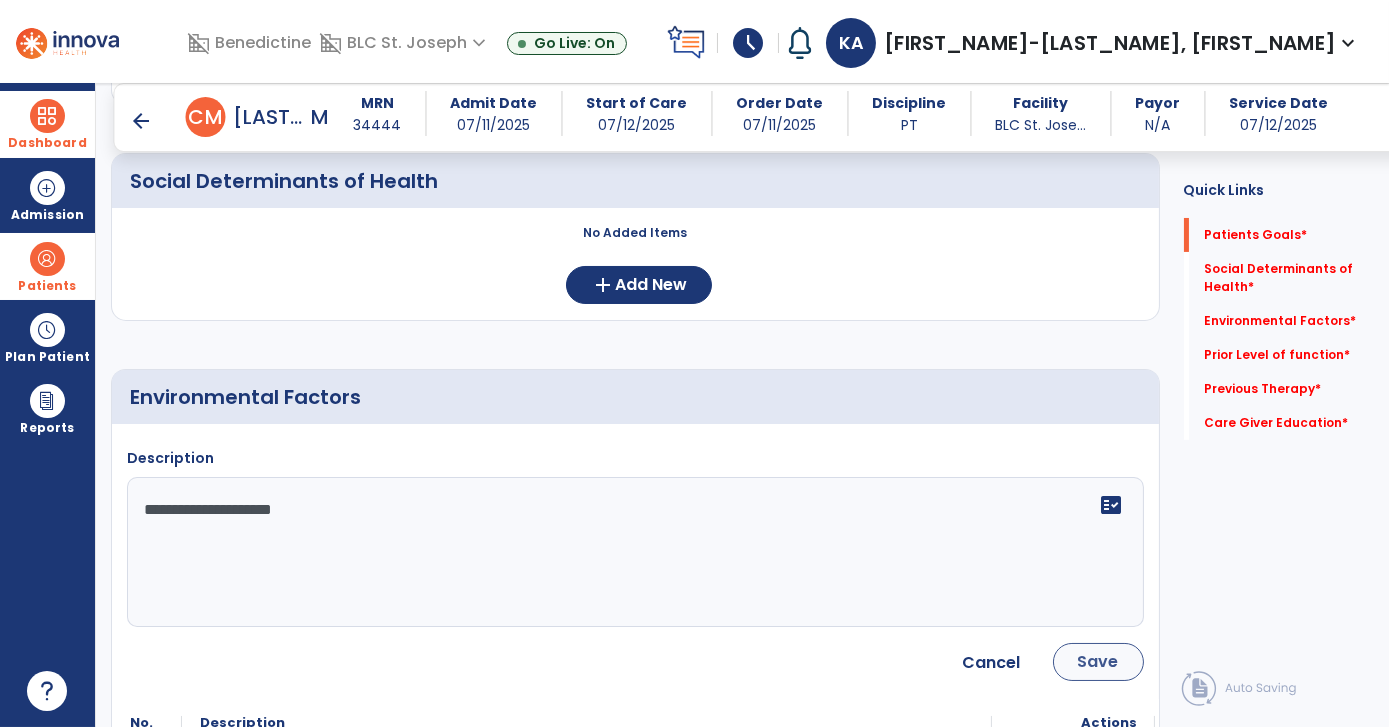 type on "**********" 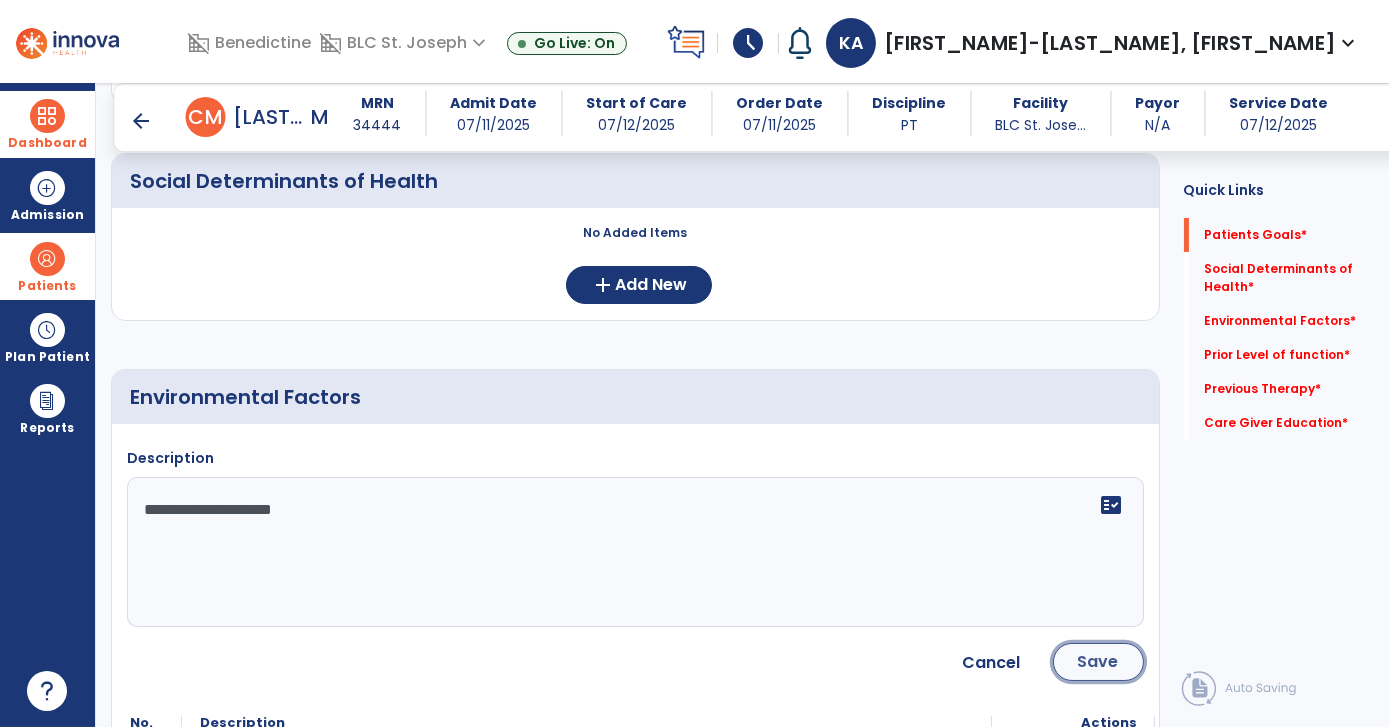 click on "Save" 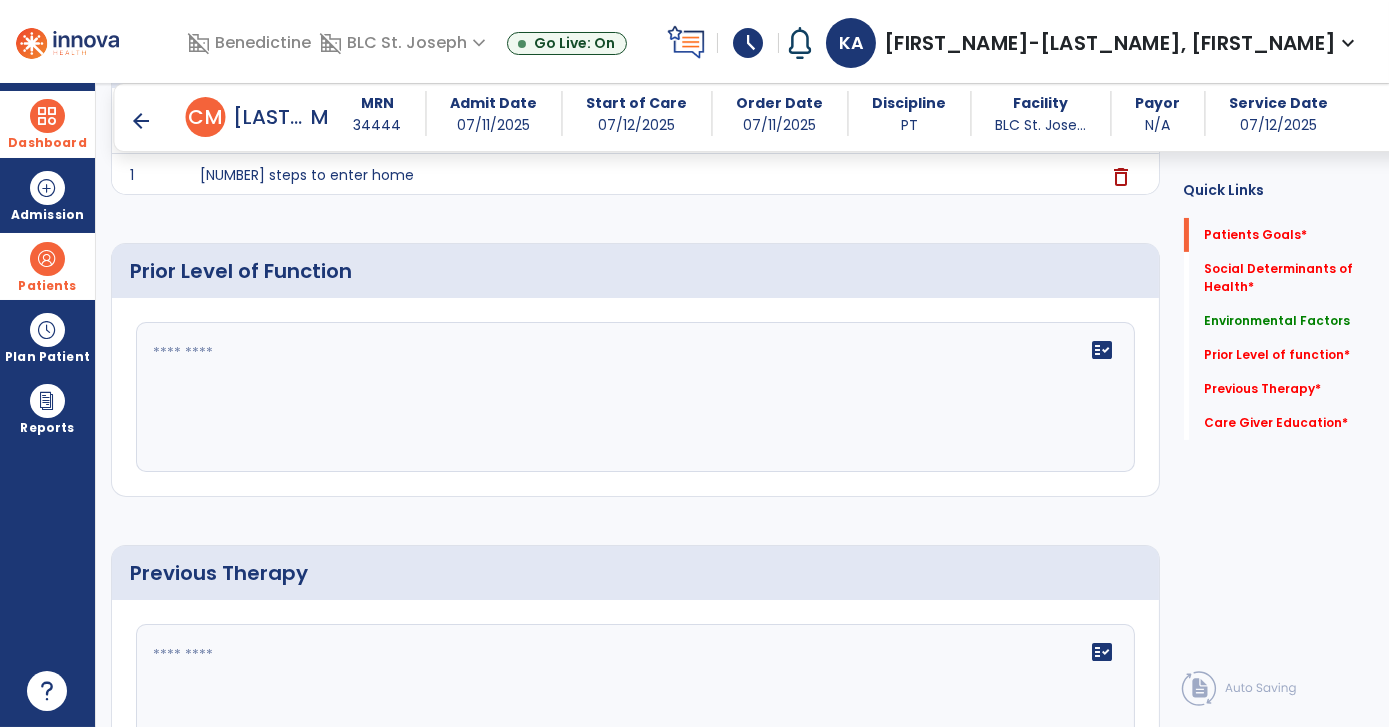scroll, scrollTop: 741, scrollLeft: 0, axis: vertical 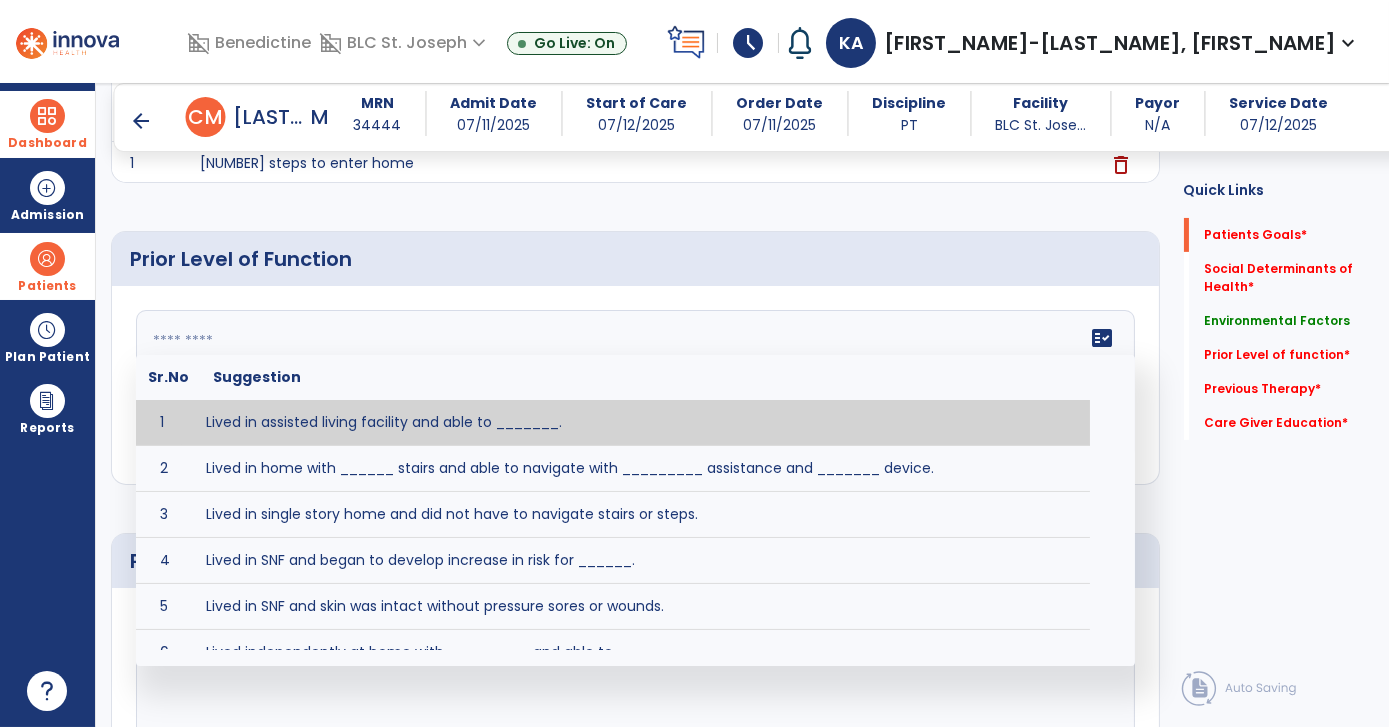 click 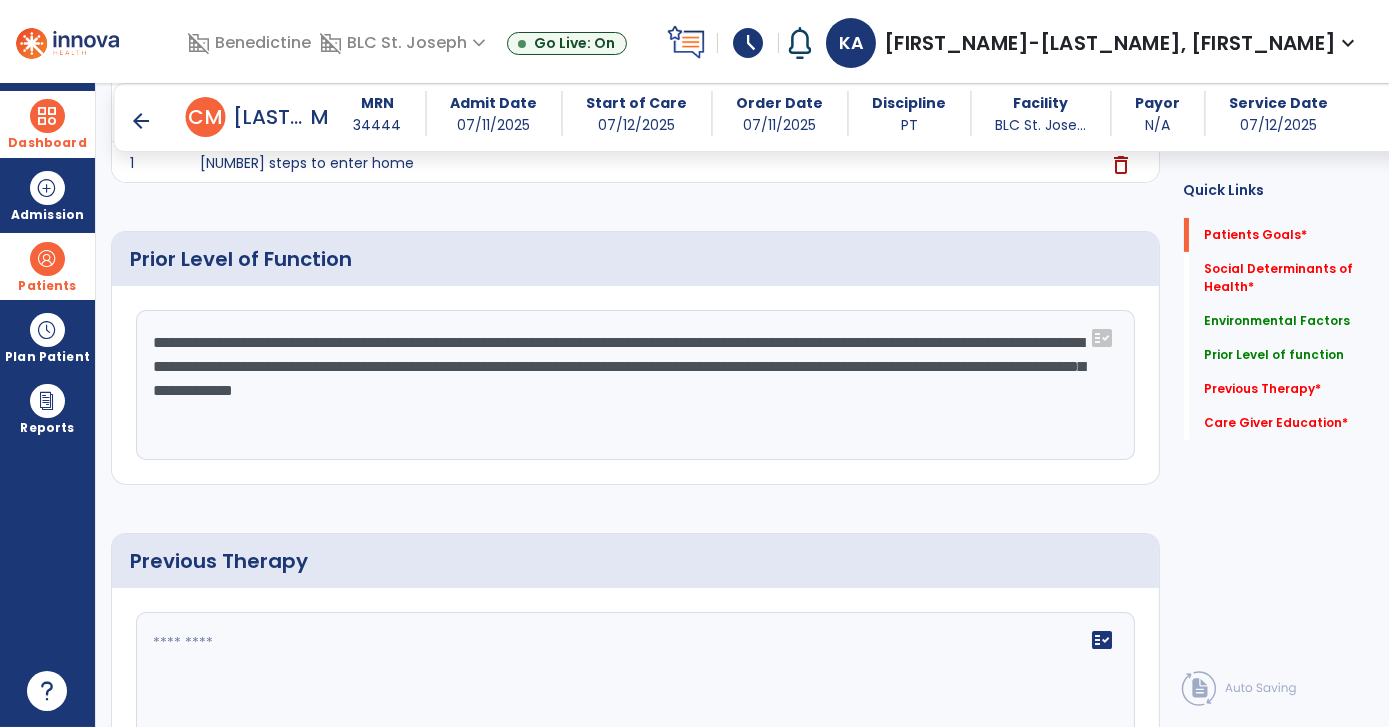 type on "**********" 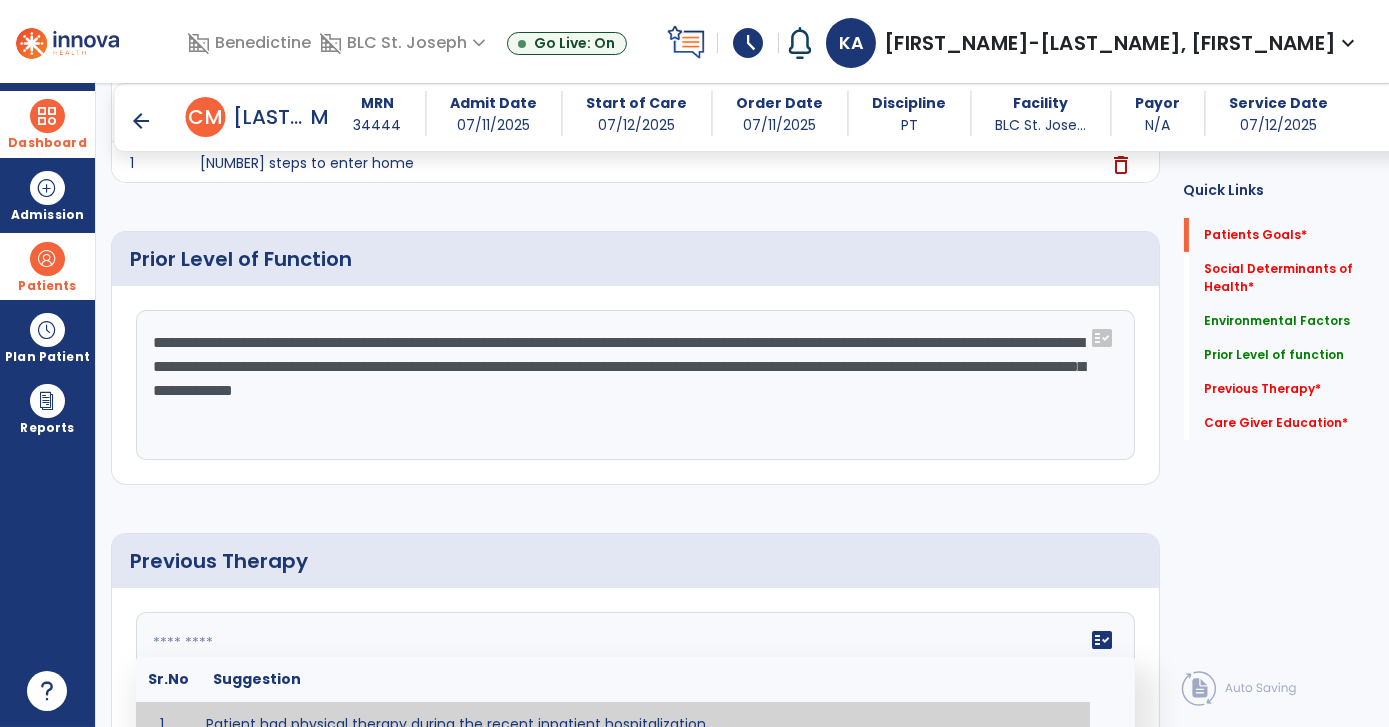 click 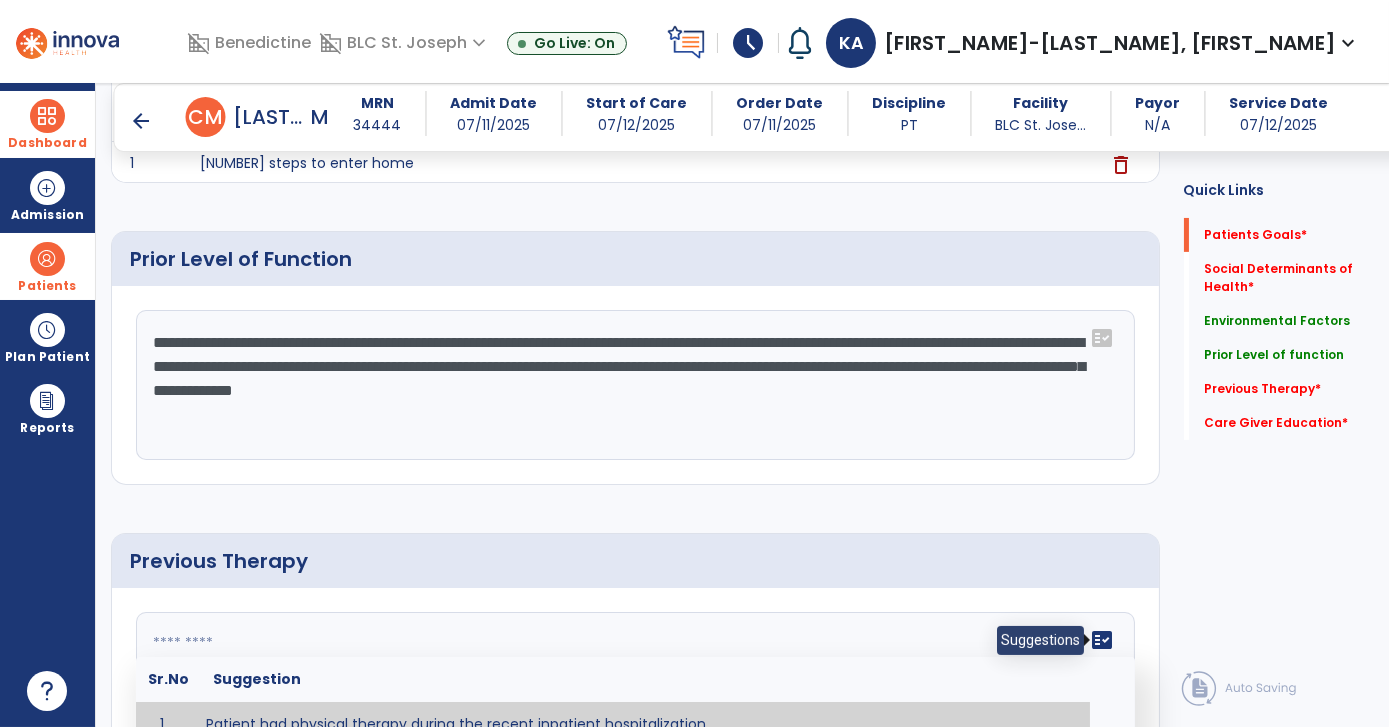 click on "fact_check" 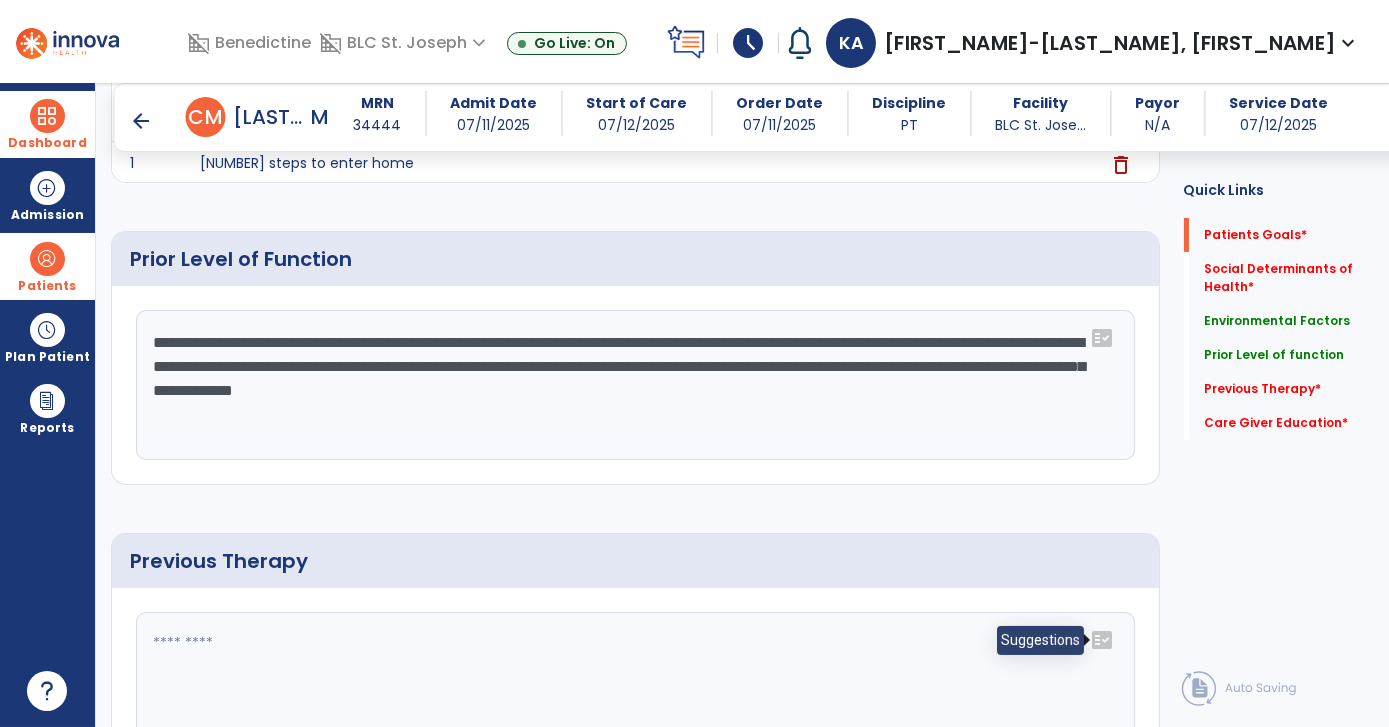 click on "fact_check" 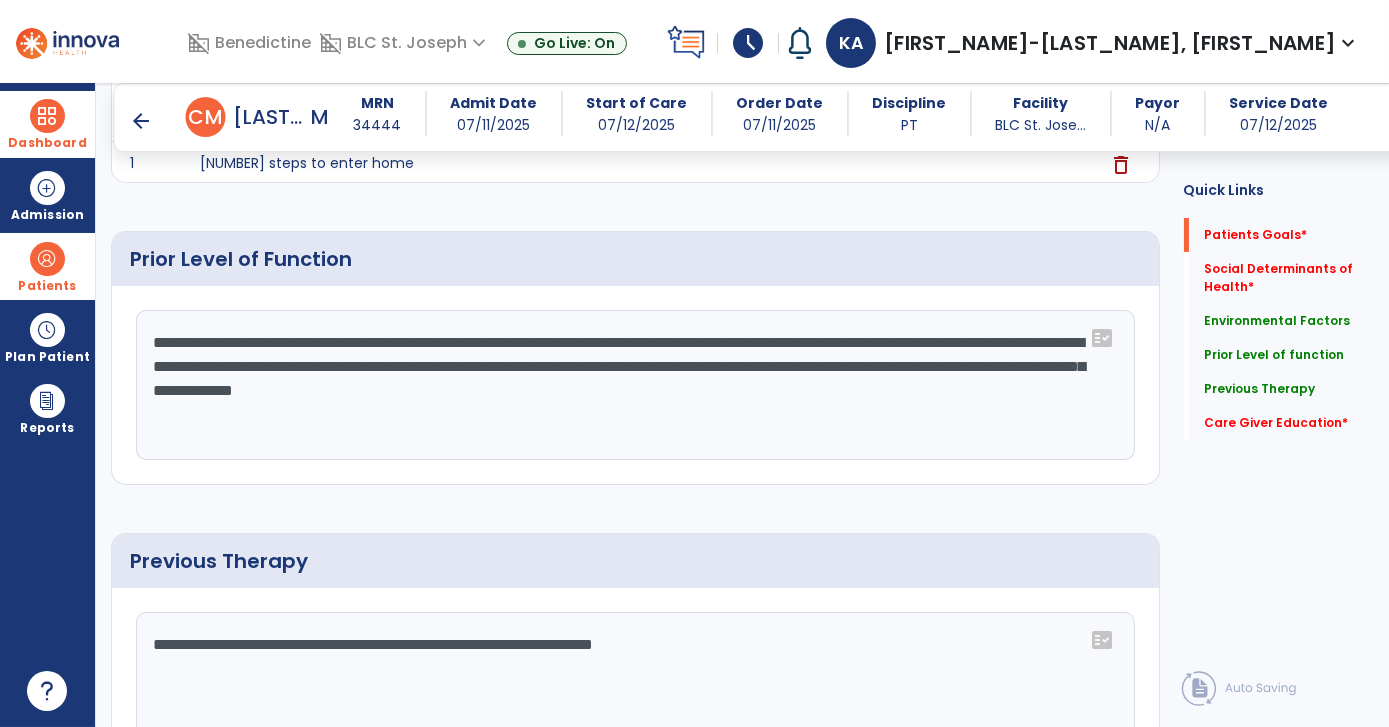 click on "**********" 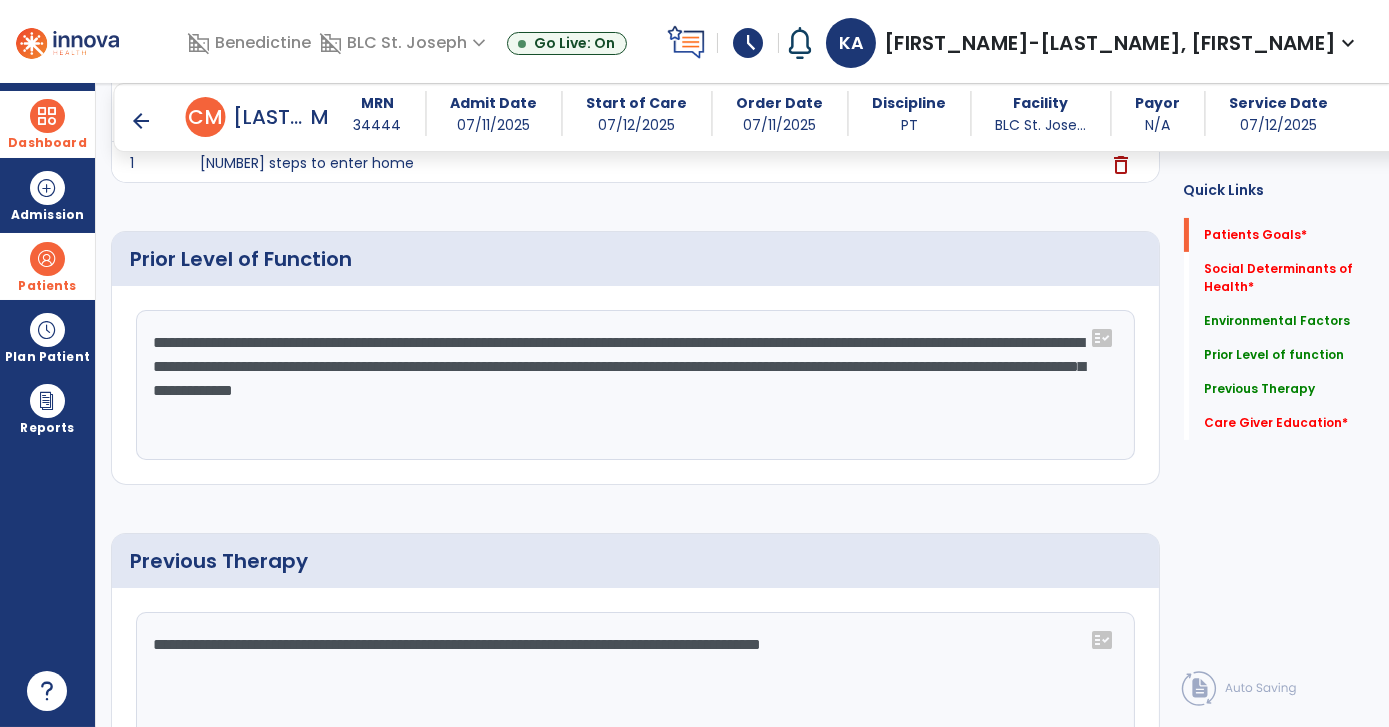 type on "**********" 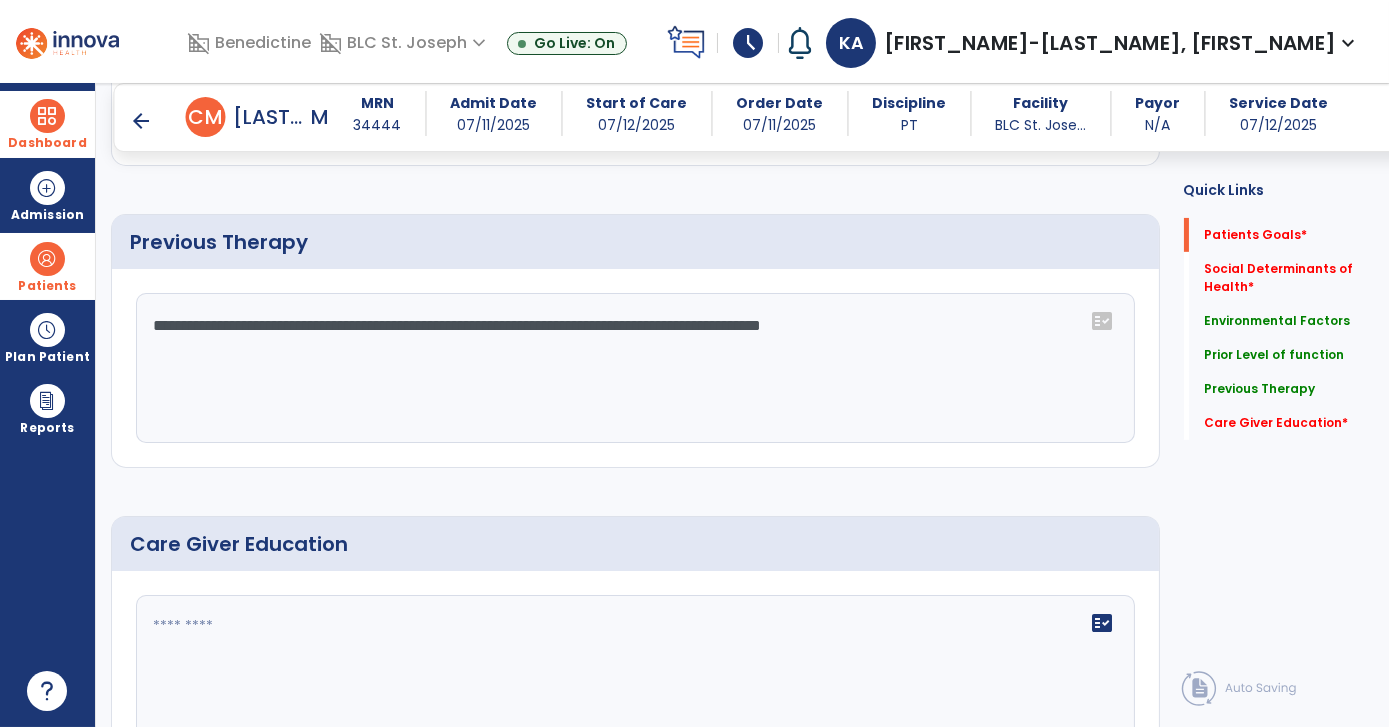 scroll, scrollTop: 1085, scrollLeft: 0, axis: vertical 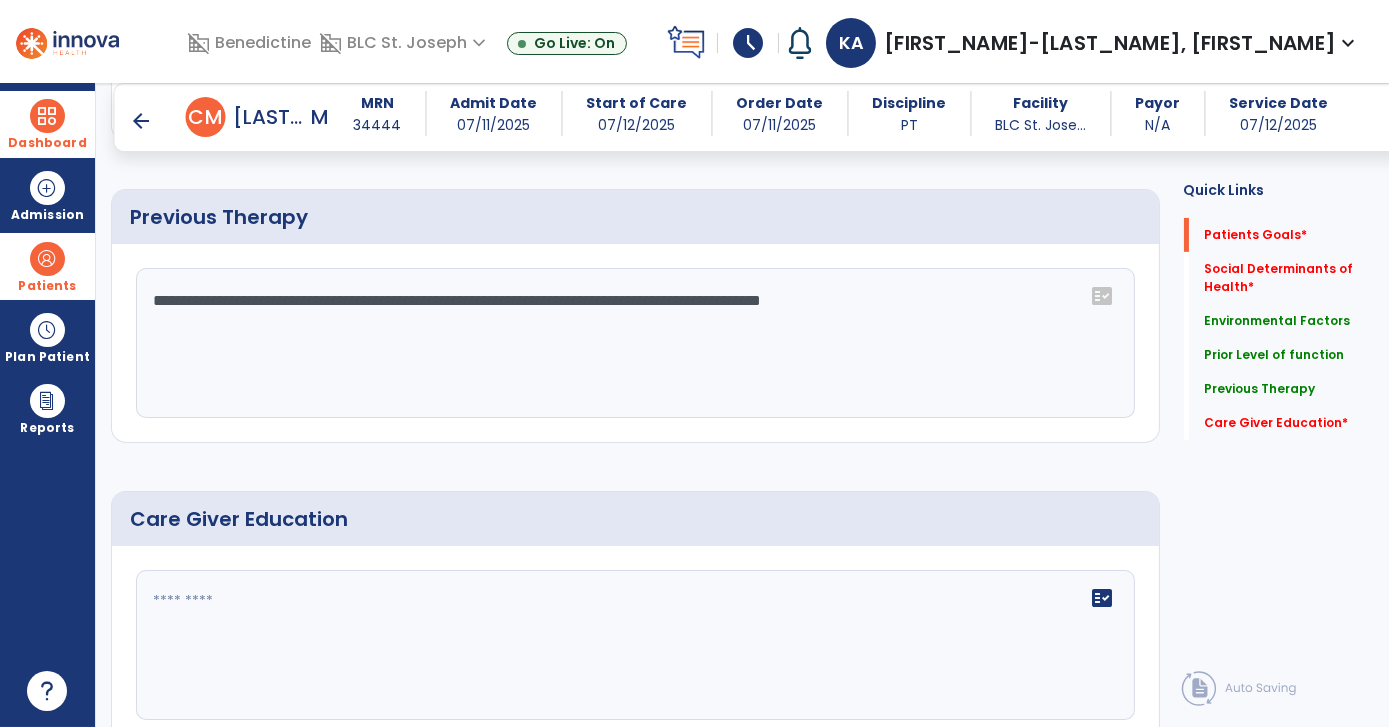 click on "fact_check" 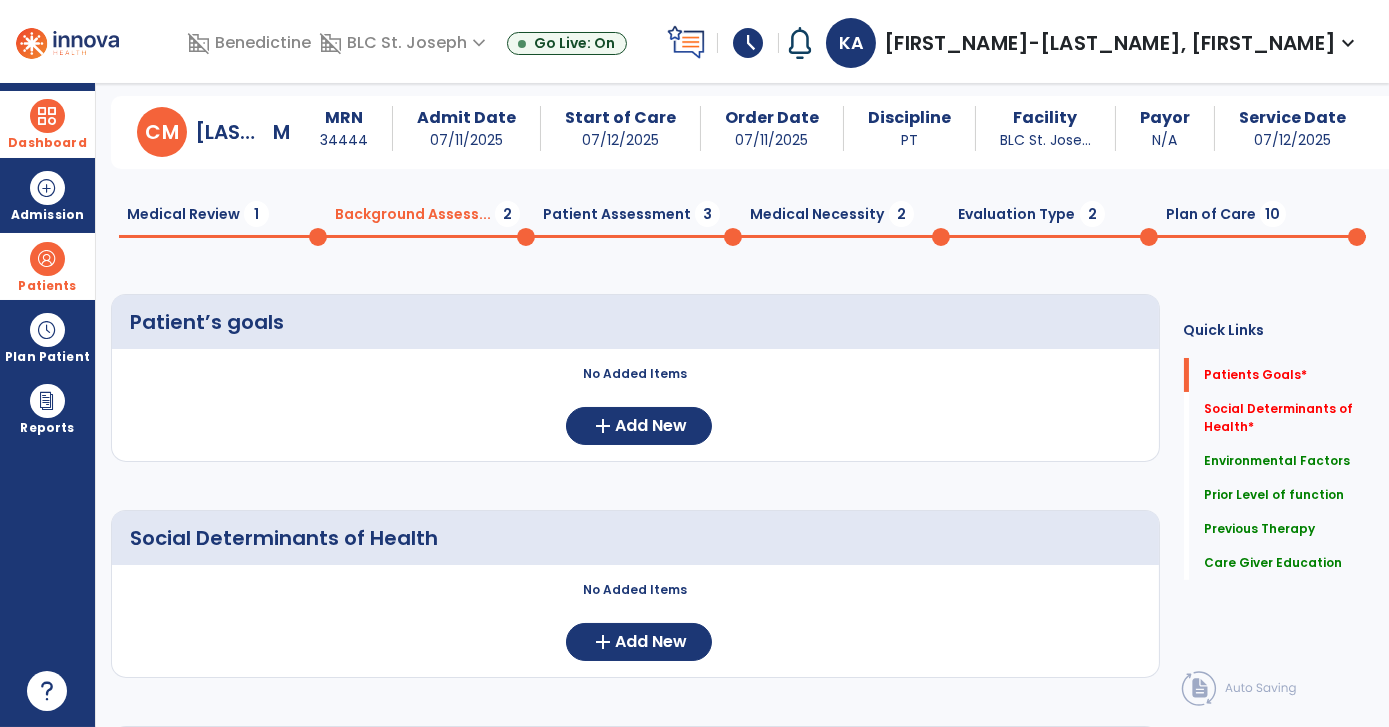 scroll, scrollTop: 0, scrollLeft: 0, axis: both 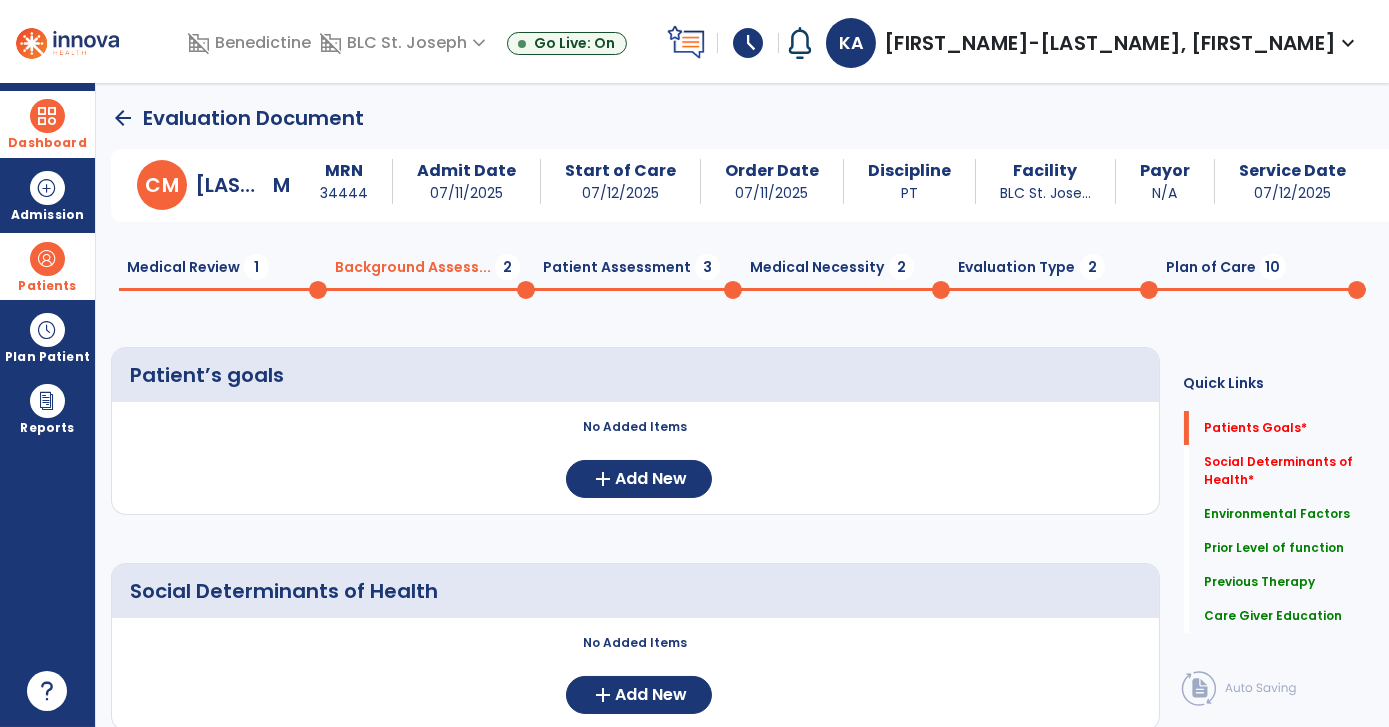 type on "**********" 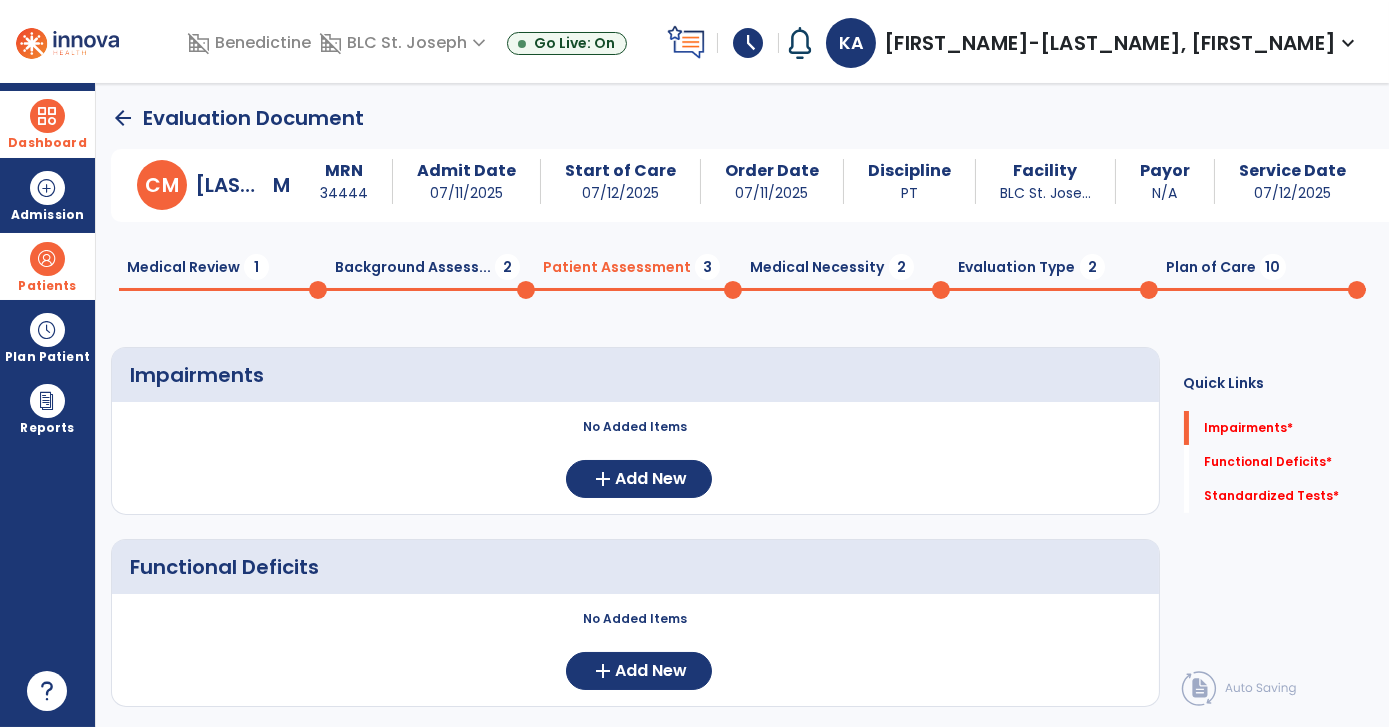 click on "Medical Necessity  2" 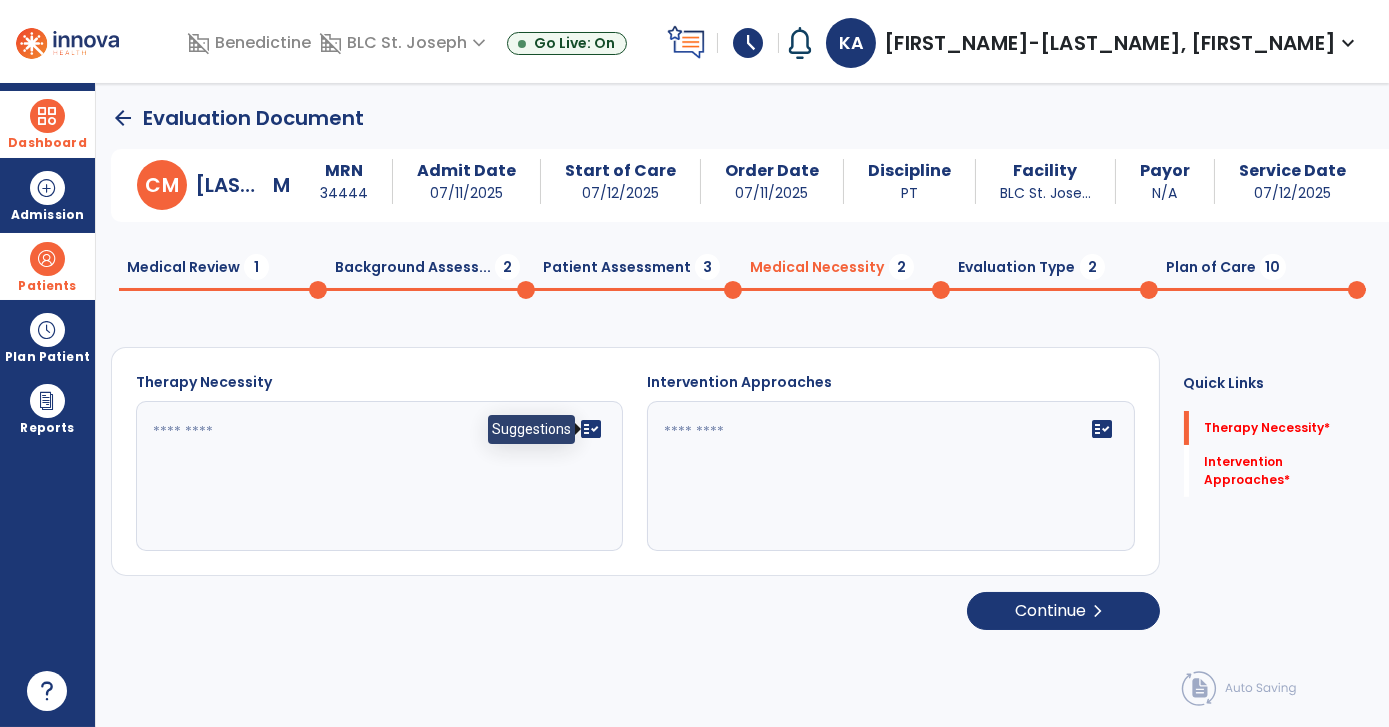 click on "fact_check" 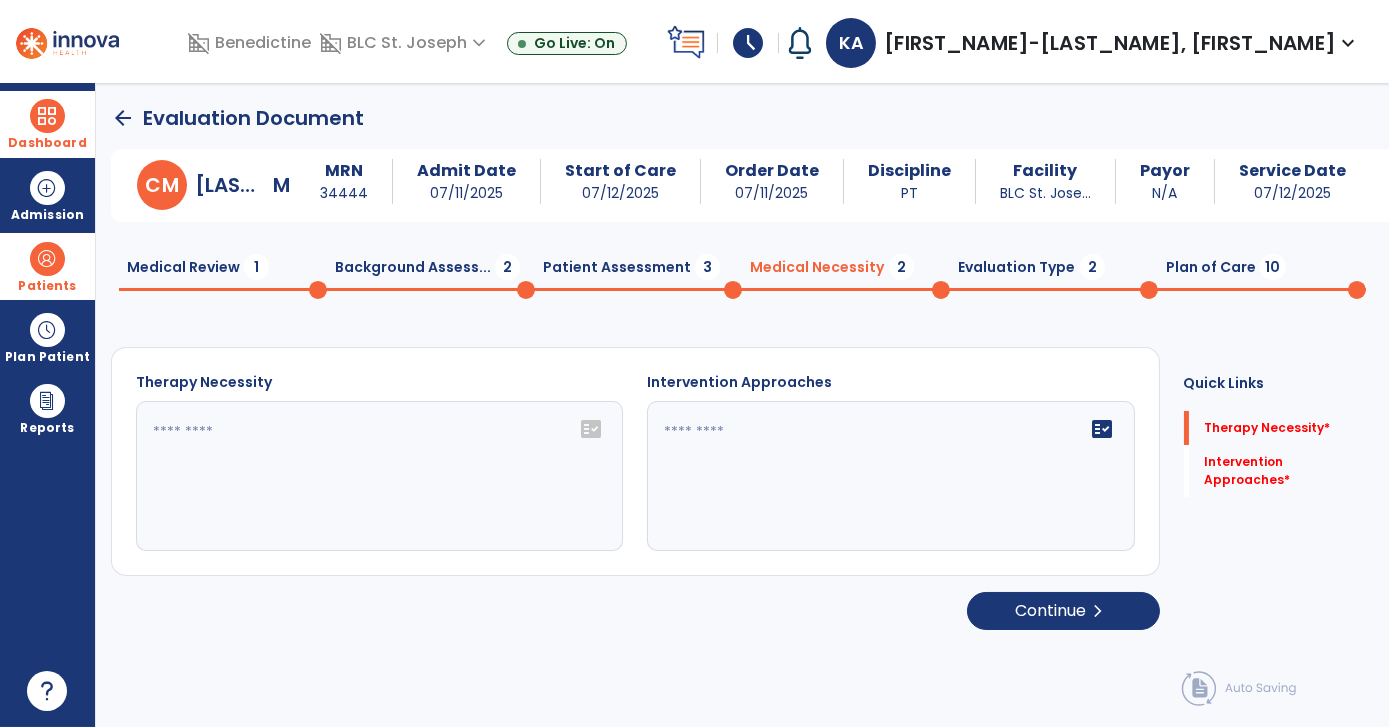 click on "Medical Review  1" 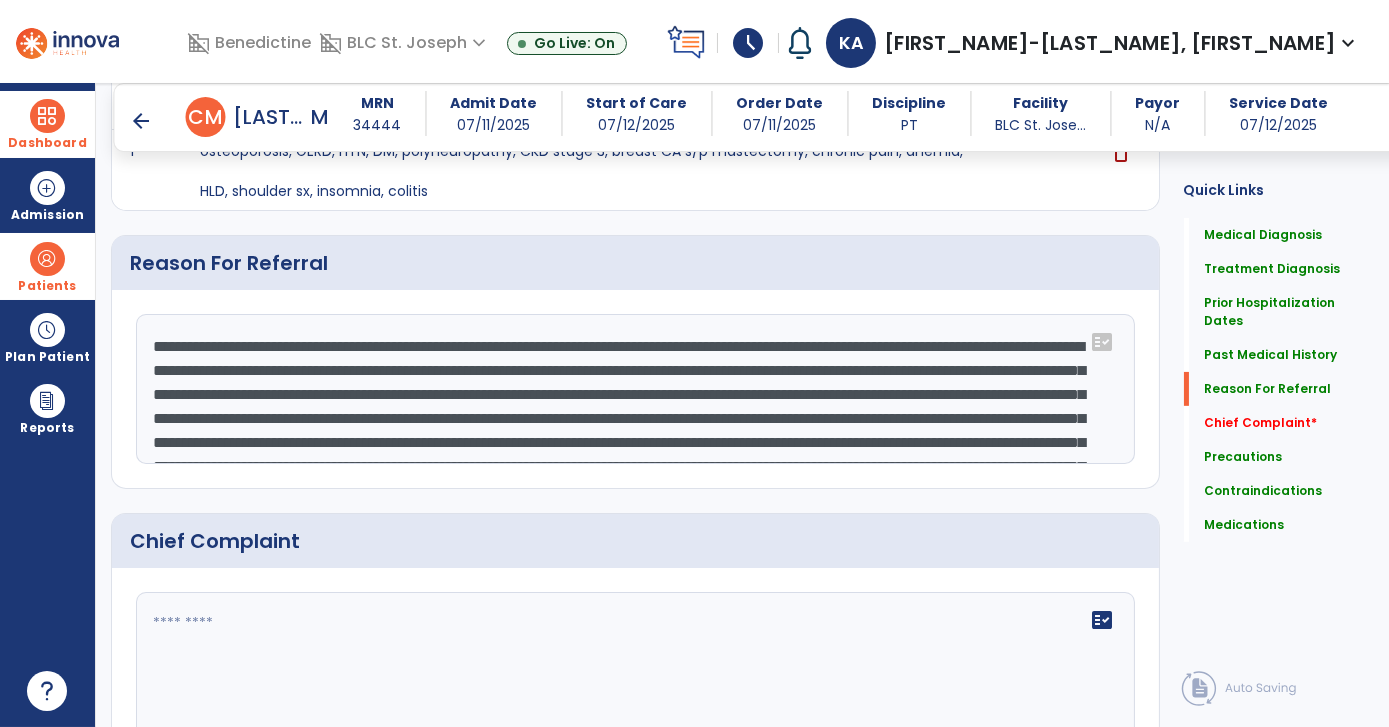 scroll, scrollTop: 1025, scrollLeft: 0, axis: vertical 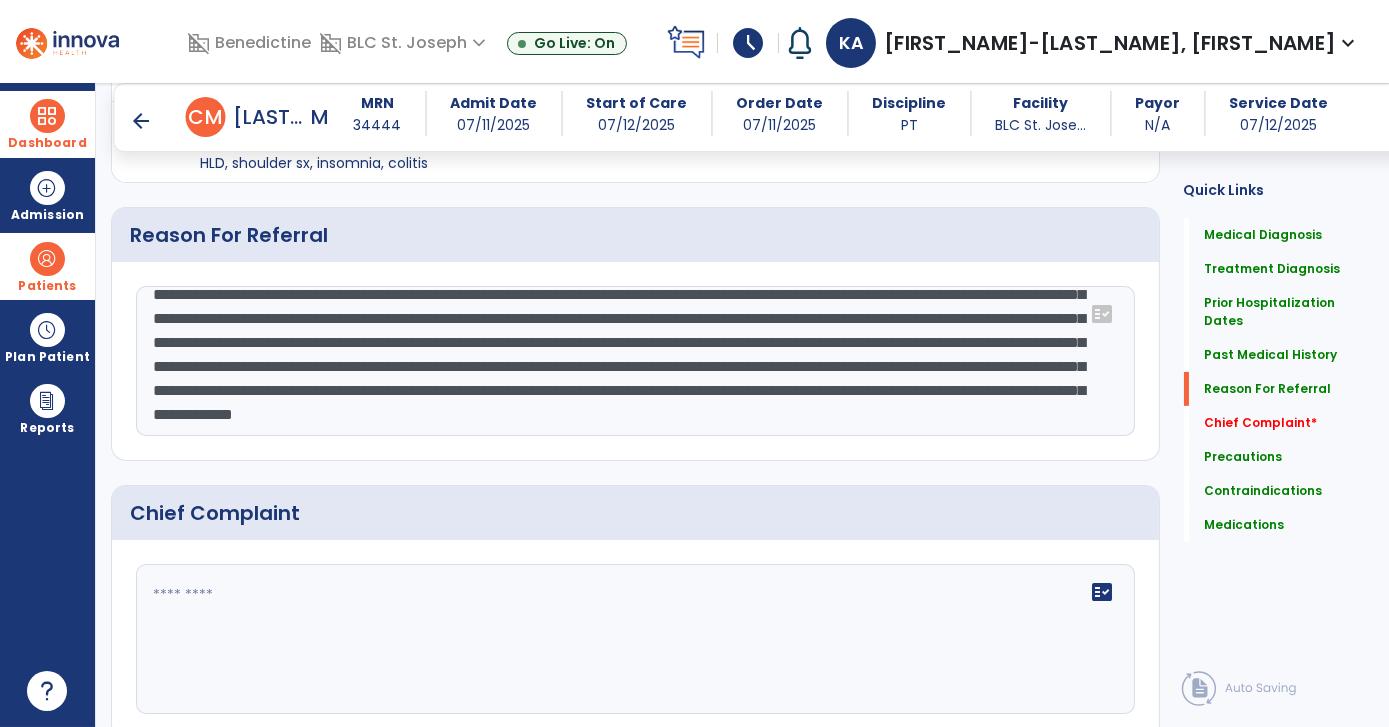 drag, startPoint x: 948, startPoint y: 336, endPoint x: 986, endPoint y: 406, distance: 79.64923 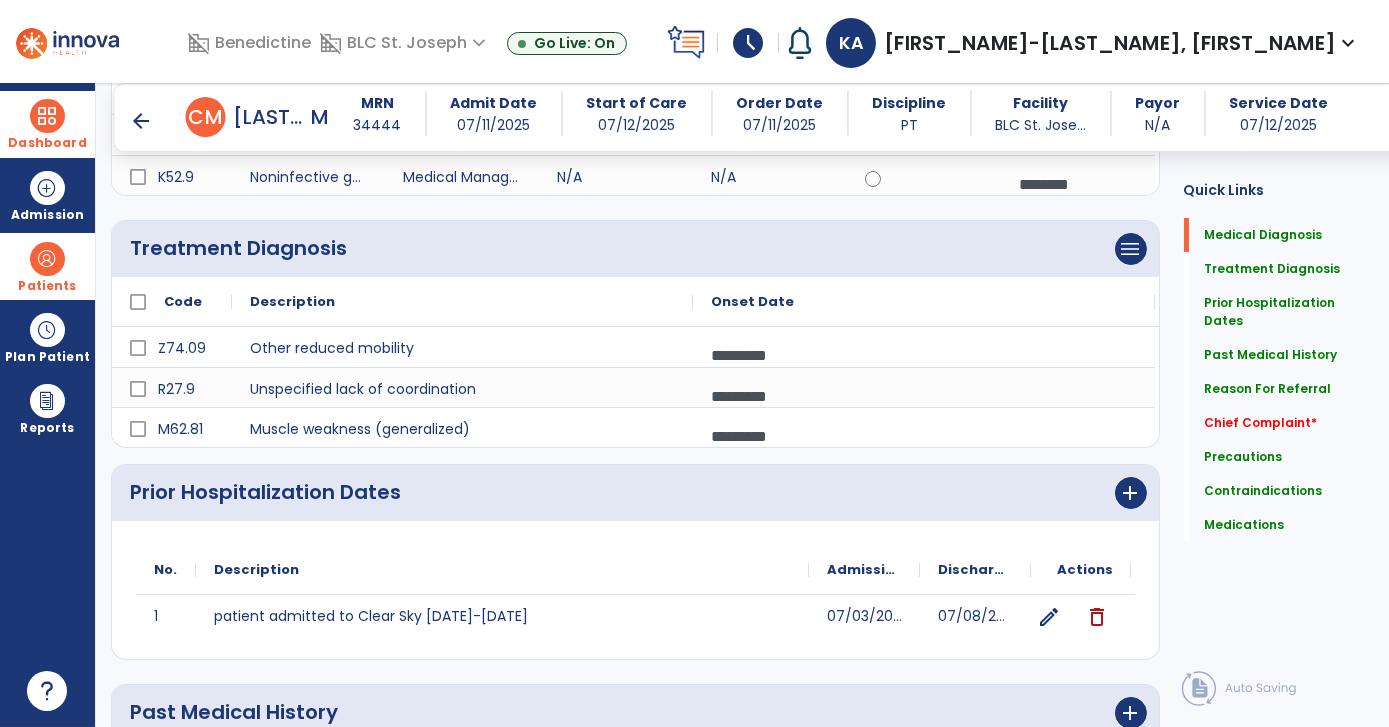 scroll, scrollTop: 0, scrollLeft: 0, axis: both 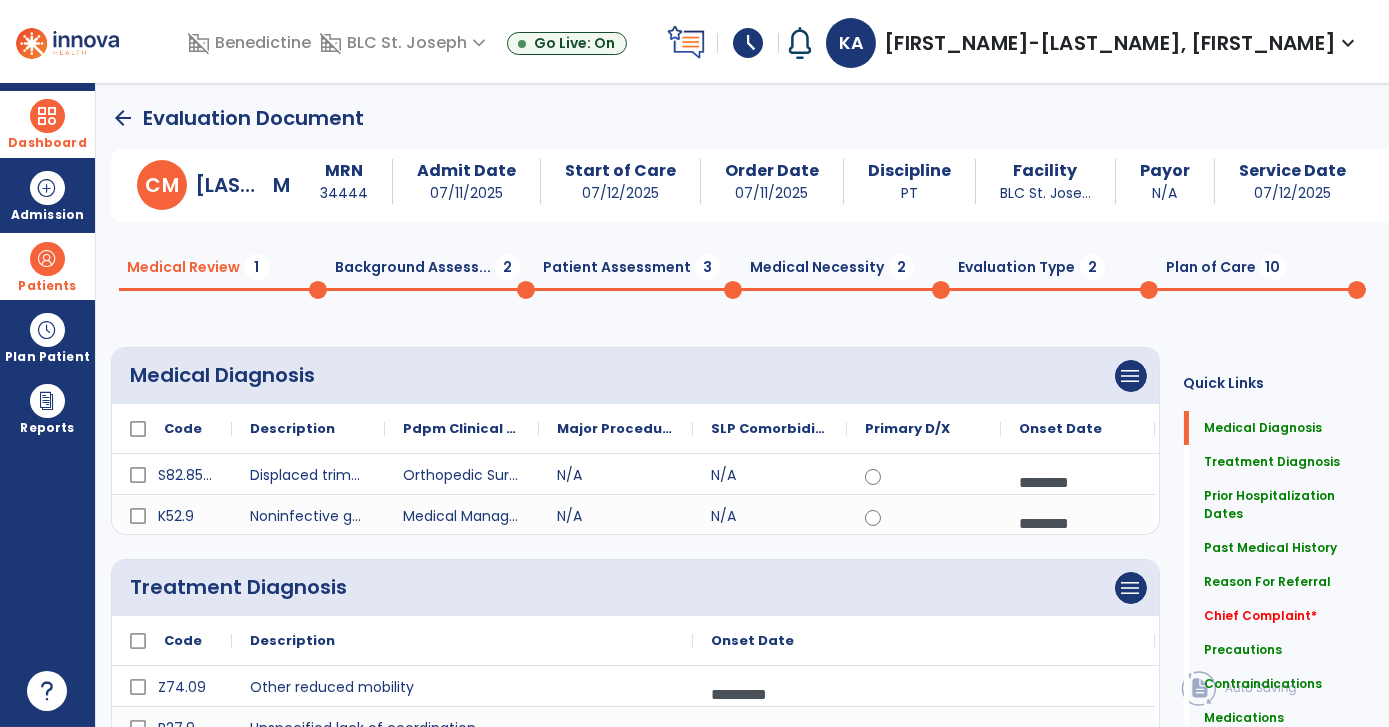 click on "Medical Necessity  2" 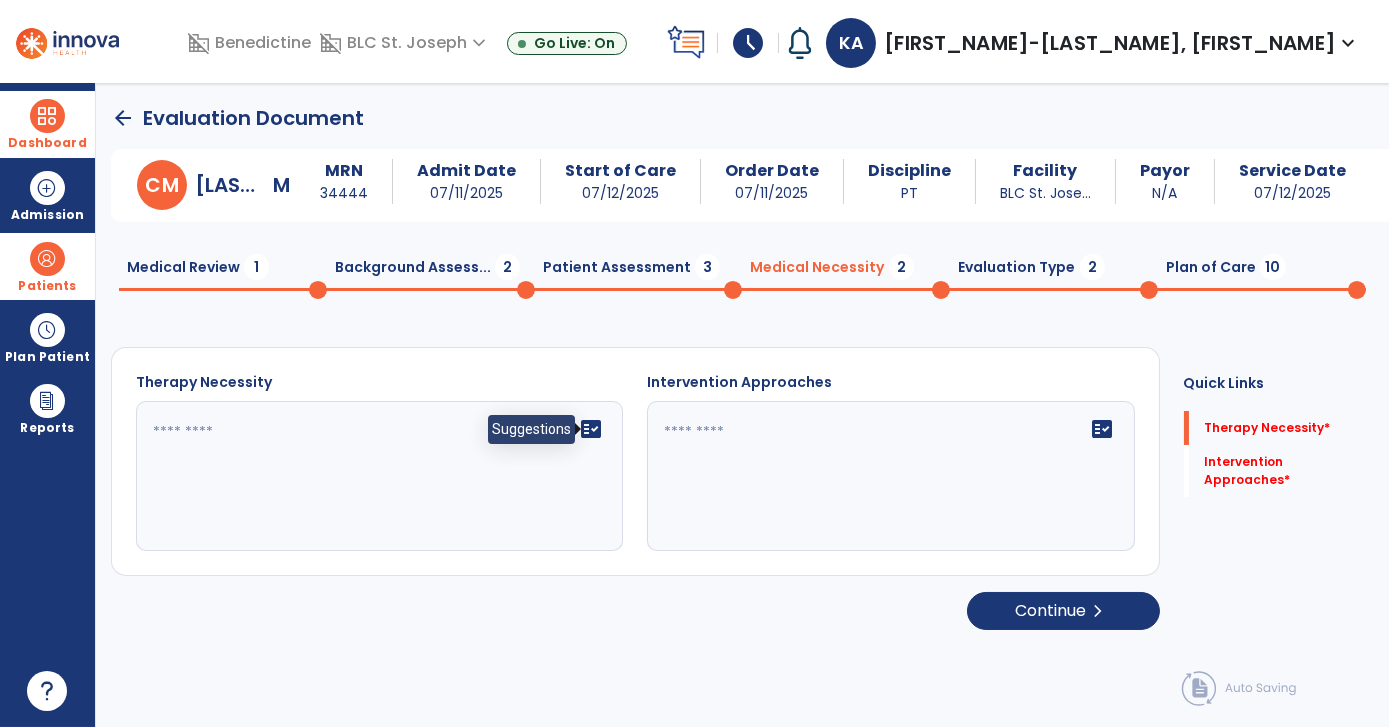 click on "fact_check" 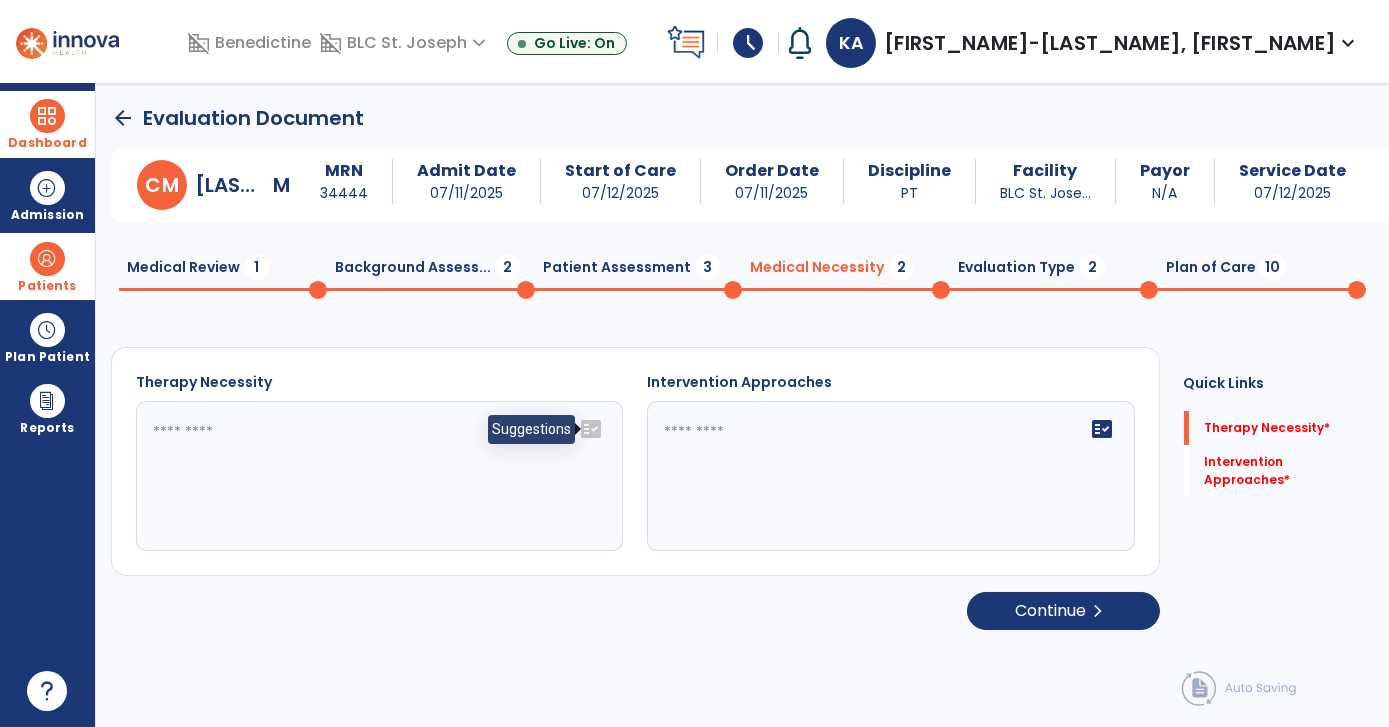 click on "fact_check" 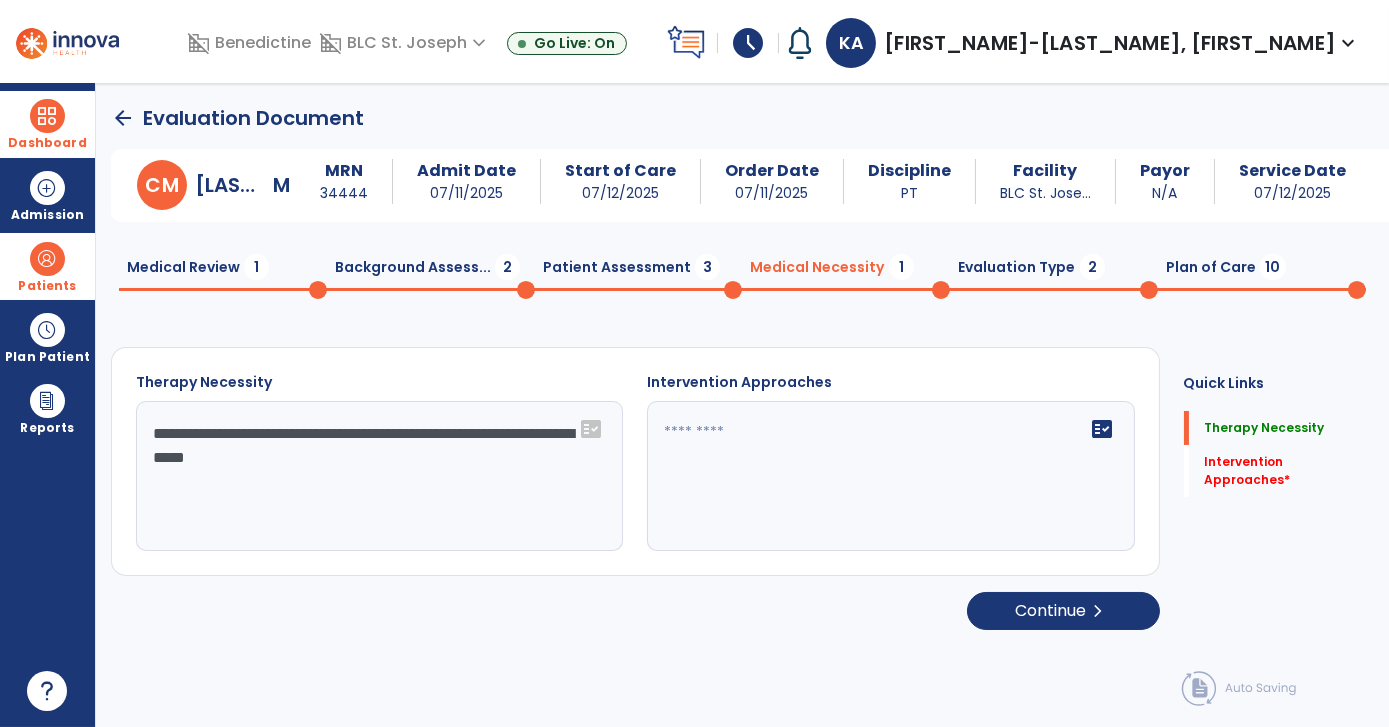 paste on "**********" 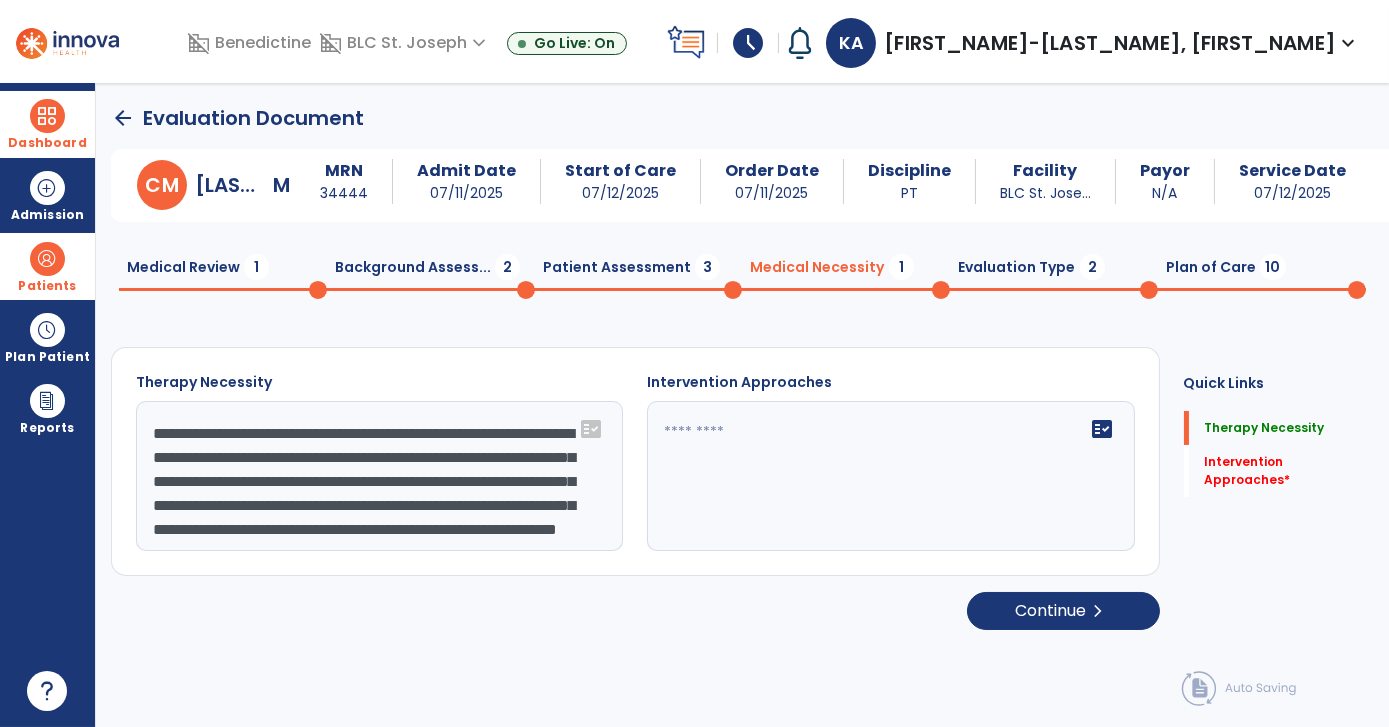 scroll, scrollTop: 40, scrollLeft: 0, axis: vertical 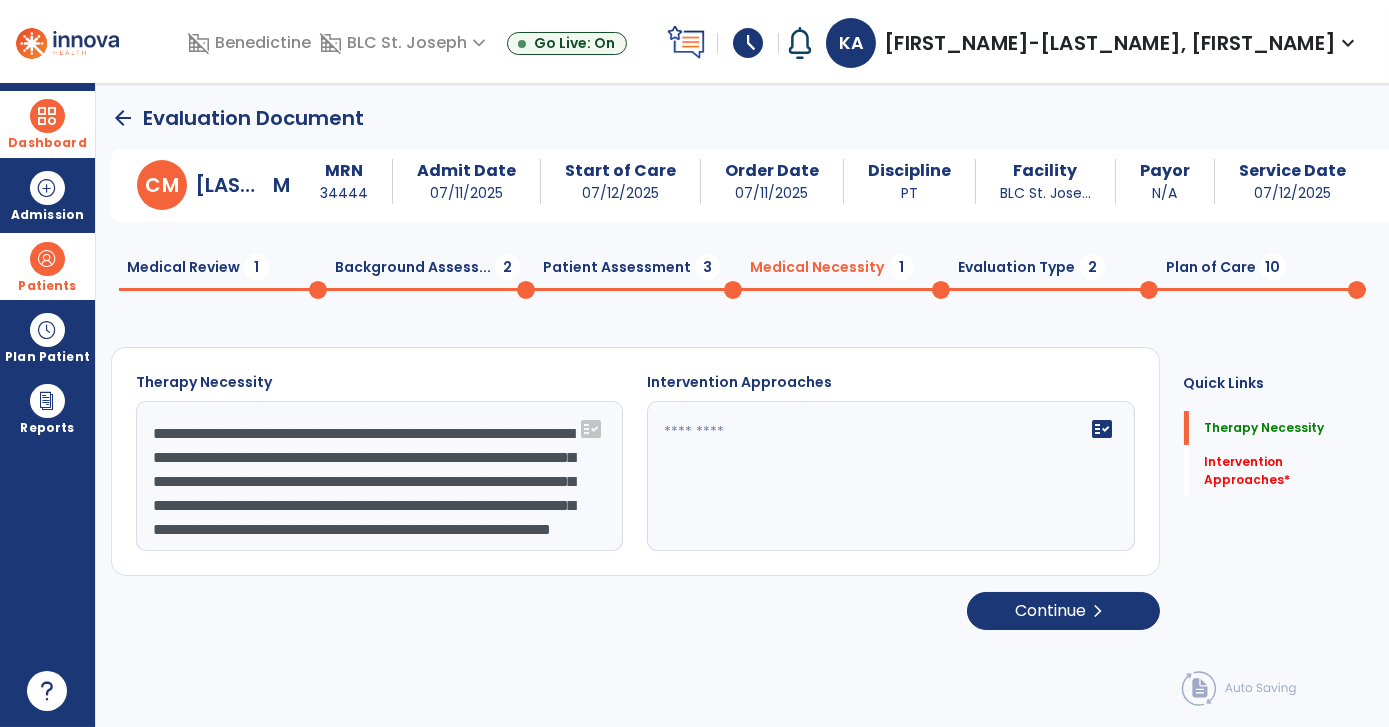 click on "**********" 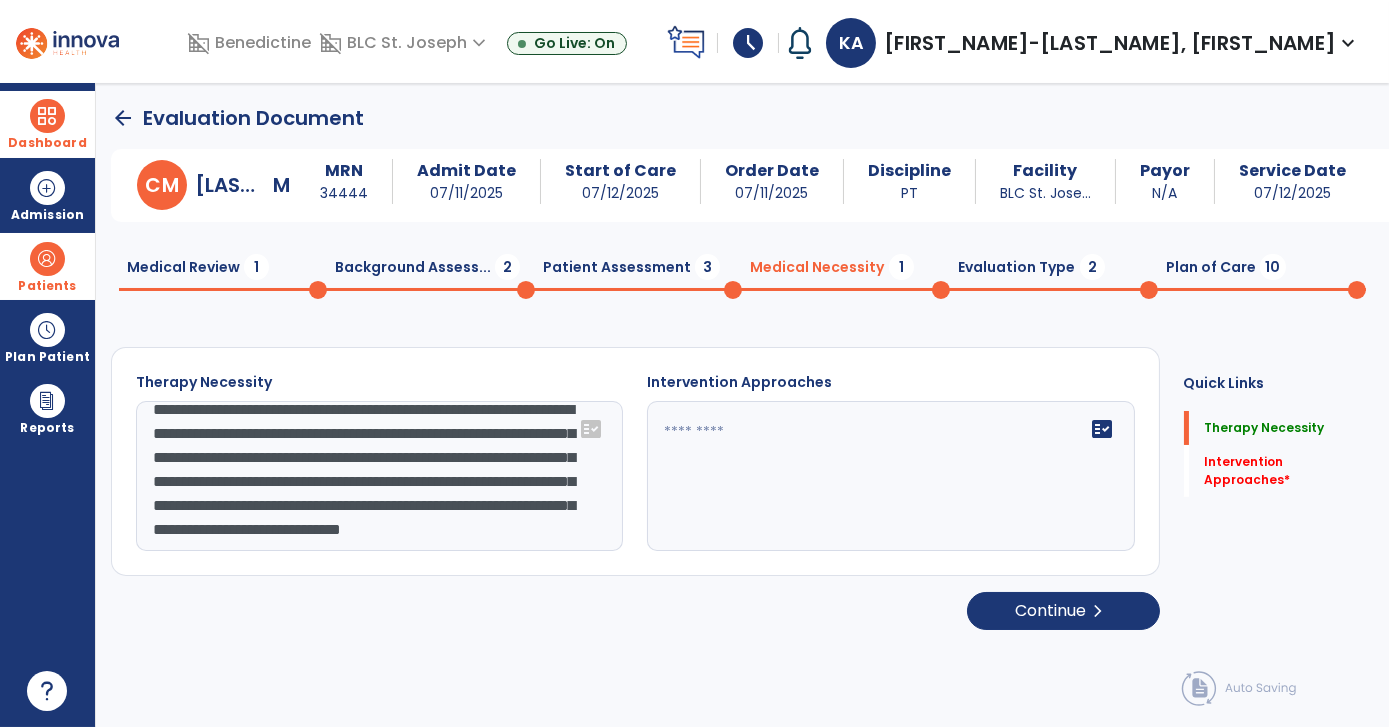 click on "**********" 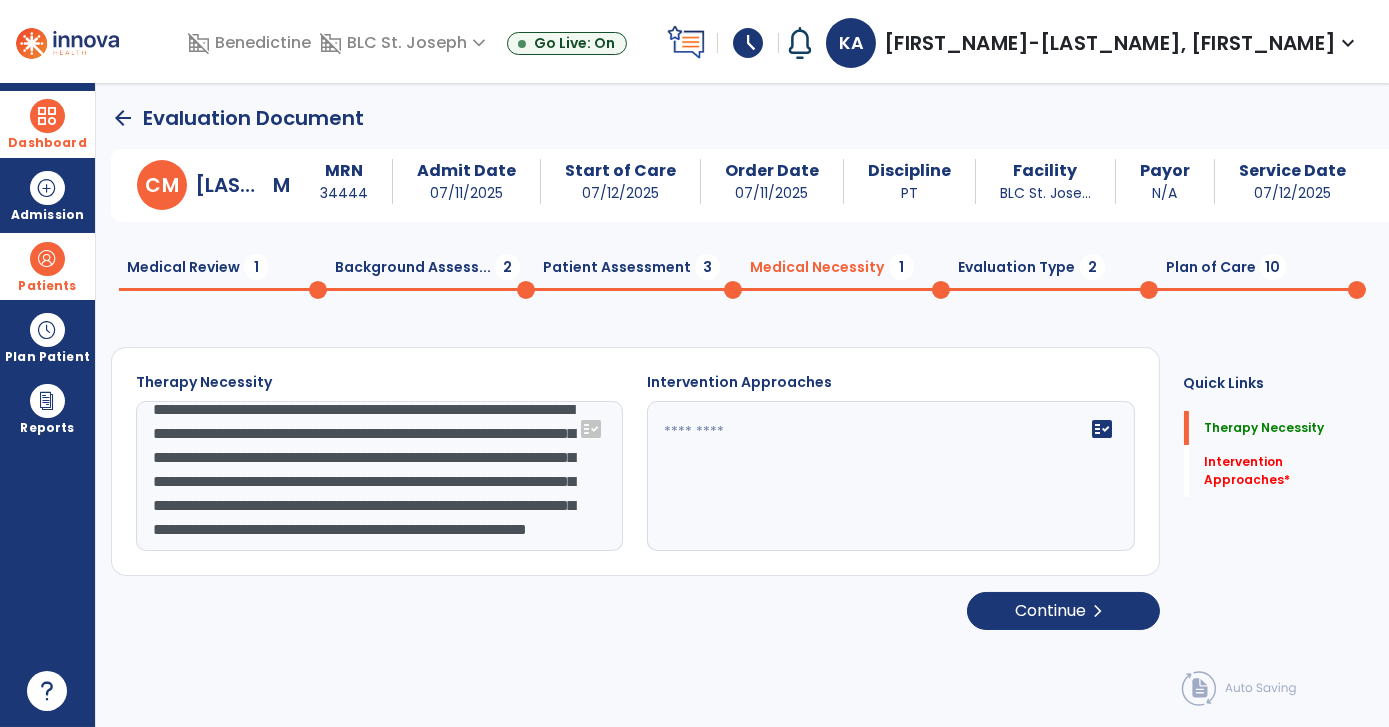 scroll, scrollTop: 16, scrollLeft: 0, axis: vertical 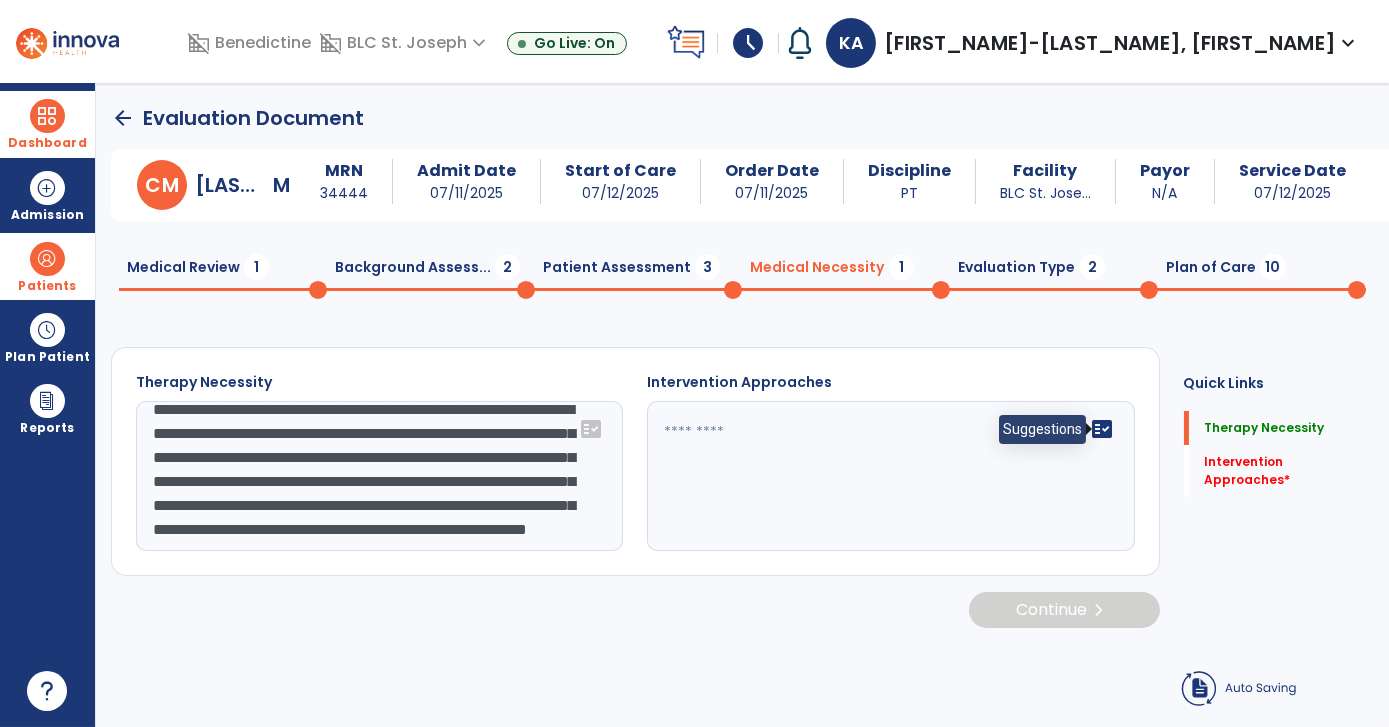 type on "**********" 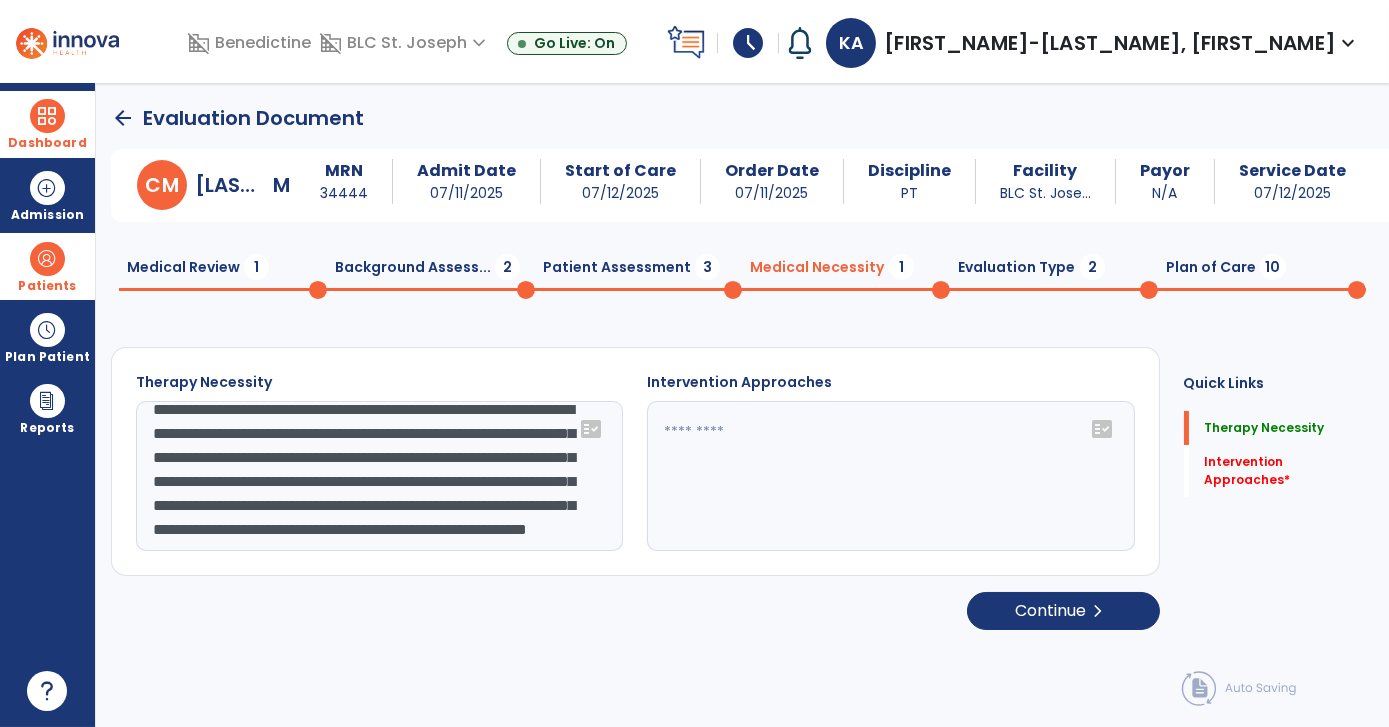 click on "fact_check" 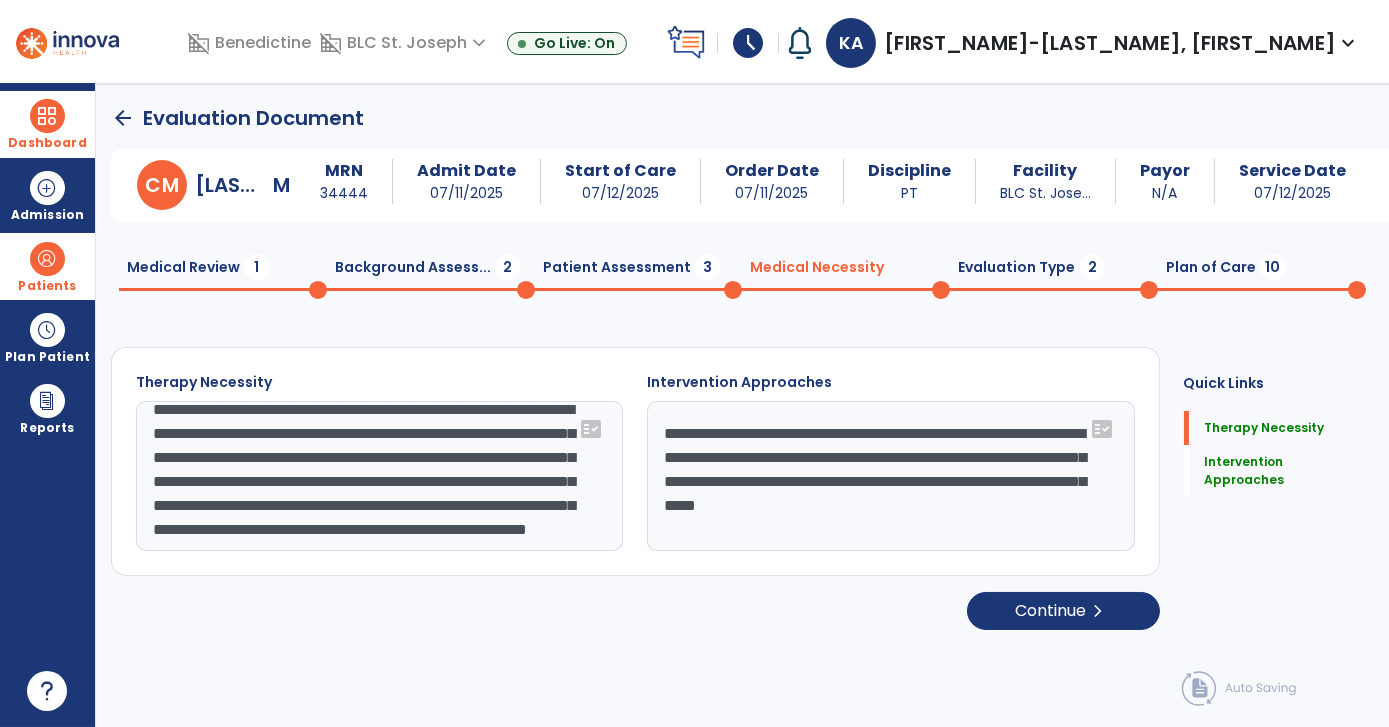 click on "**********" 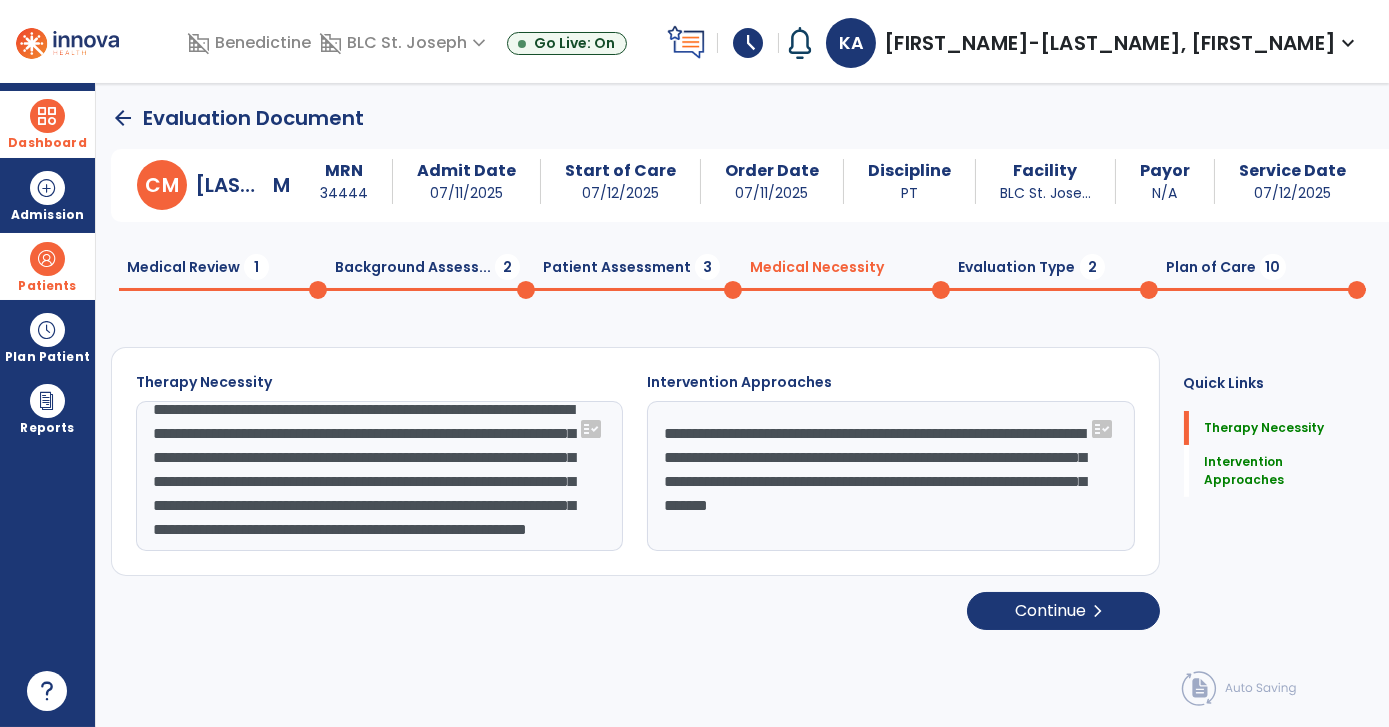 click on "**********" 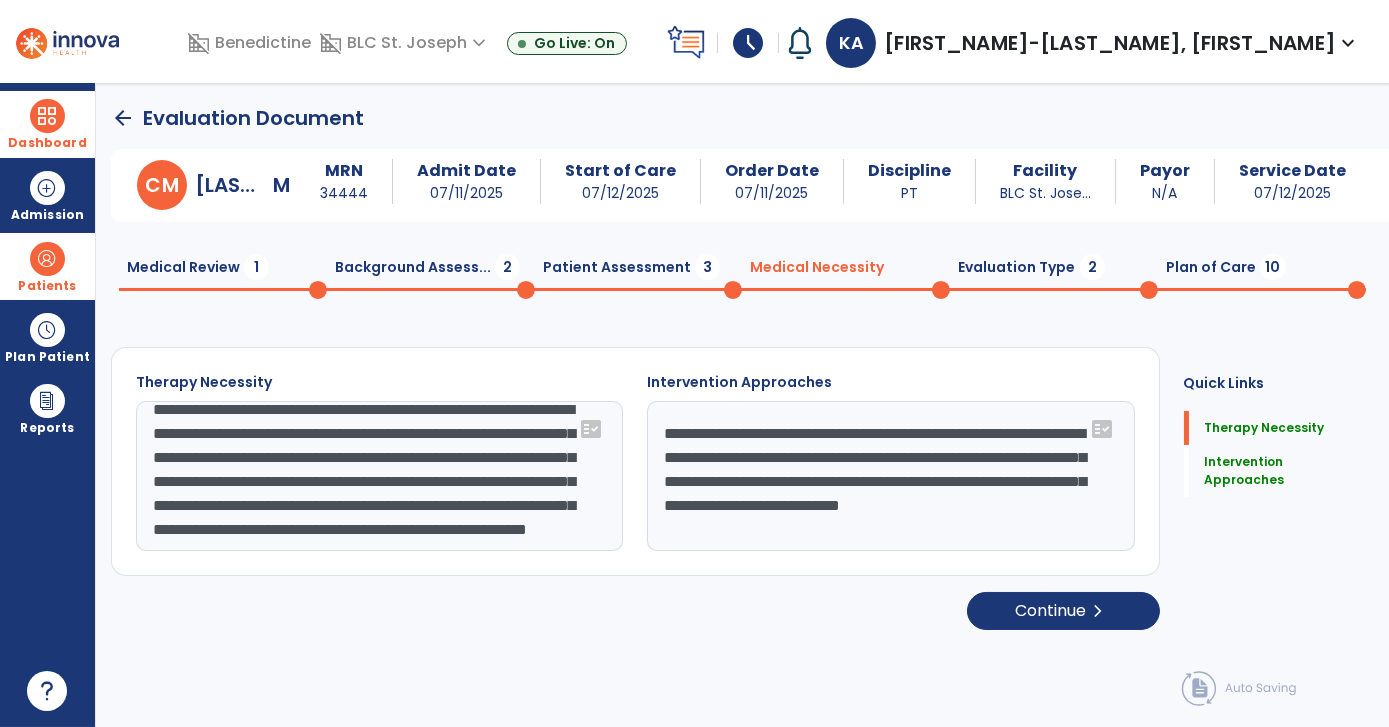 type on "**********" 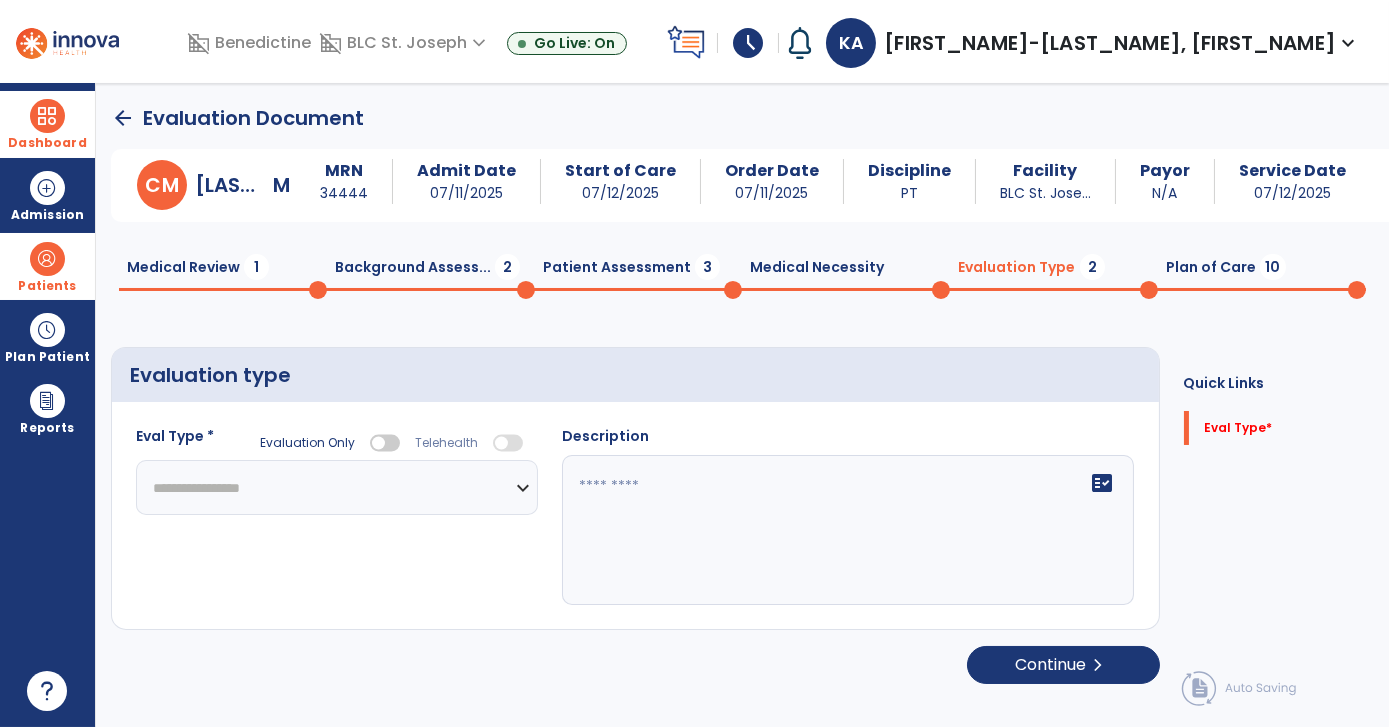 click on "**********" 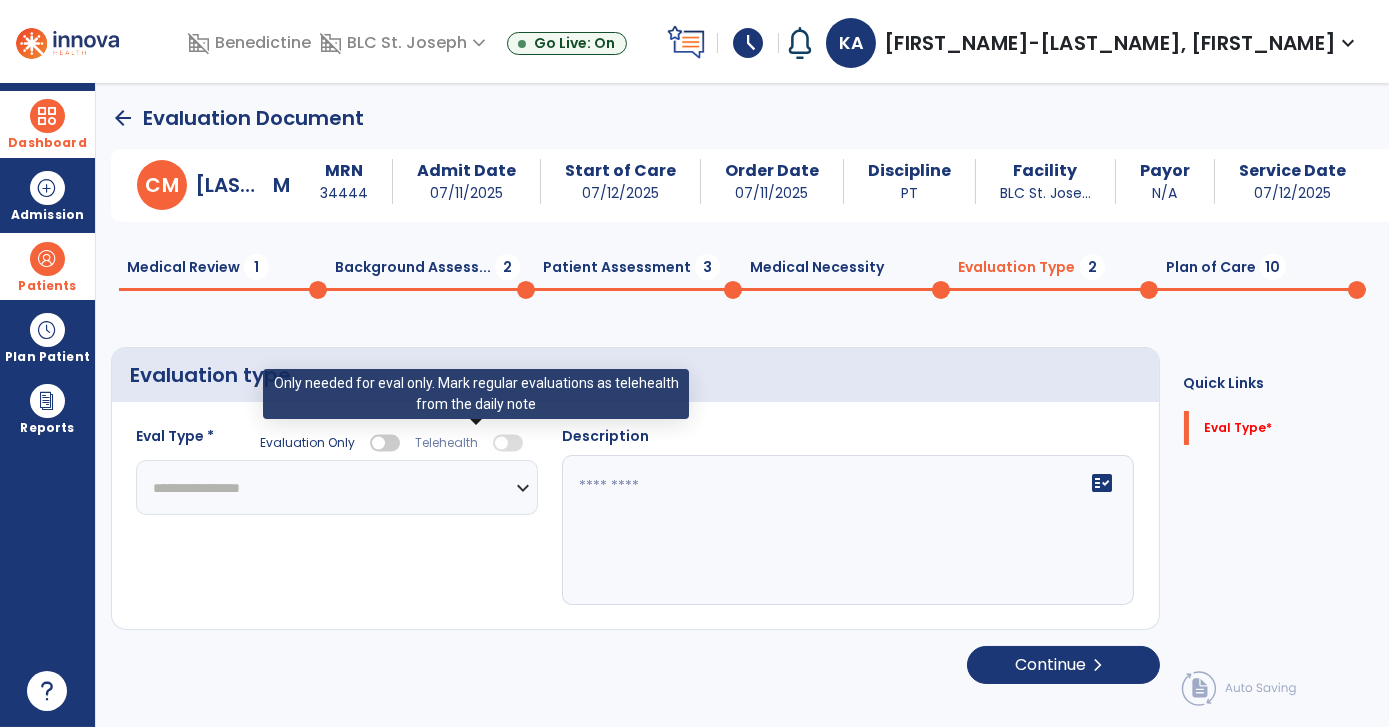 select on "**********" 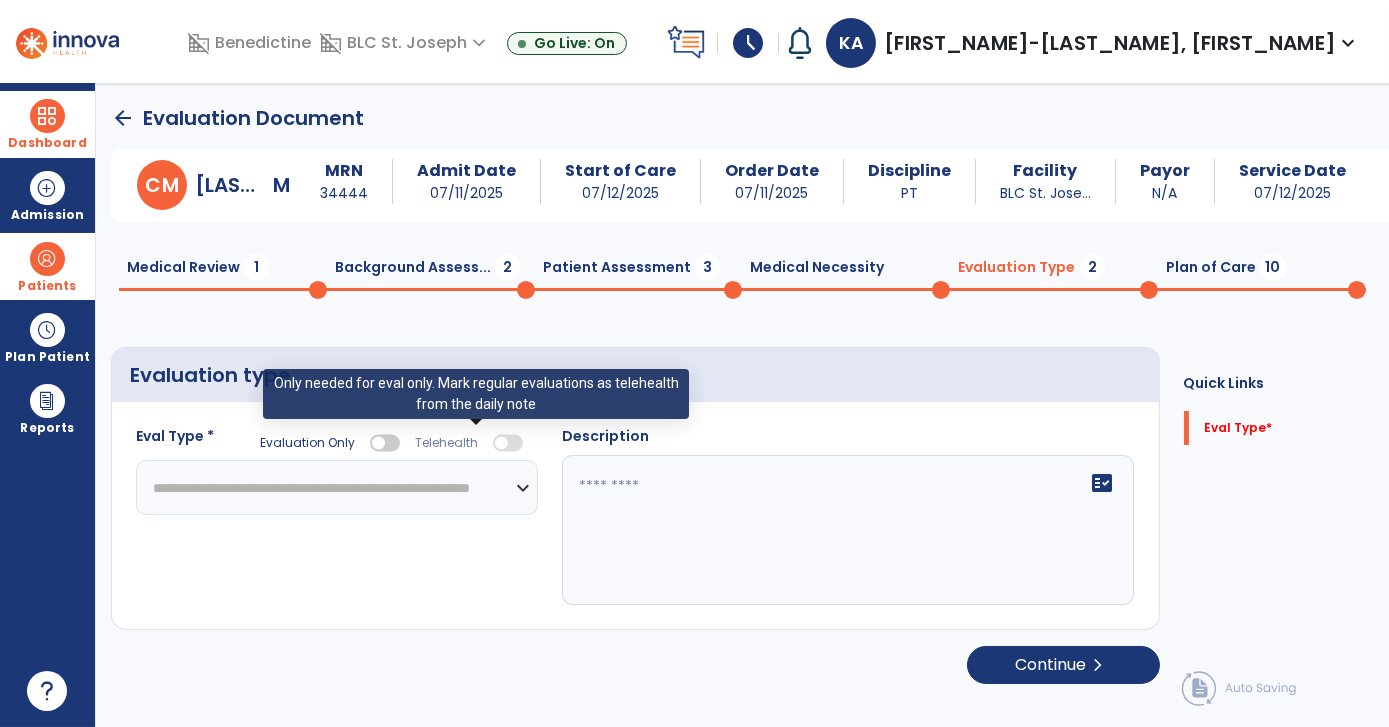 click on "**********" 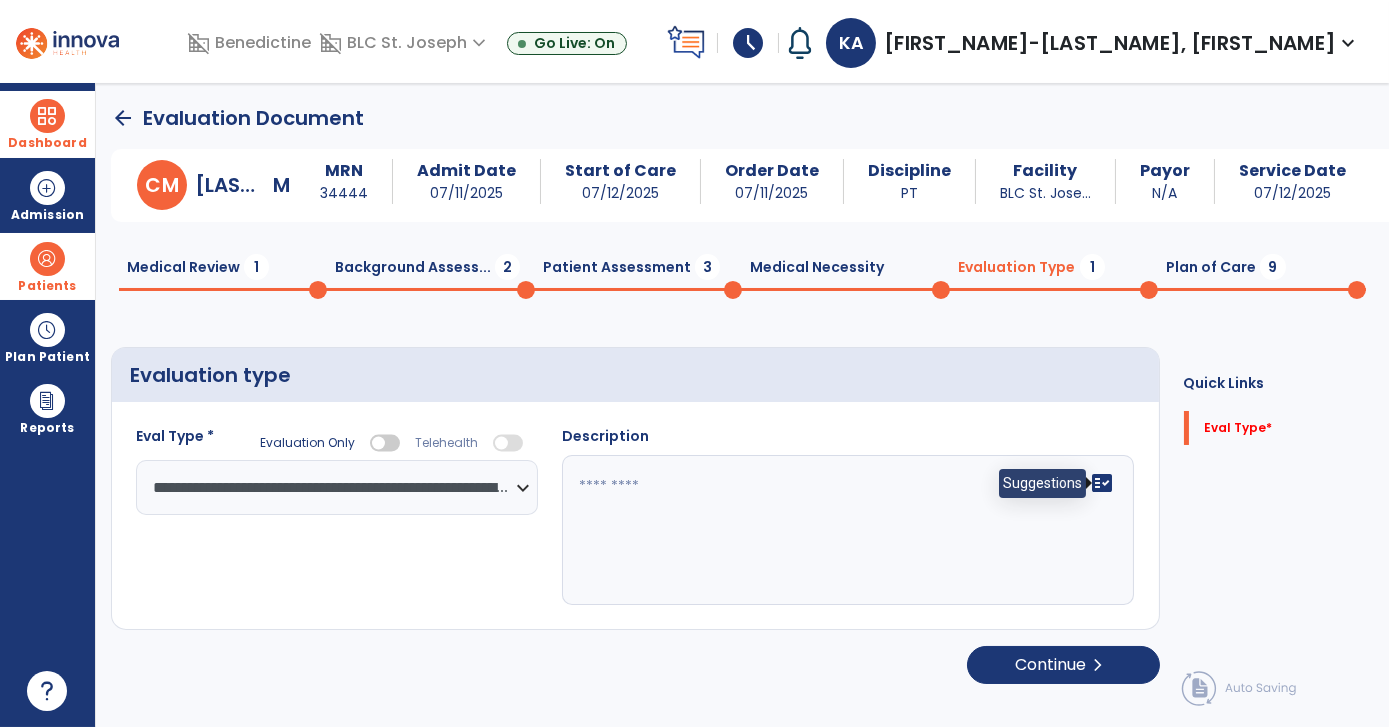 click on "fact_check" 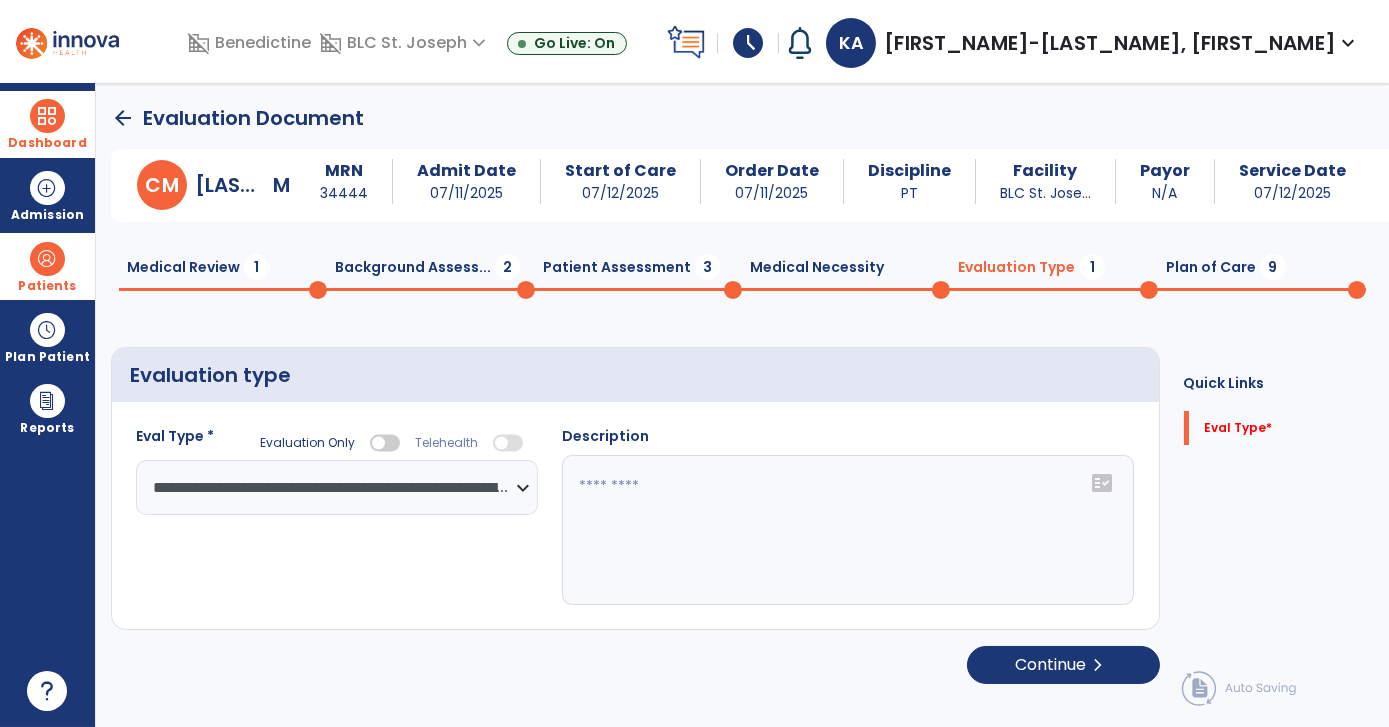 click on "fact_check" 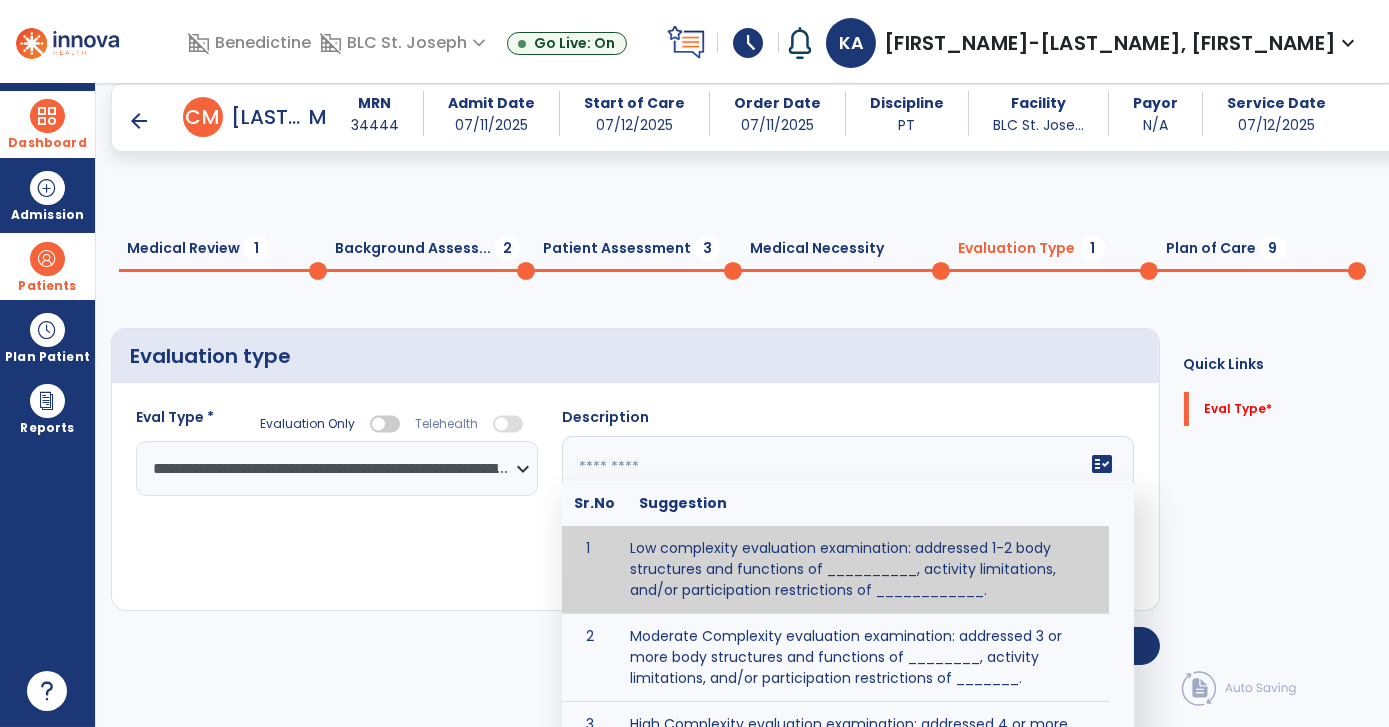 scroll, scrollTop: 64, scrollLeft: 0, axis: vertical 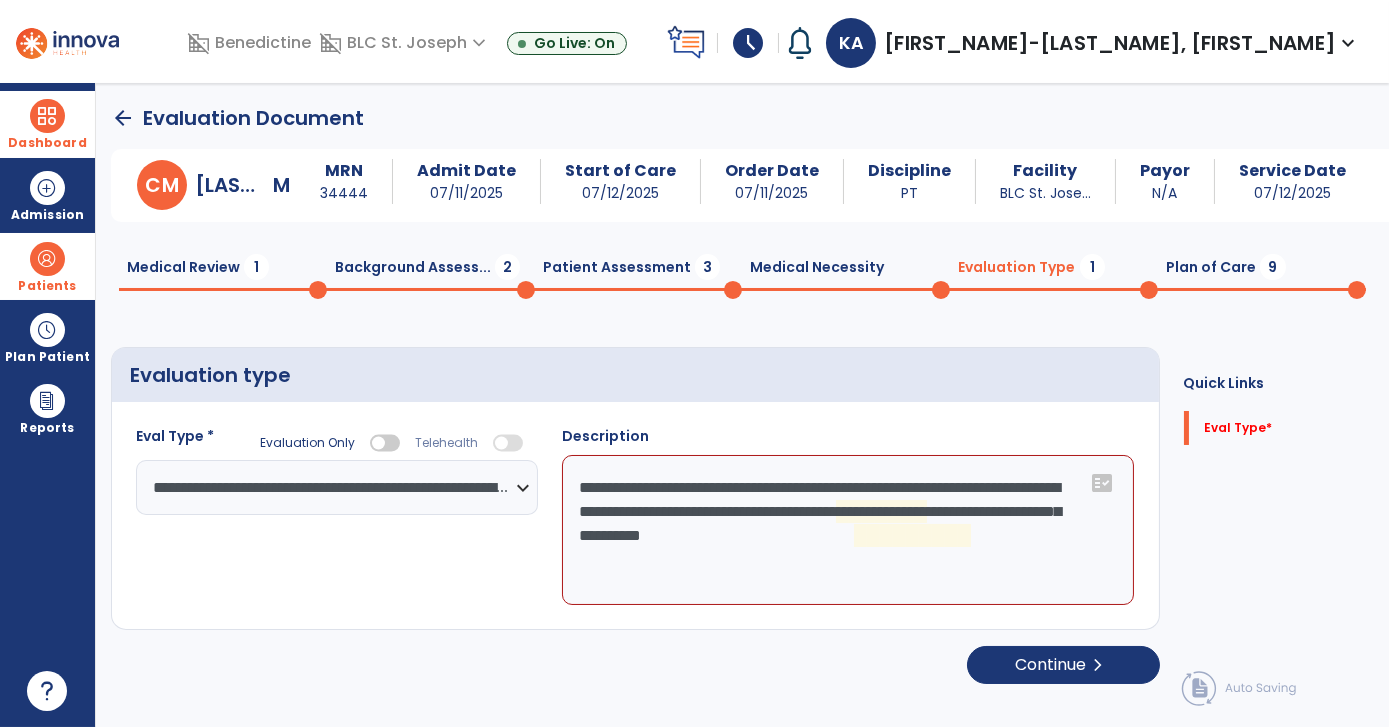 click on "**********" 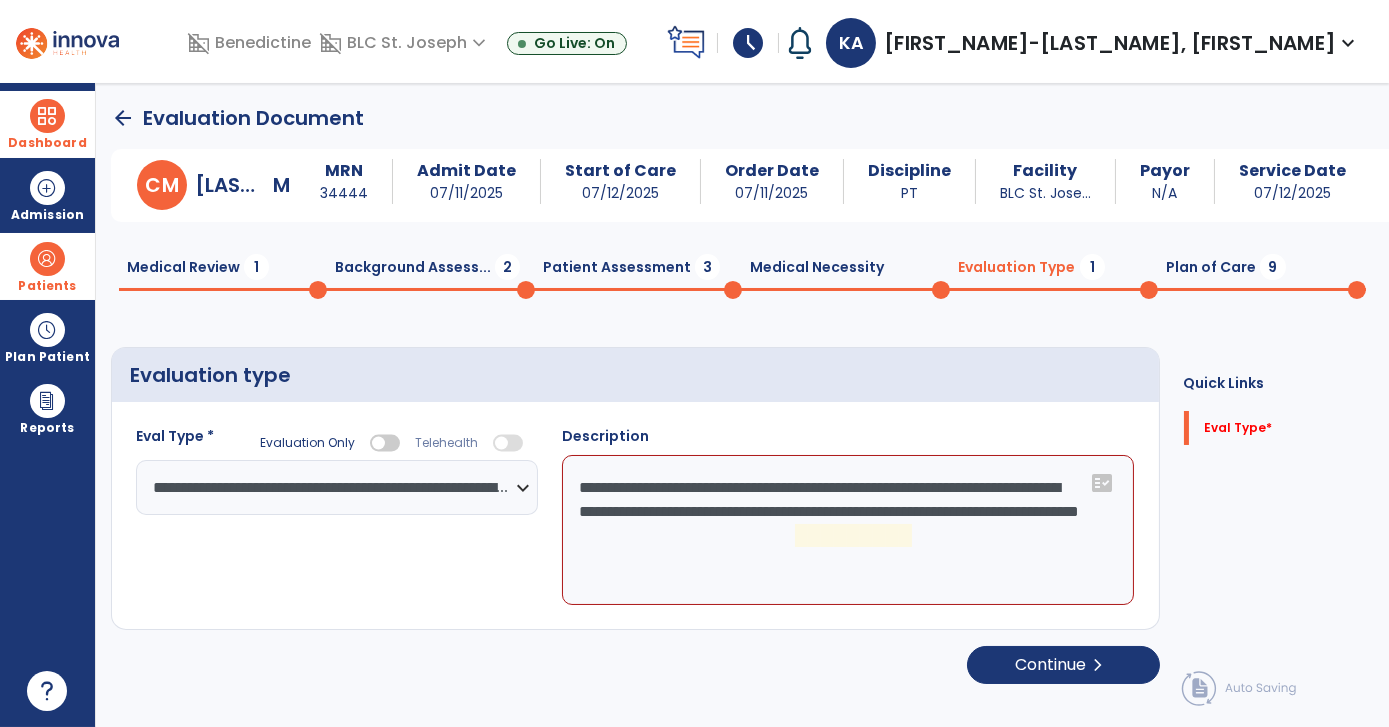 click on "**********" 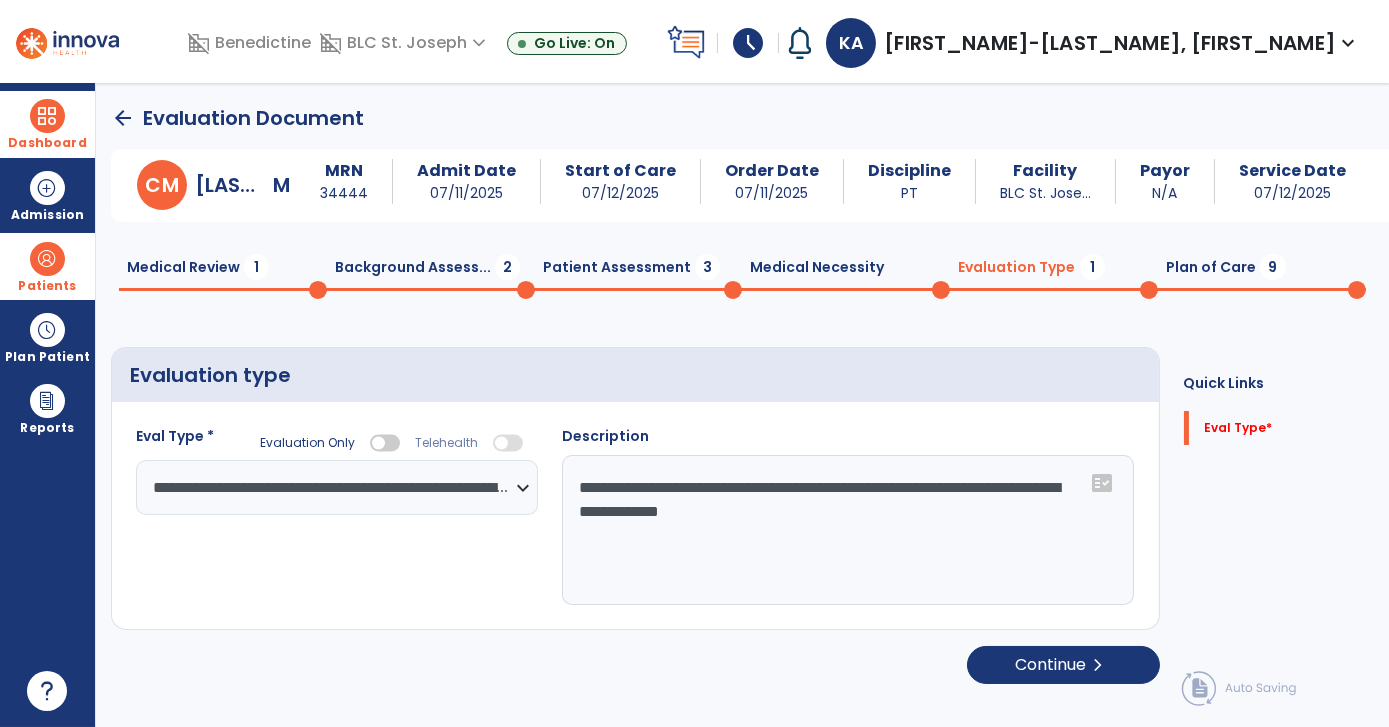 paste on "**********" 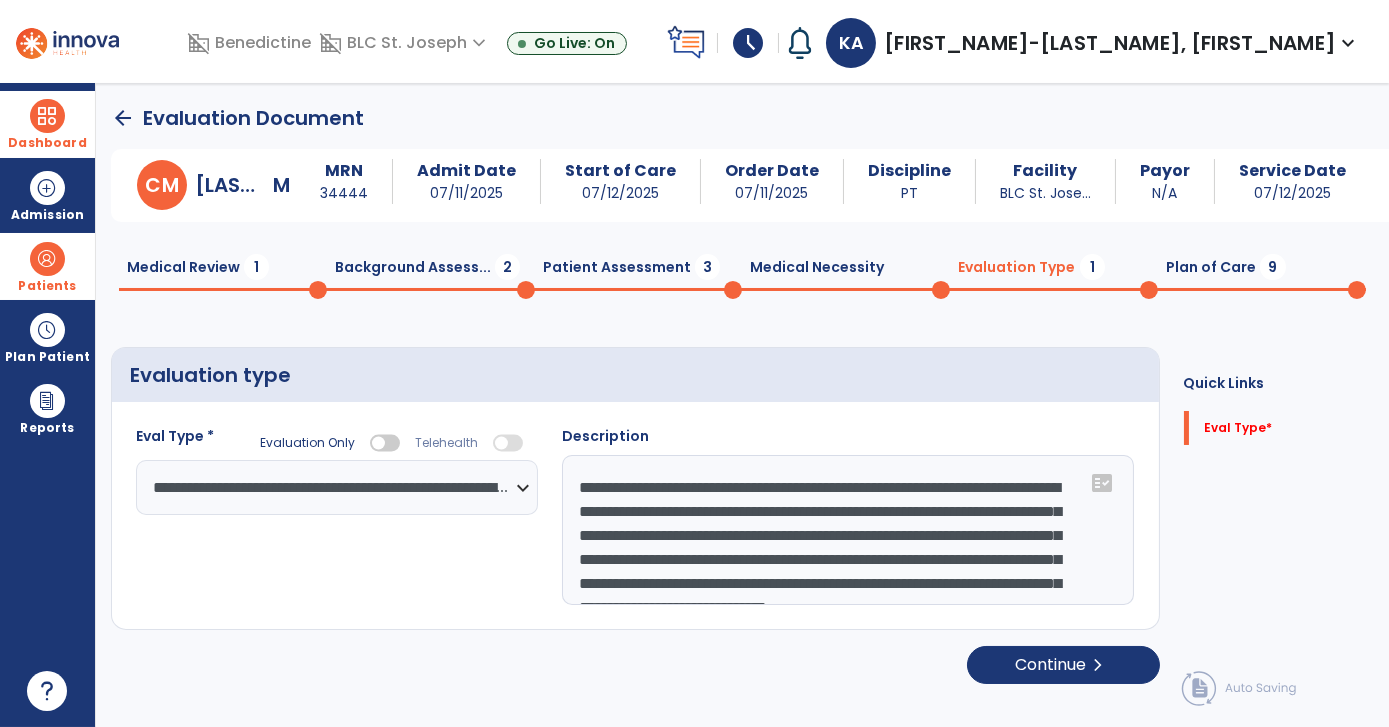scroll, scrollTop: 64, scrollLeft: 0, axis: vertical 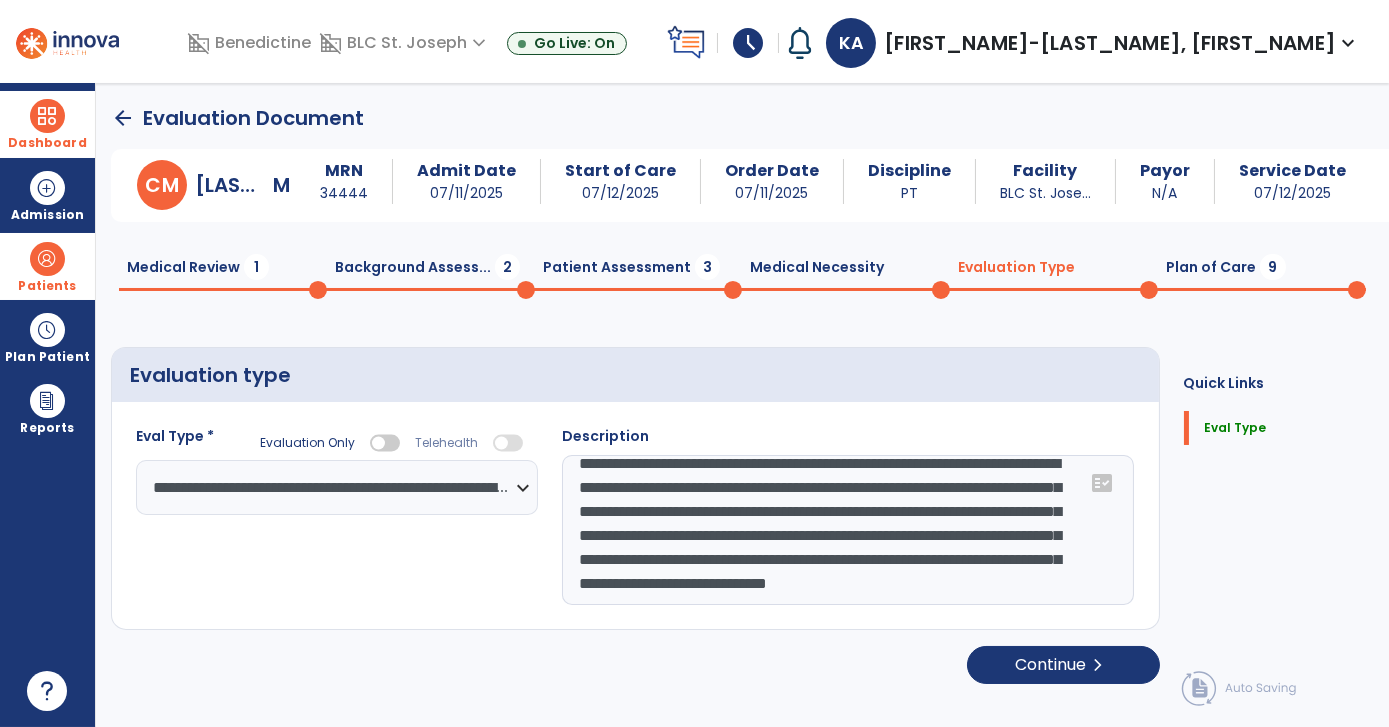 type on "**********" 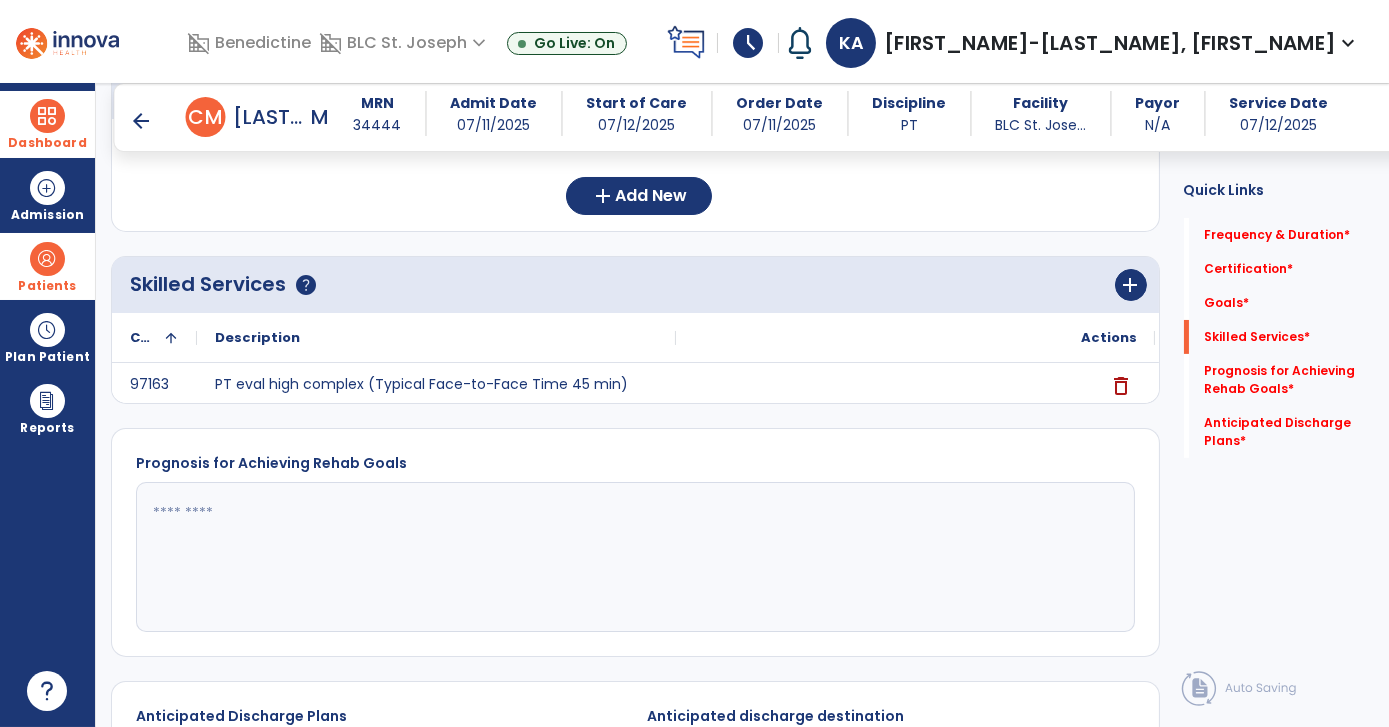 scroll, scrollTop: 558, scrollLeft: 0, axis: vertical 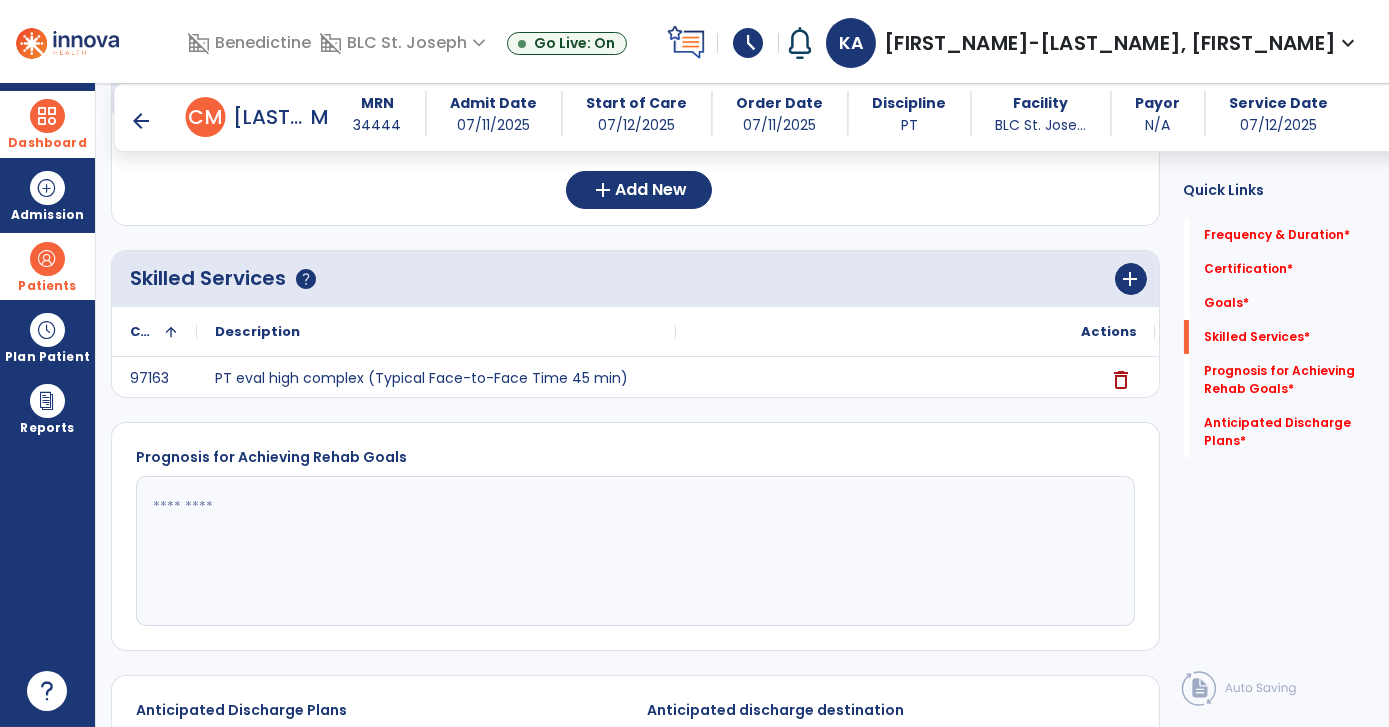 click 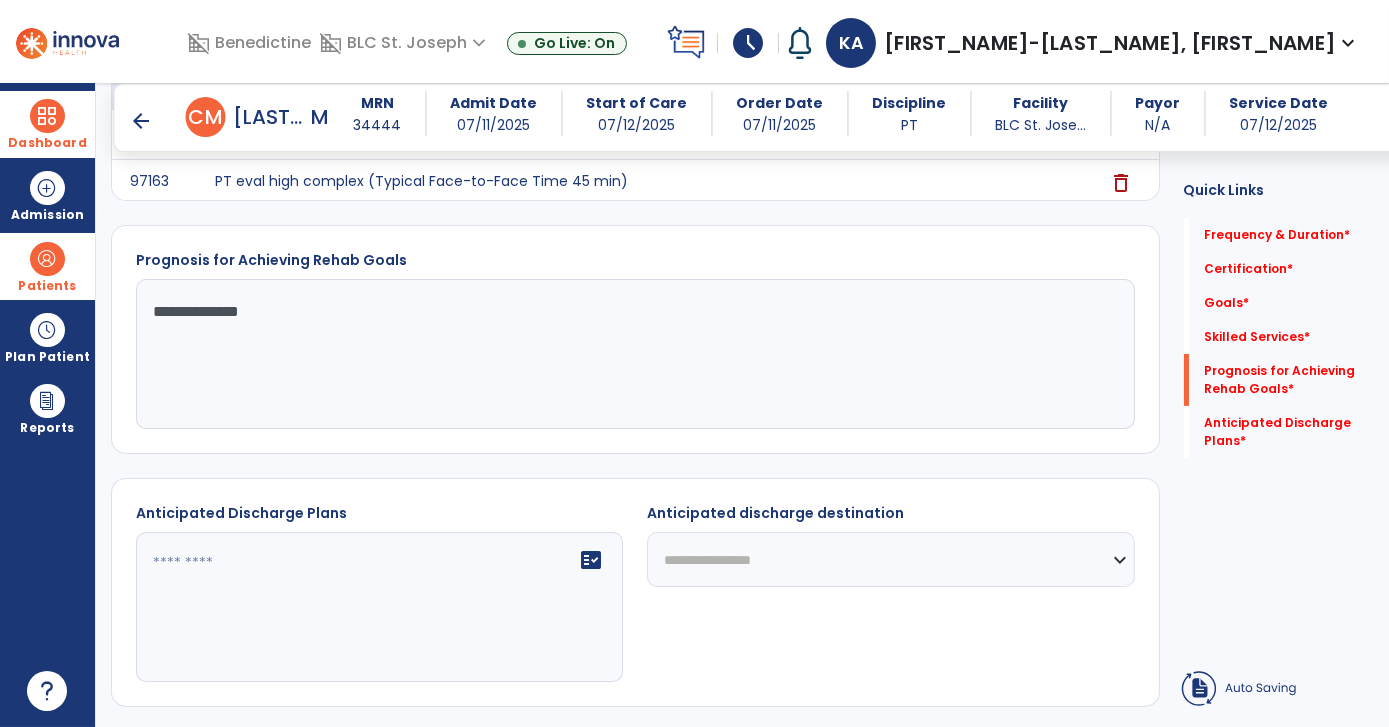 scroll, scrollTop: 775, scrollLeft: 0, axis: vertical 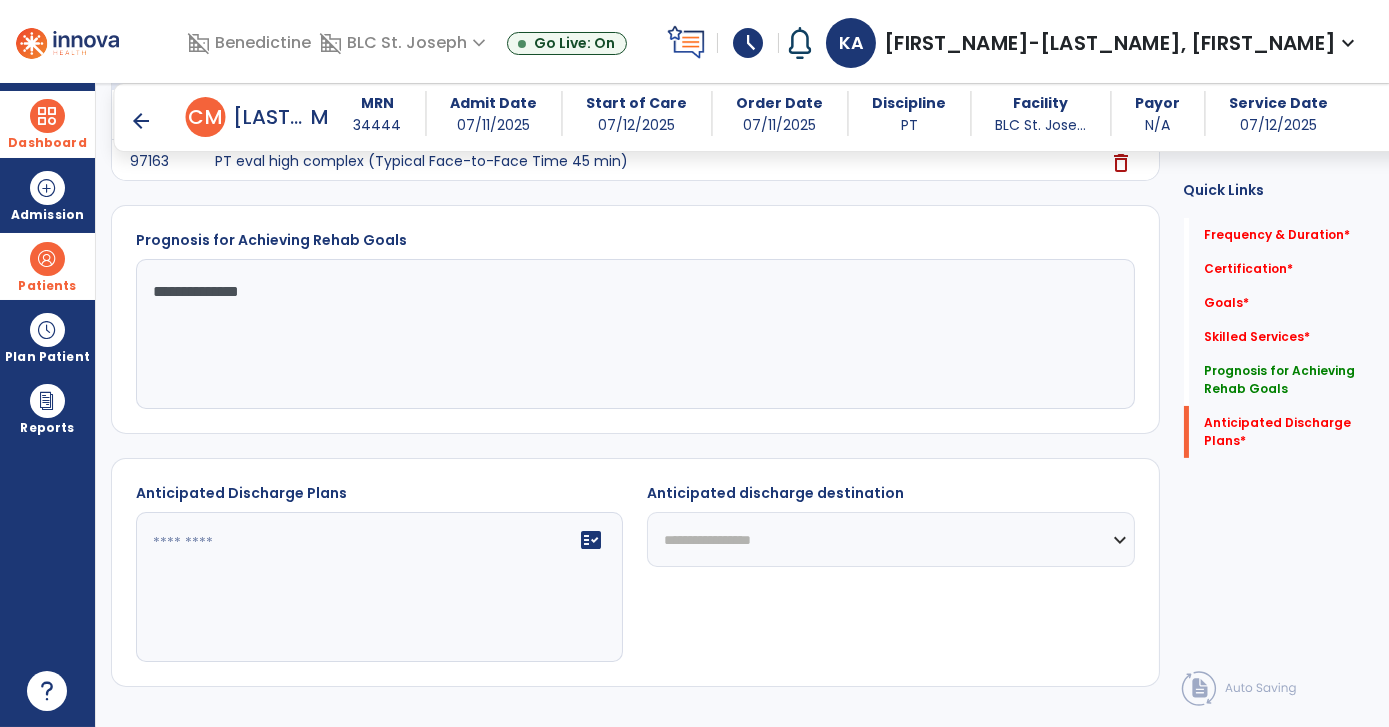 type on "**********" 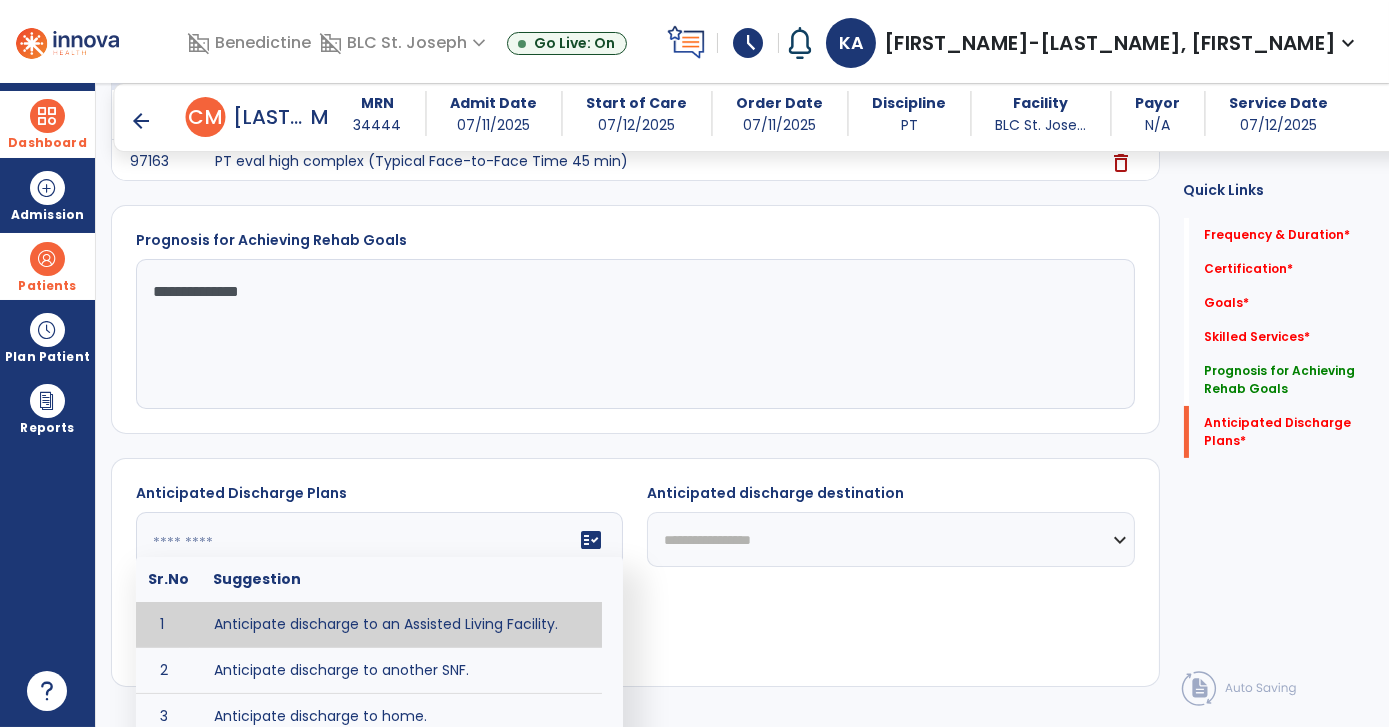 click on "fact_check  Sr.No Suggestion 1 Anticipate discharge to an Assisted Living Facility. 2 Anticipate discharge to another SNF. 3 Anticipate discharge to home. 4 Anticipate discharge to hospice care. 5 Anticipate discharge to this SNF. 6 Anticipate patient will need [FULL/PART TIME] caregiver assistance. 7 Anticipate patient will need [ASSISTANCE LEVEL] assistance from [CAREGIVER]. 8 Anticipate patient will need 24-hour caregiver assistance. 9 Anticipate patient will need no caregiver assistance. 10 Discharge home and independent with caregiver. 11 Discharge home and independent without caregiver. 12 Discharge home and return to community activities. 13 Discharge home and return to vocational activities. 14 Discharge to home with patient continuing therapy services with out patient therapy. 15 Discharge to home with patient continuing therapy with Home Health. 16 Discharge to home with patient planning to live alone. 17 DME - the following DME for this patient is recommended by Physical Therapy: 18 19 20 21 22 23" 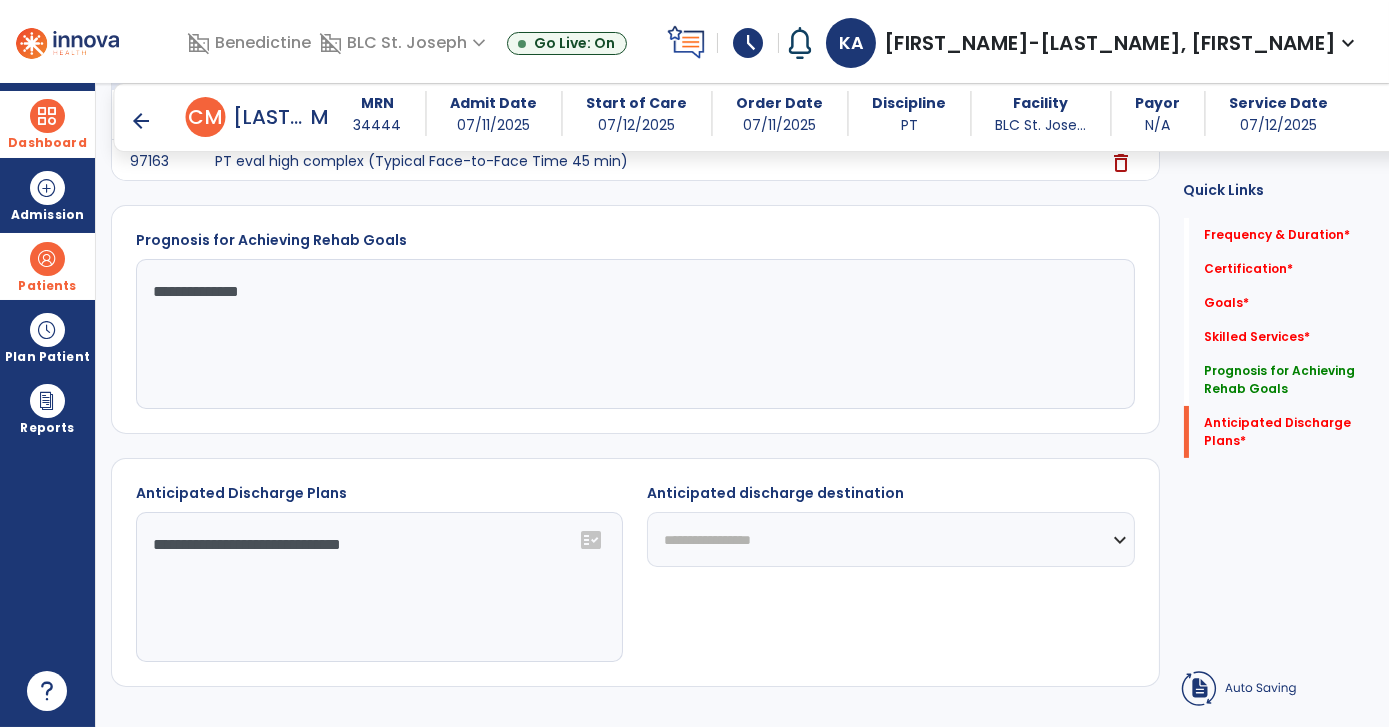 type on "**********" 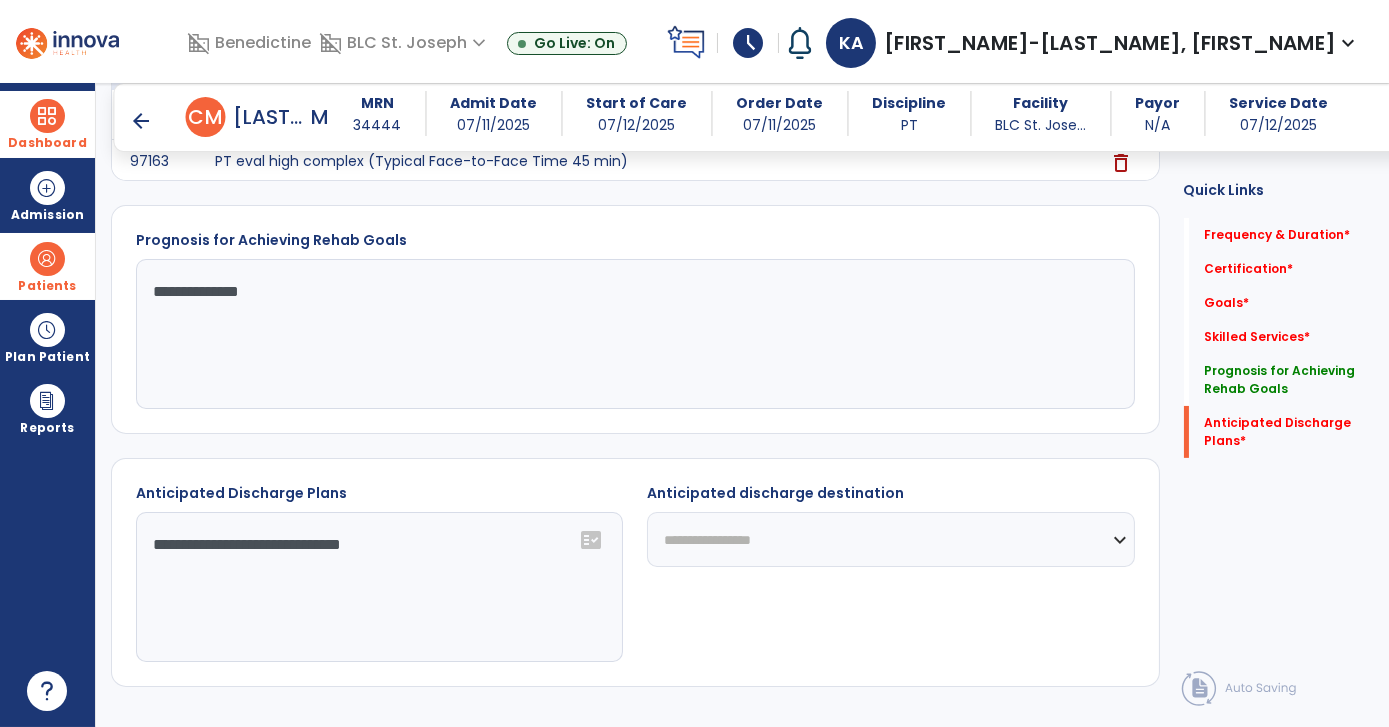 click on "**********" 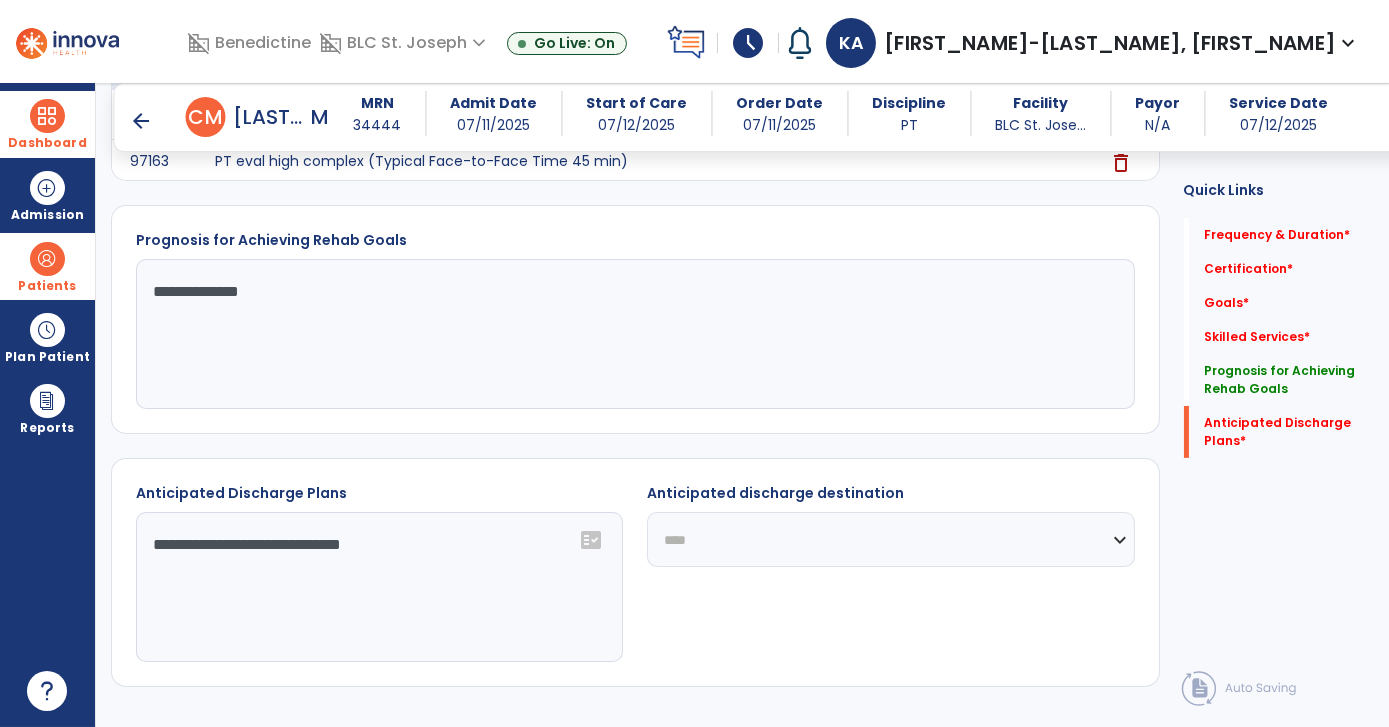 click on "**********" 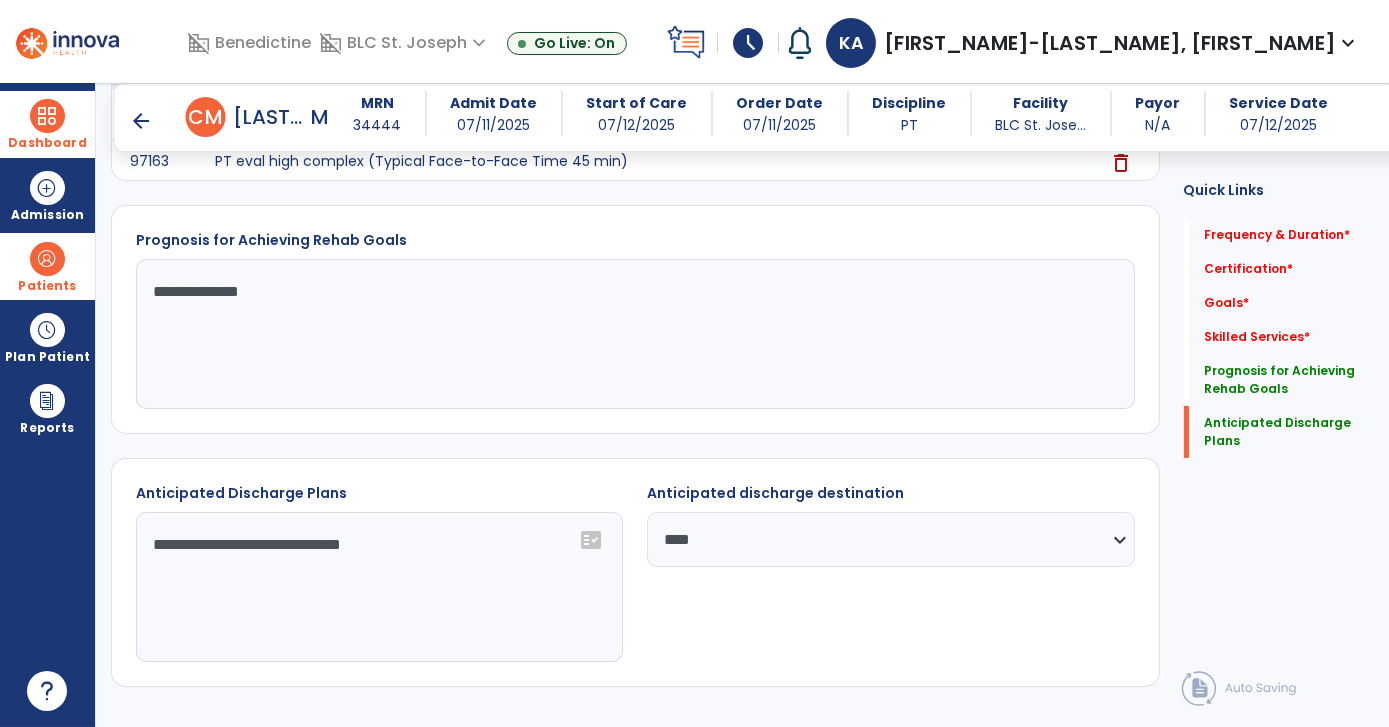 drag, startPoint x: 1383, startPoint y: 442, endPoint x: 1391, endPoint y: 344, distance: 98.32599 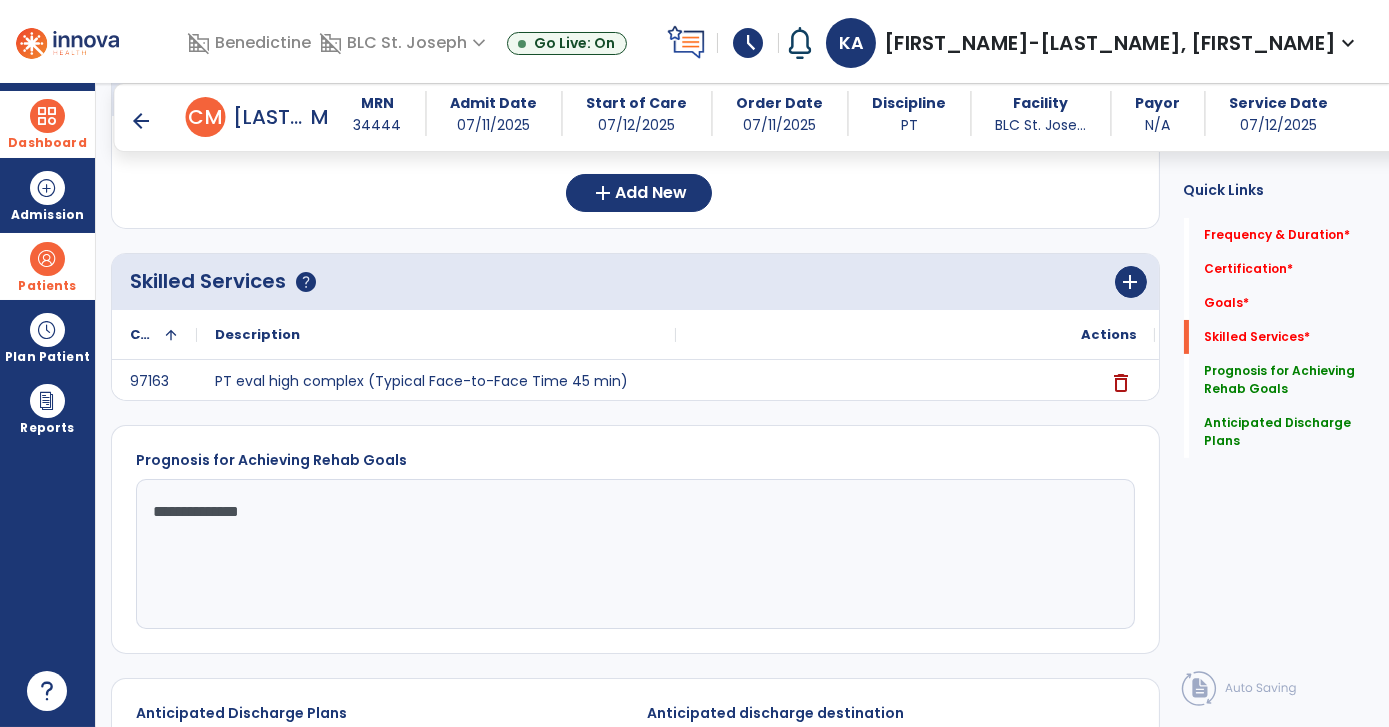 scroll, scrollTop: 540, scrollLeft: 0, axis: vertical 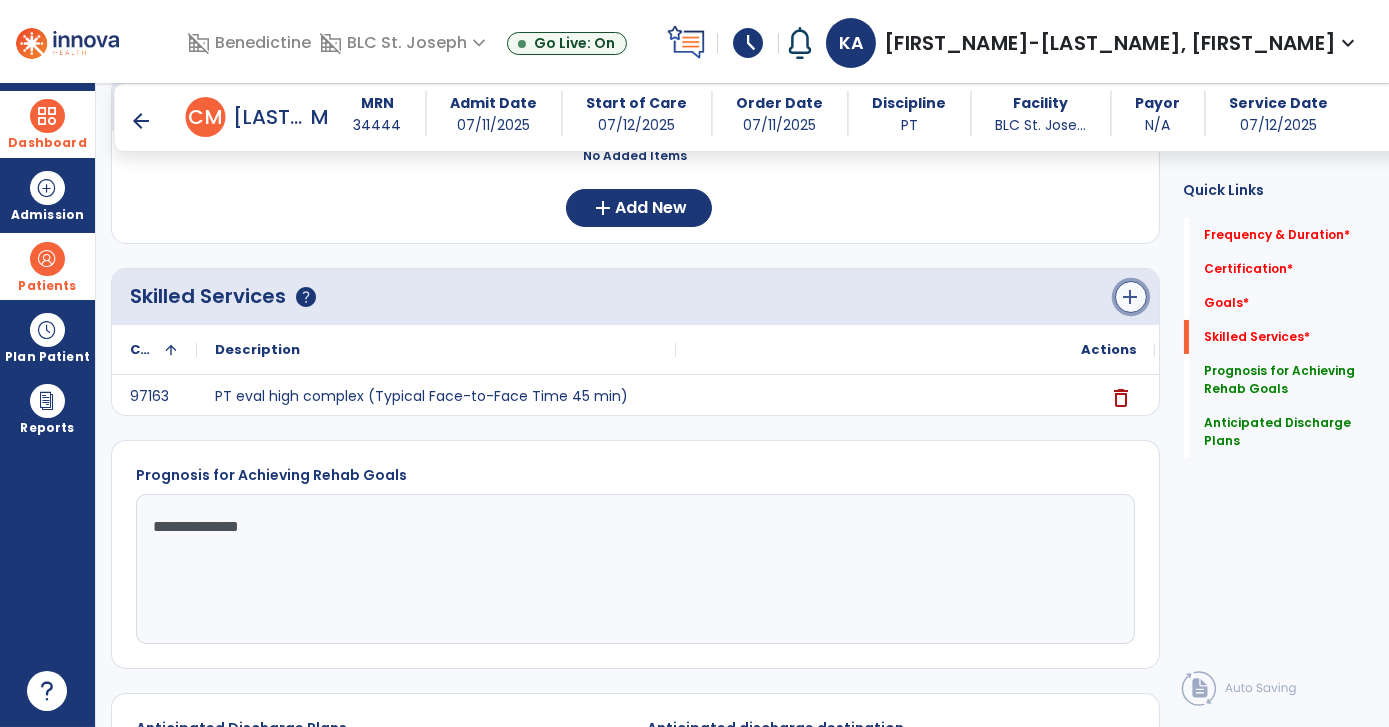click on "add" 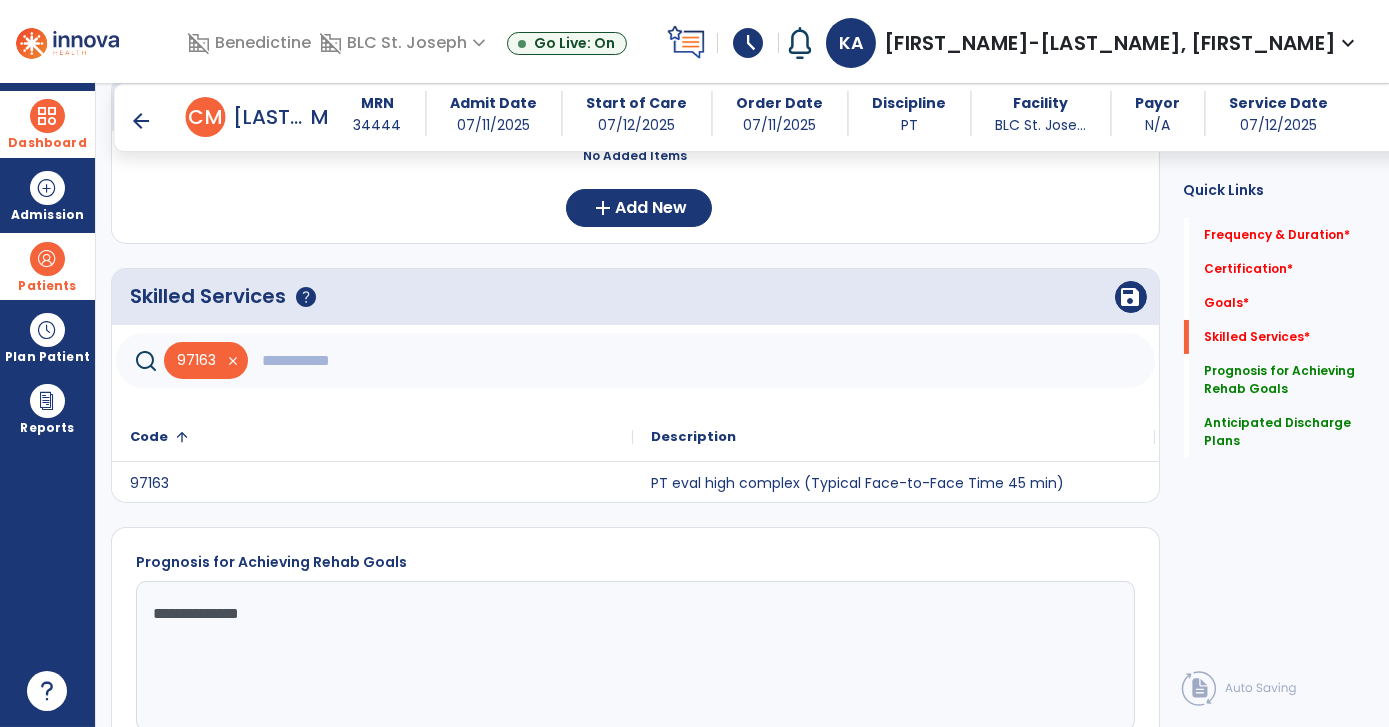 click 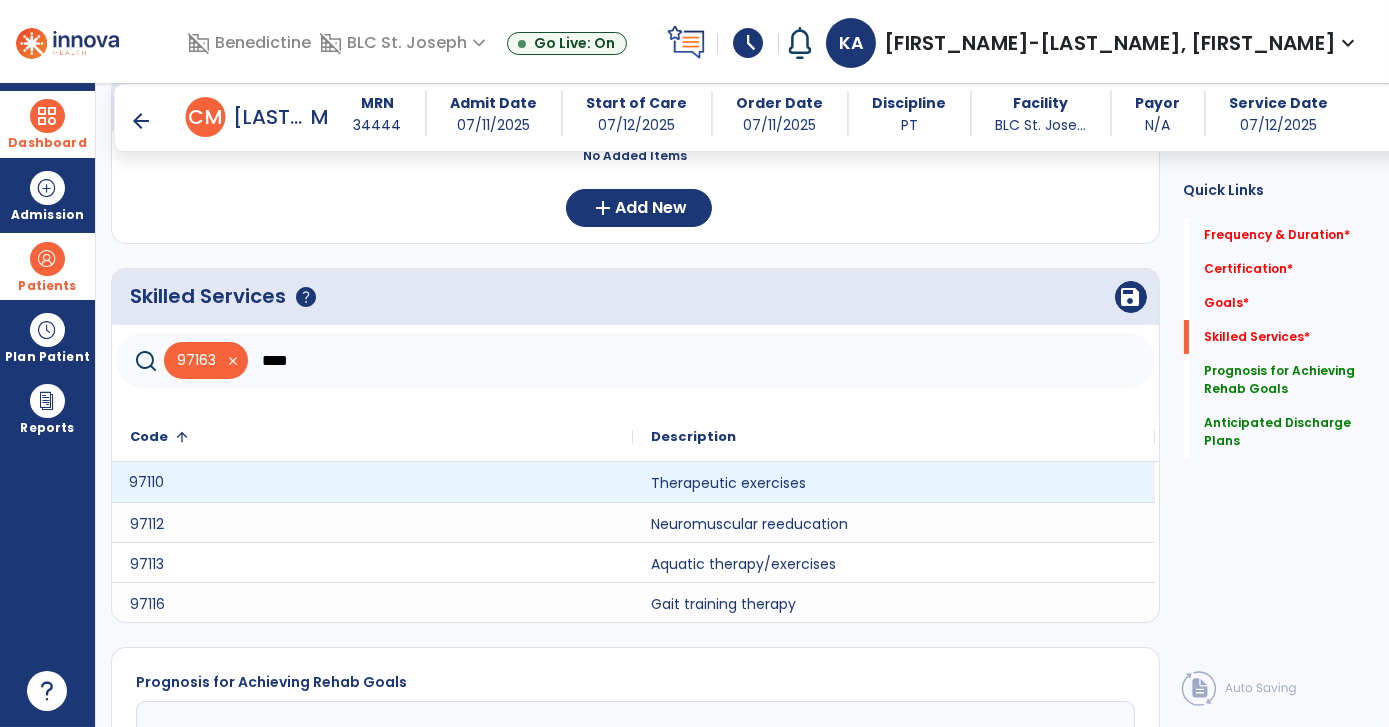 click on "97110" 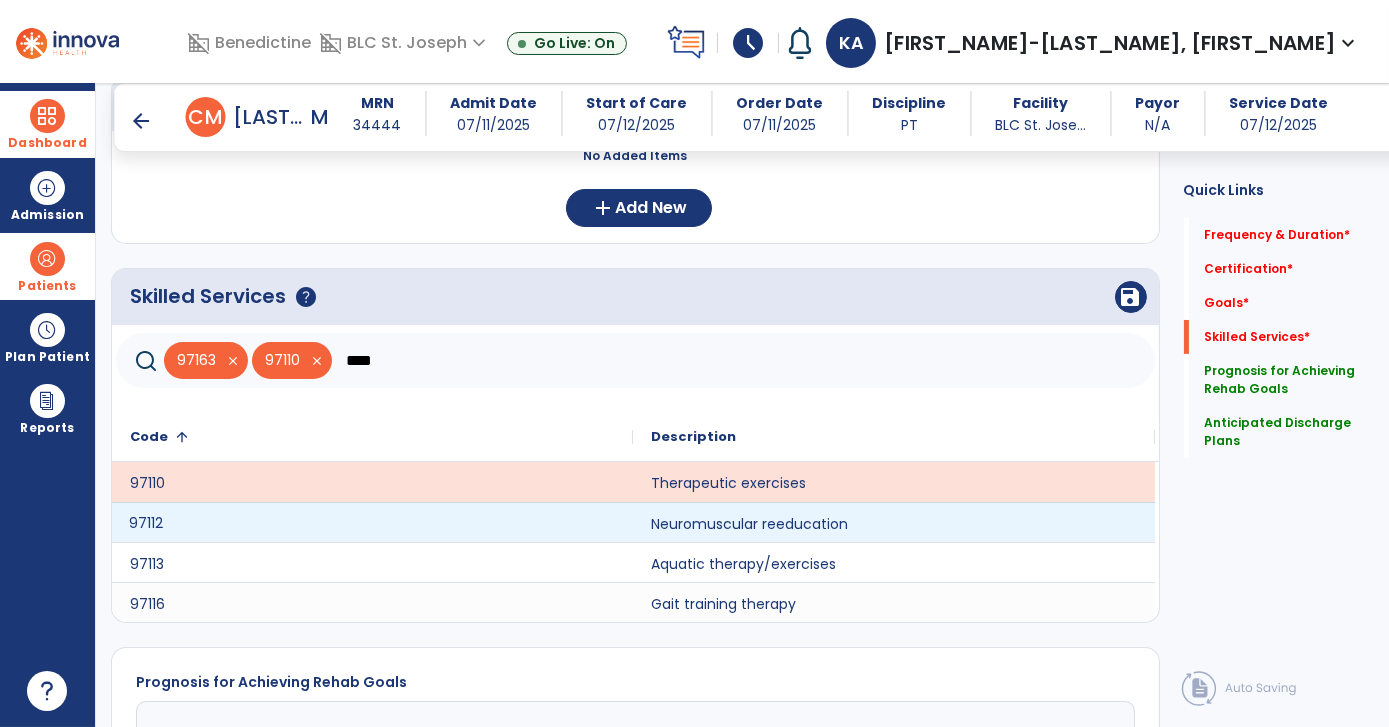 click on "97112" 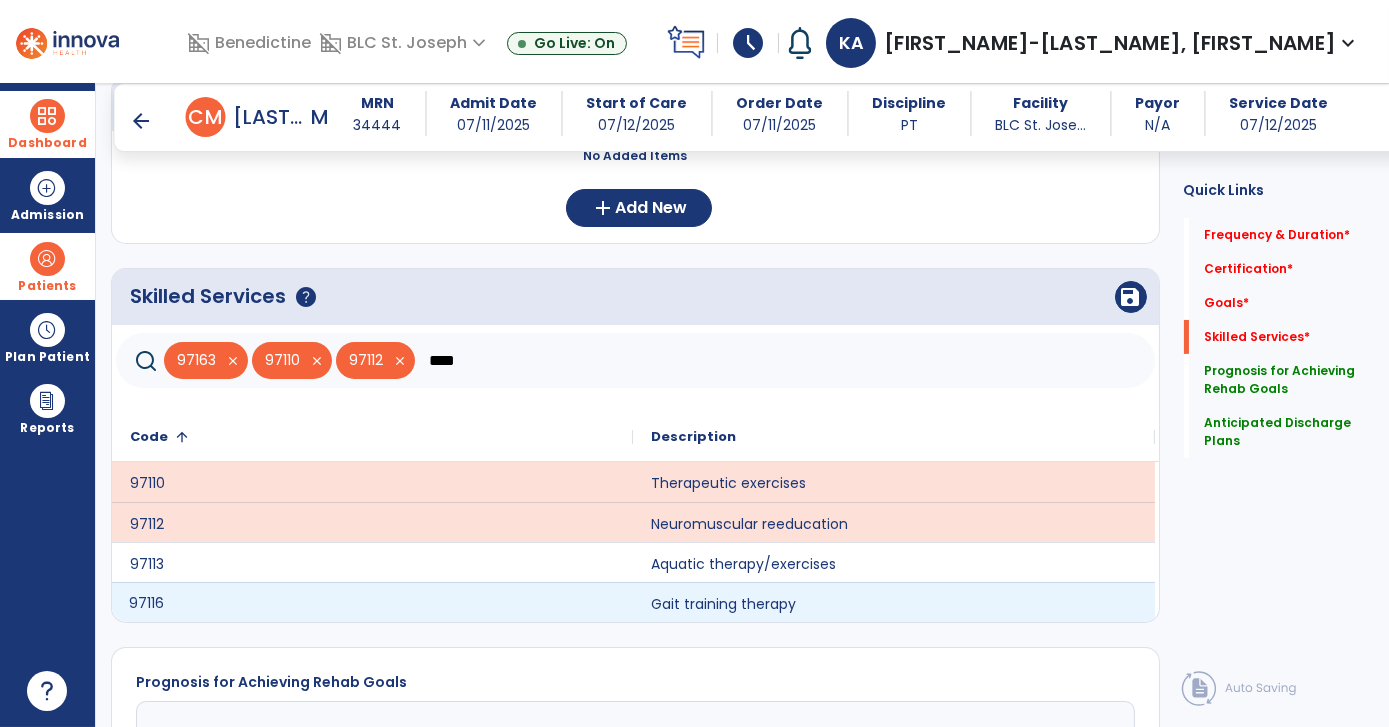 click on "97116" 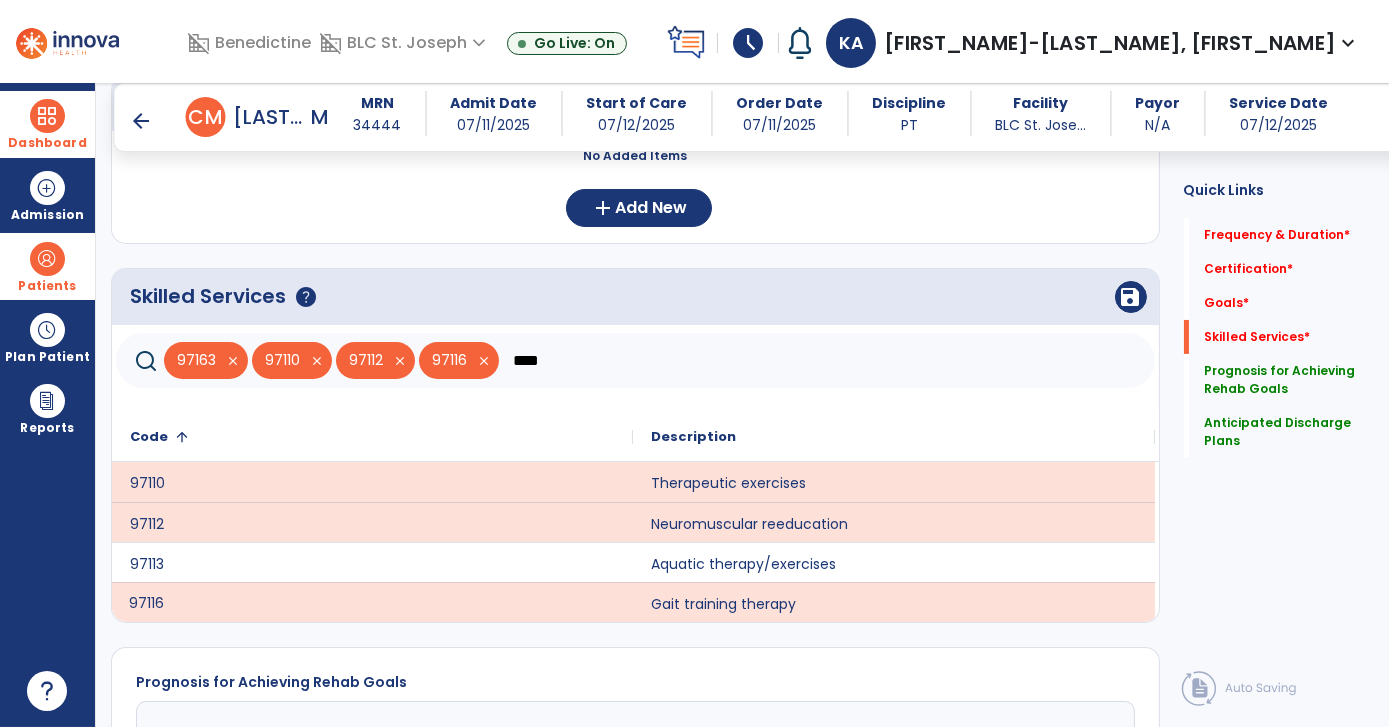 click on "****" 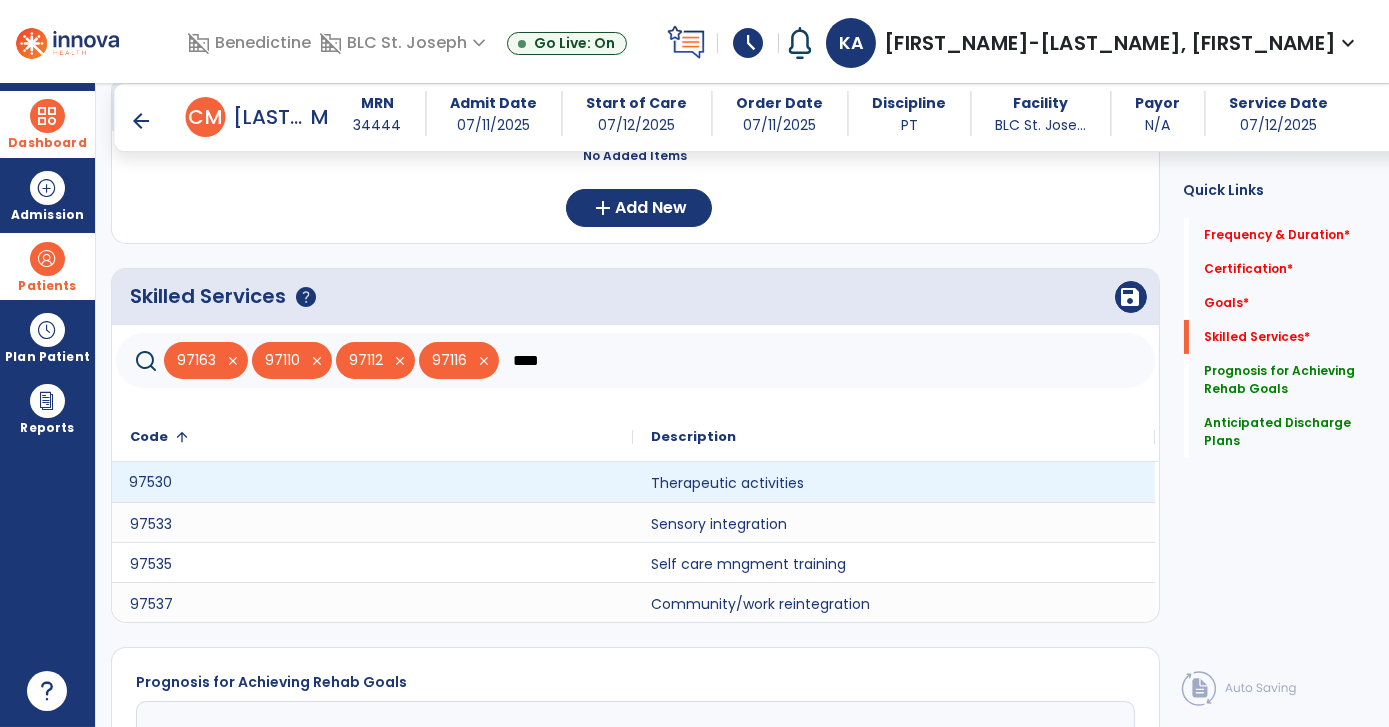 click on "97530" 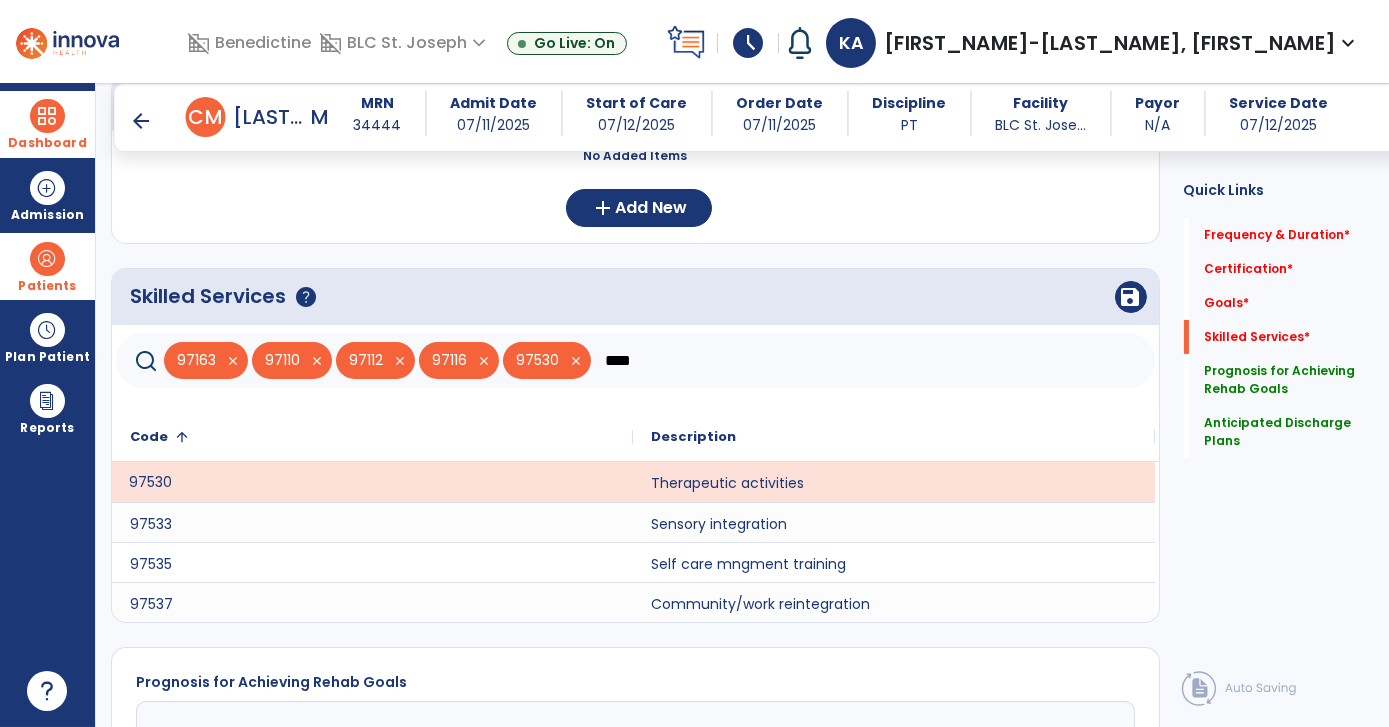 click on "****" 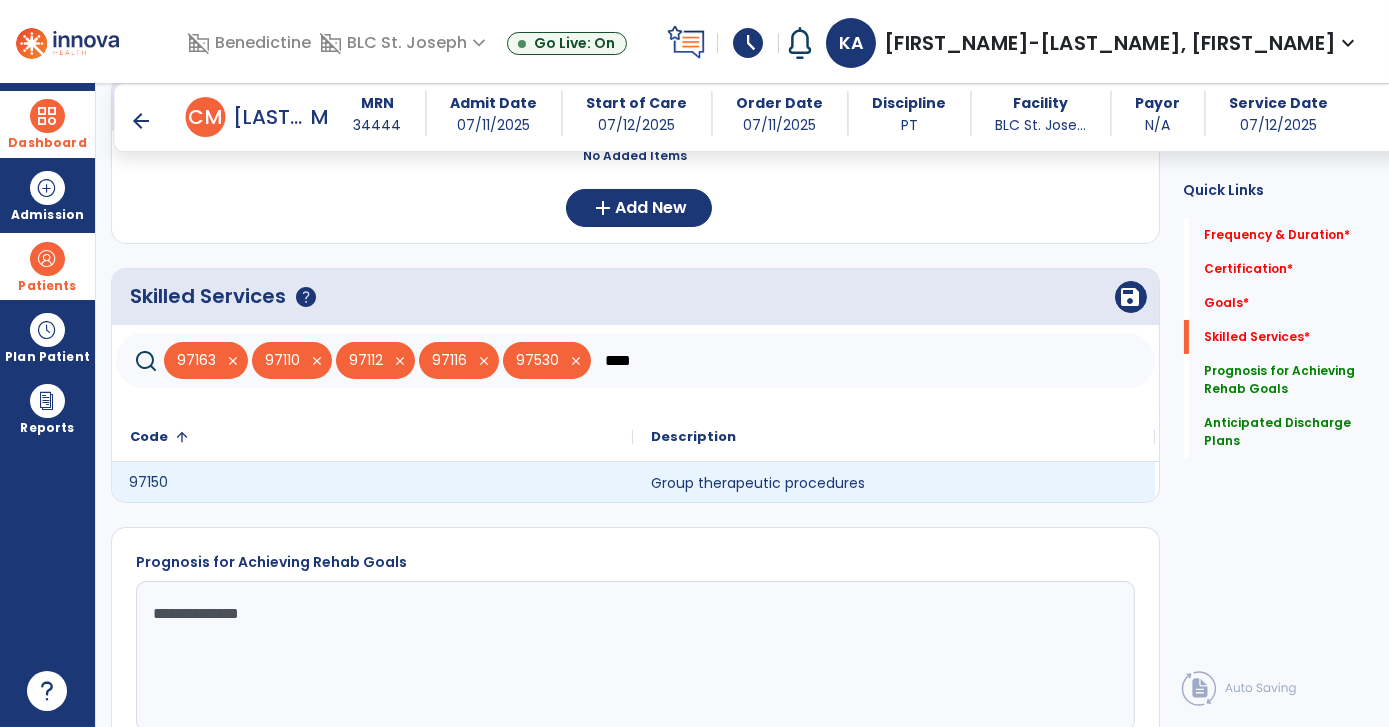 click on "97150" 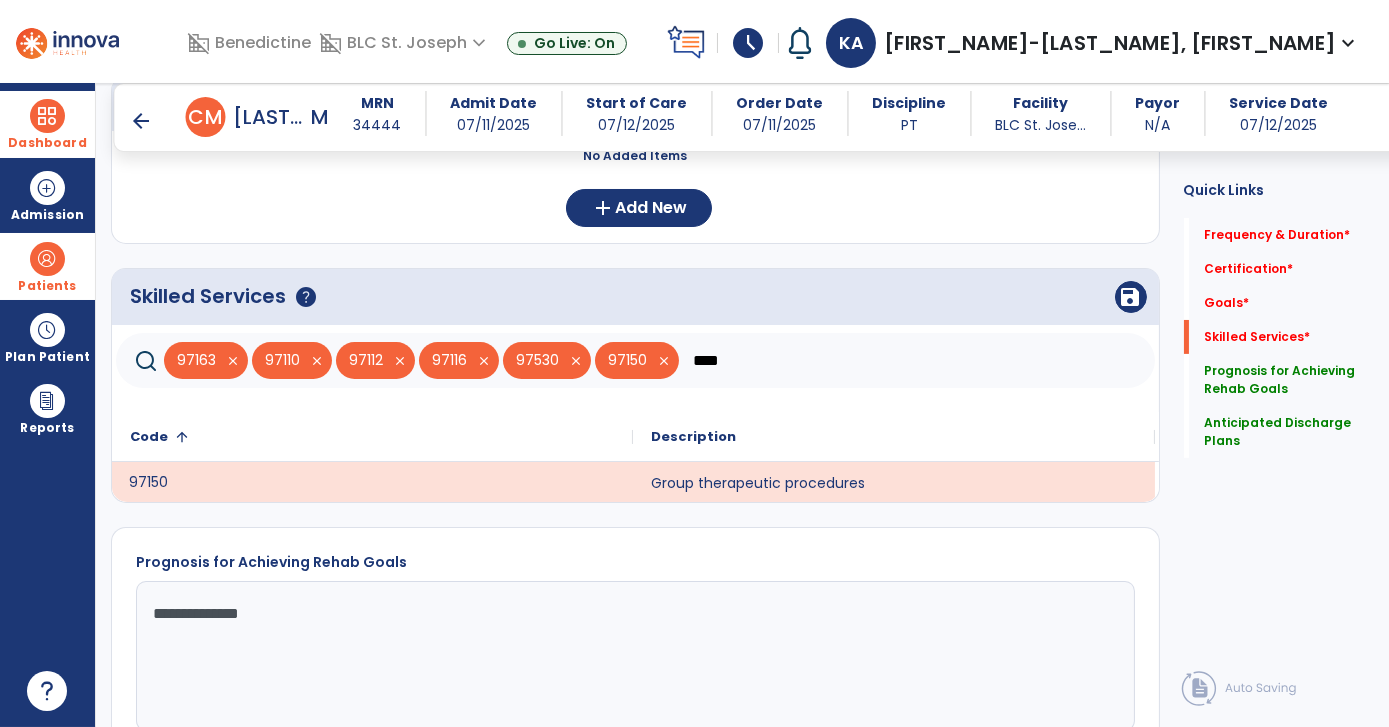 click on "****" 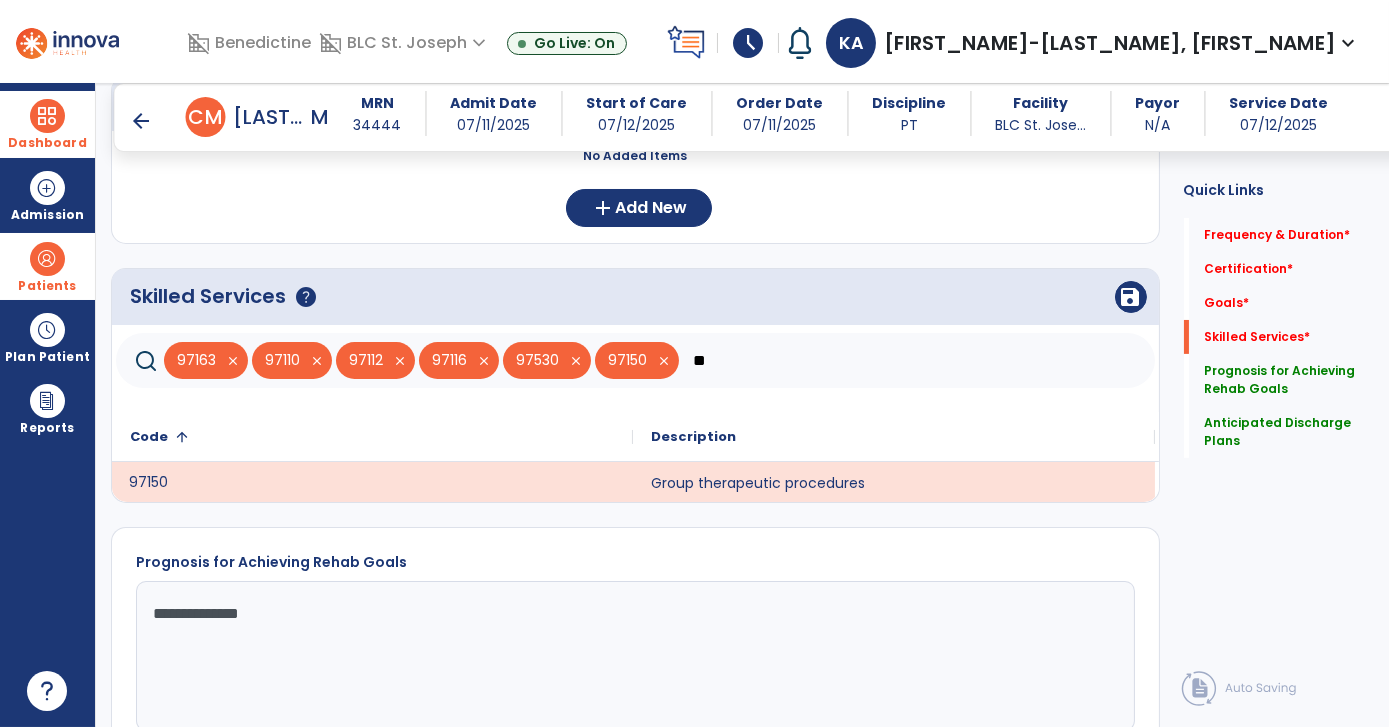 type on "*" 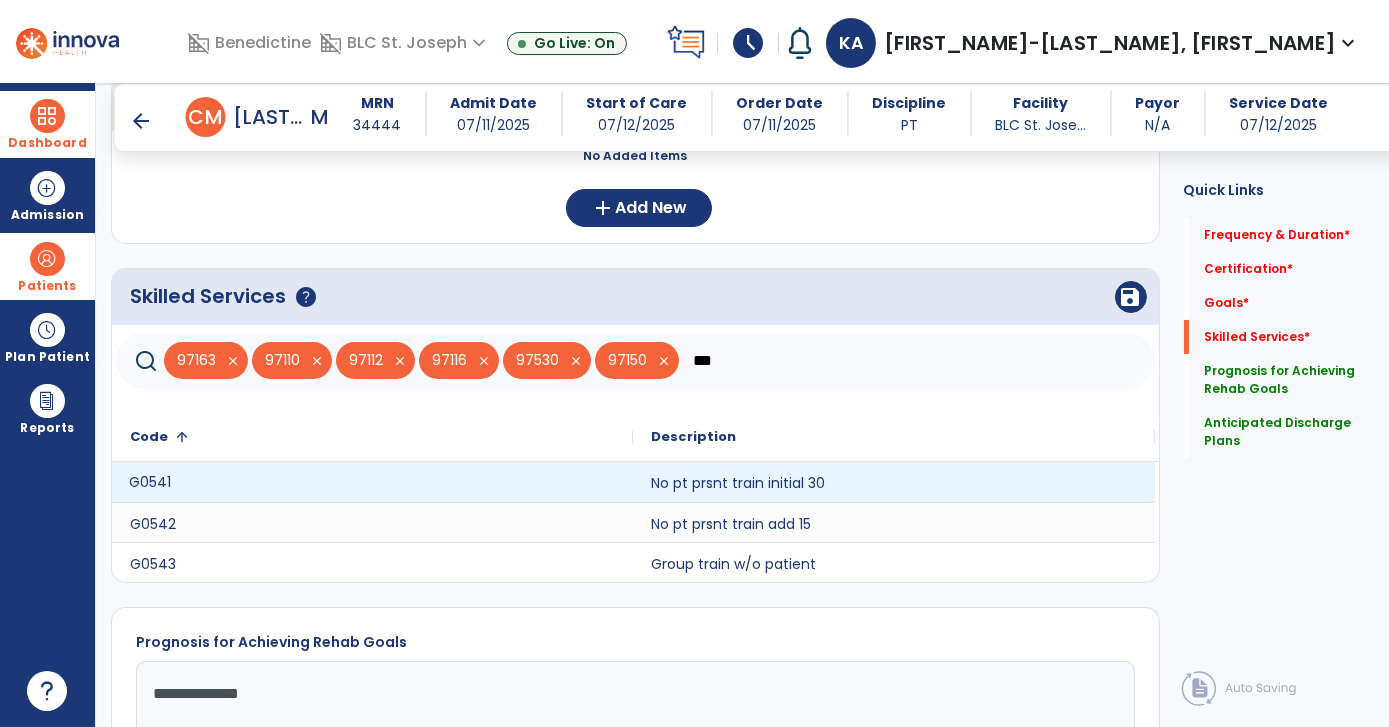 type on "***" 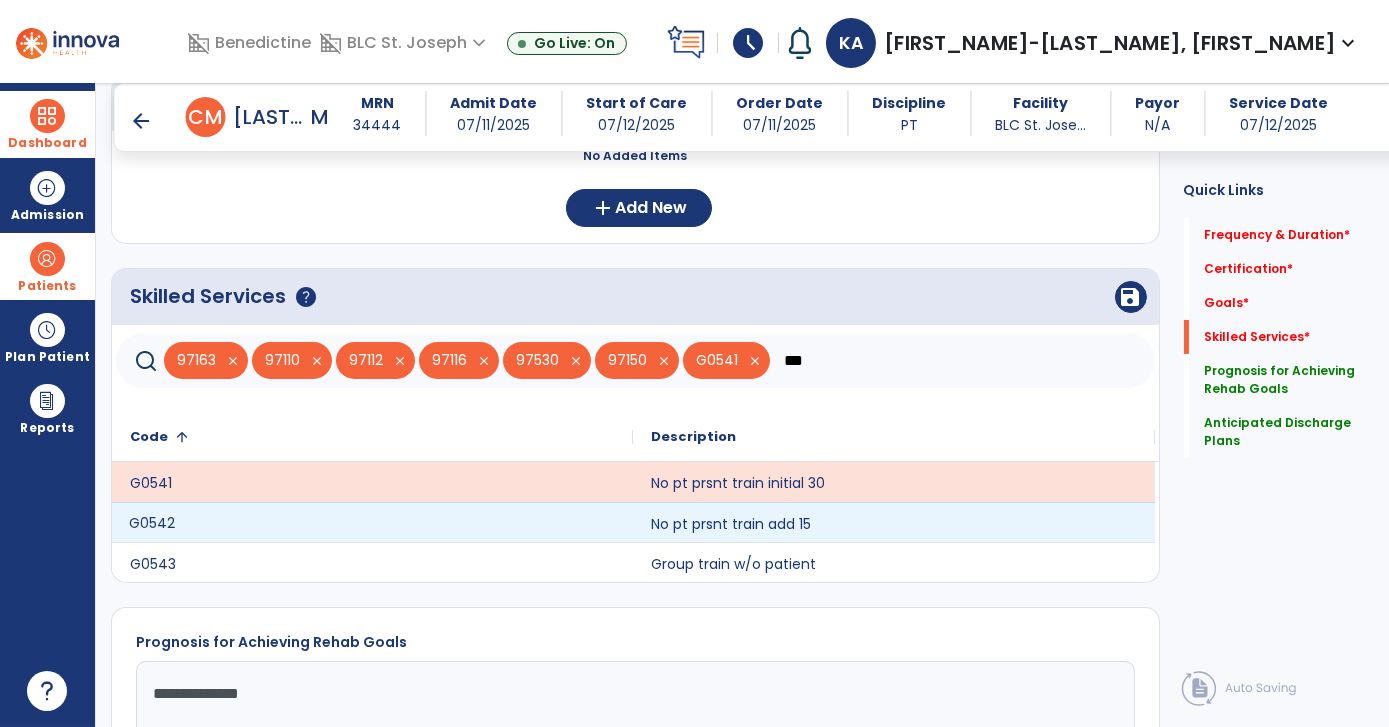 click on "G0542" 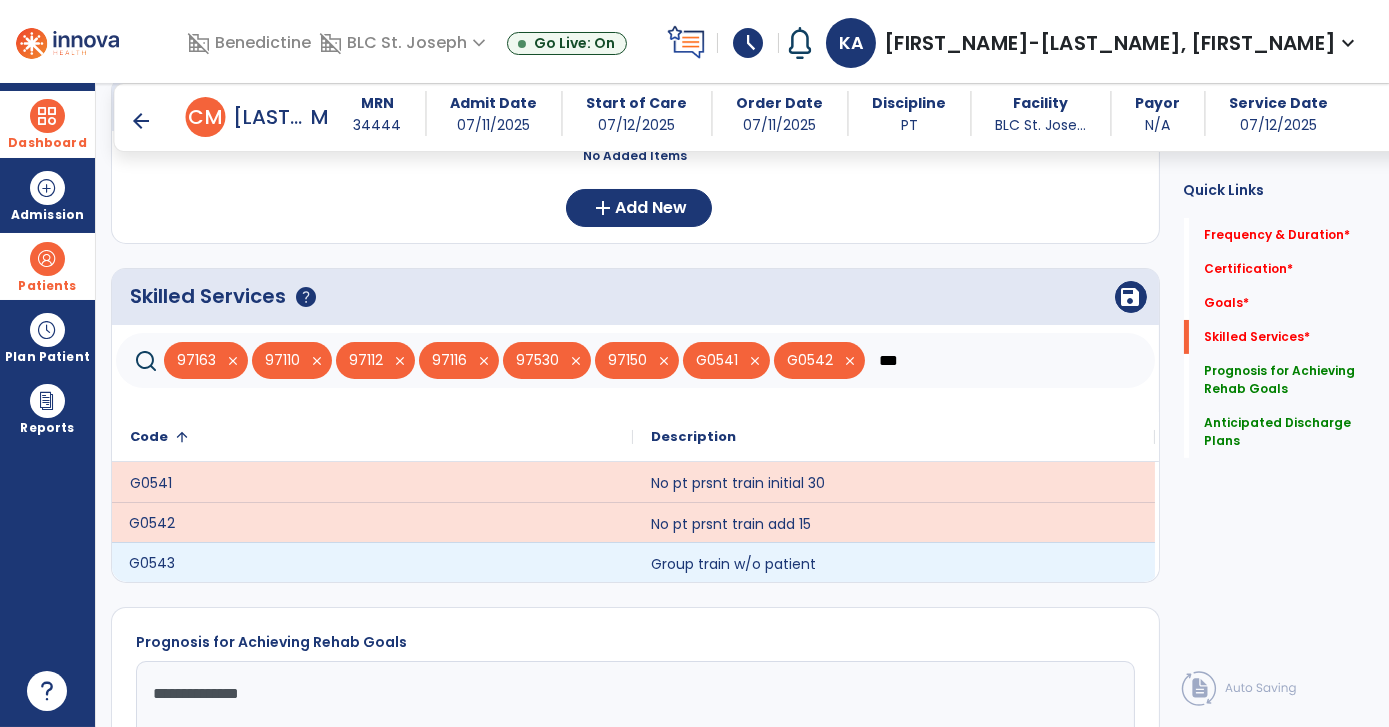 click on "G0543" 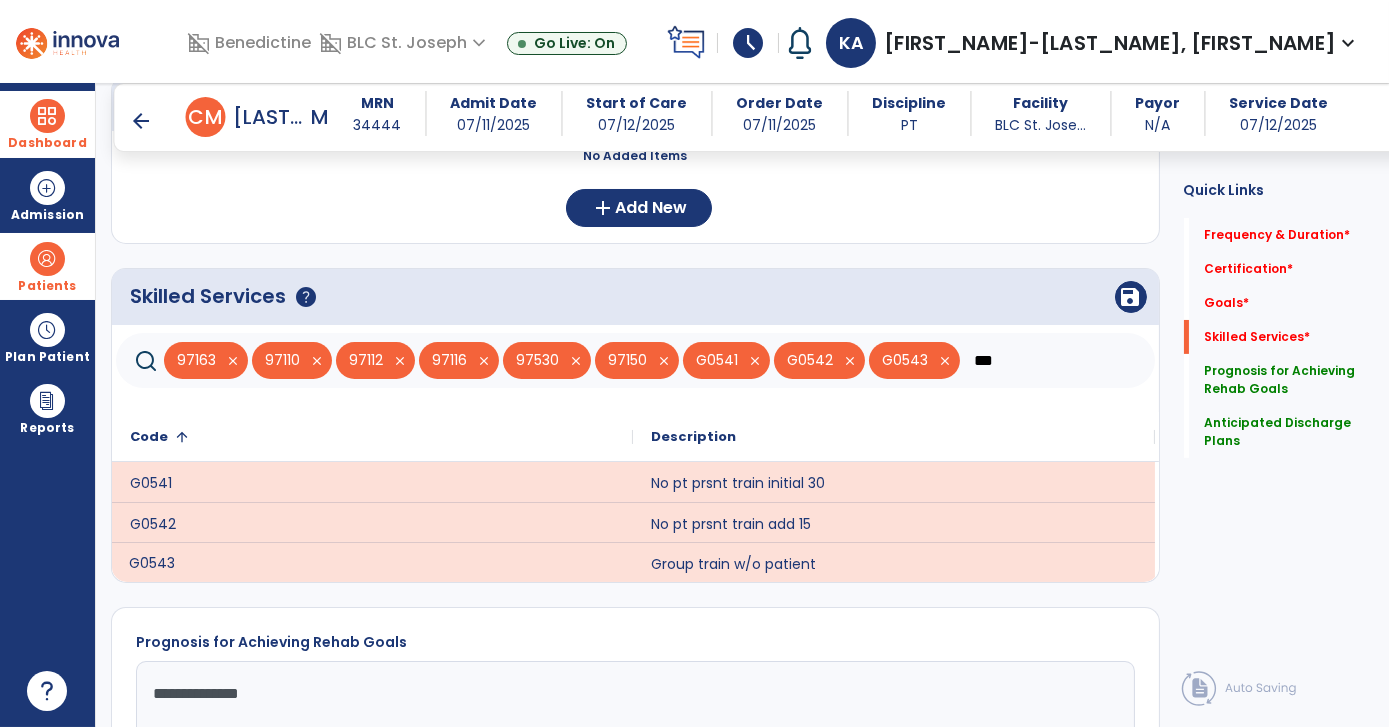 click on "Quick Links  Frequency & Duration   *  Frequency & Duration   *  Certification   *  Certification   *  Goals   *  Goals   *  Skilled Services   *  Skilled Services   *  Prognosis for Achieving Rehab Goals   Prognosis for Achieving Rehab Goals   Anticipated Discharge Plans   Anticipated Discharge Plans" 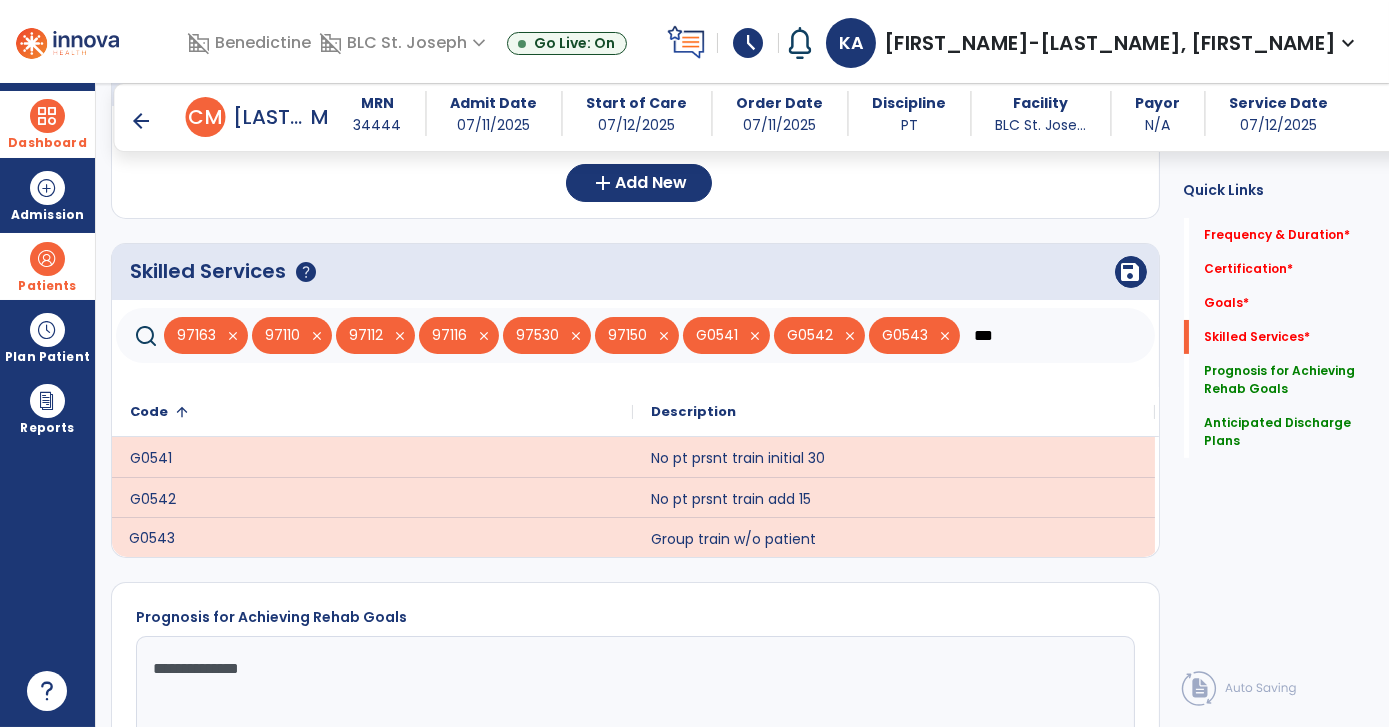 scroll, scrollTop: 566, scrollLeft: 0, axis: vertical 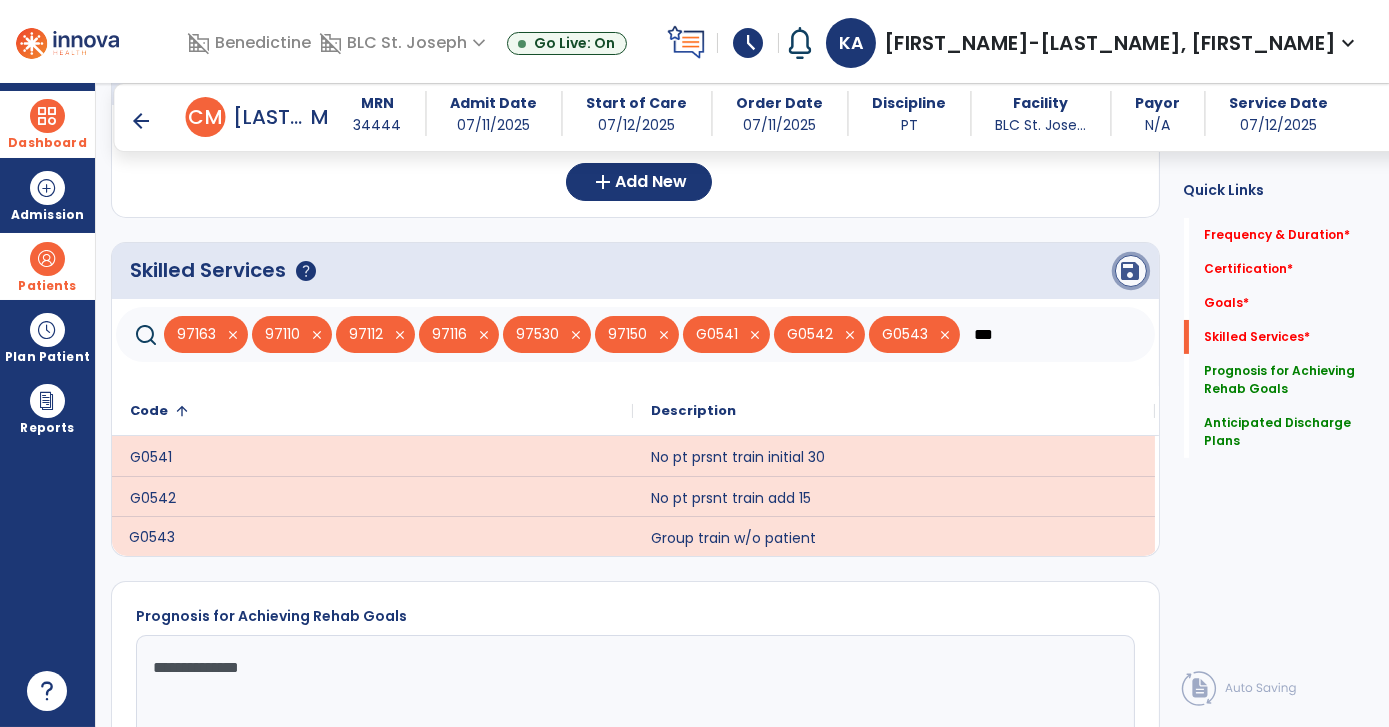 click on "save" 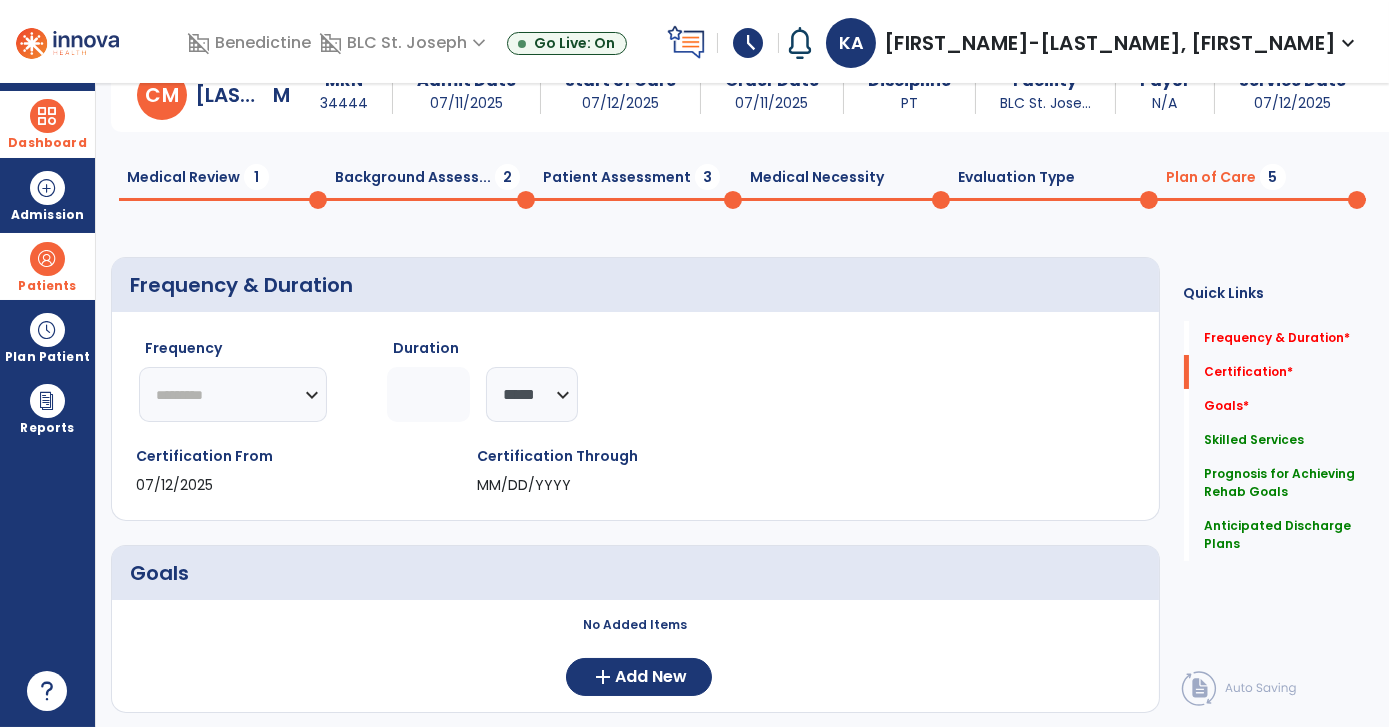 scroll, scrollTop: 566, scrollLeft: 0, axis: vertical 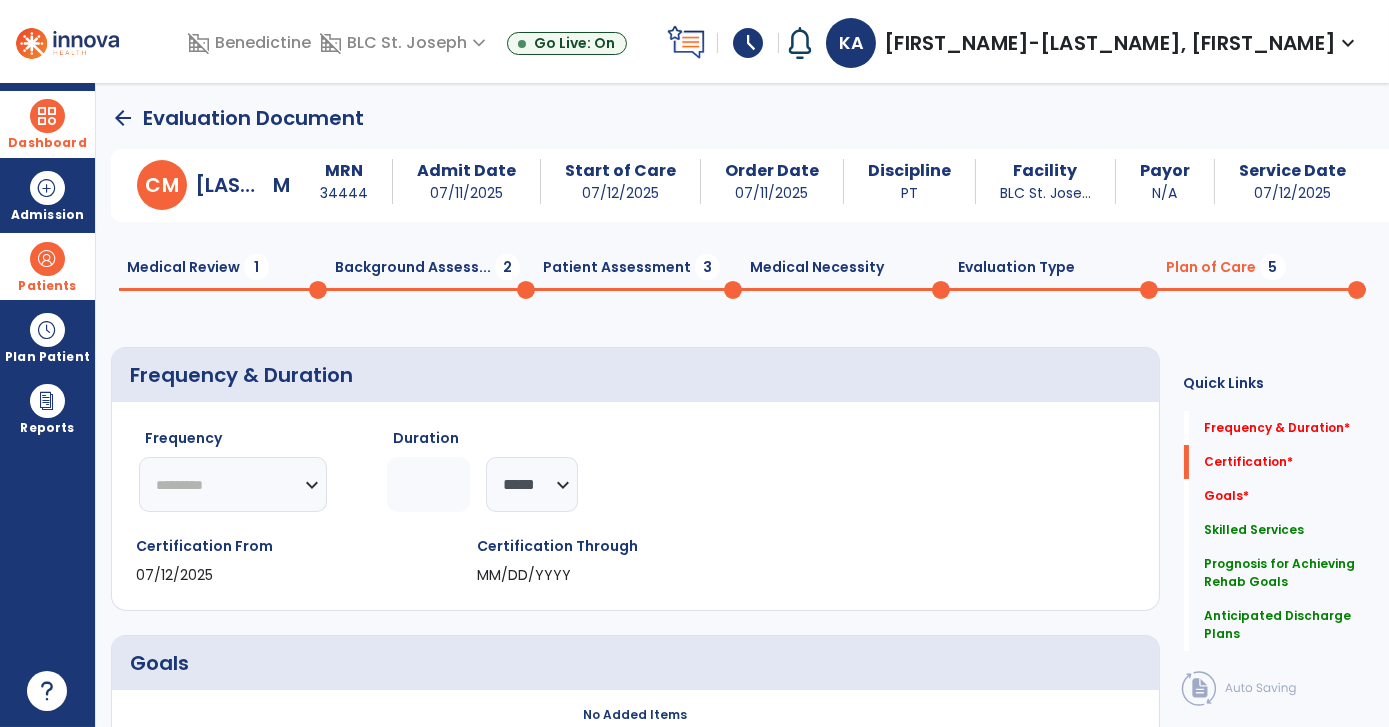 click on "Medical Review  1" 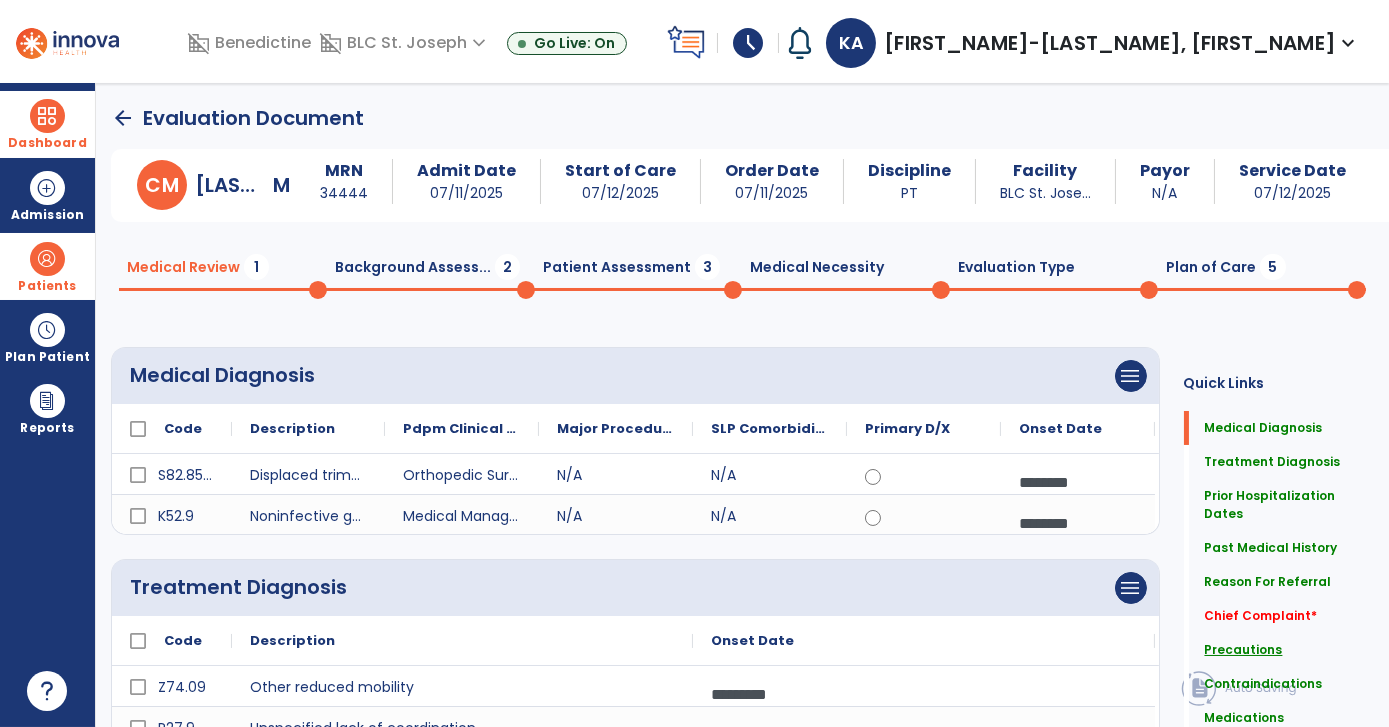 click on "Precautions" 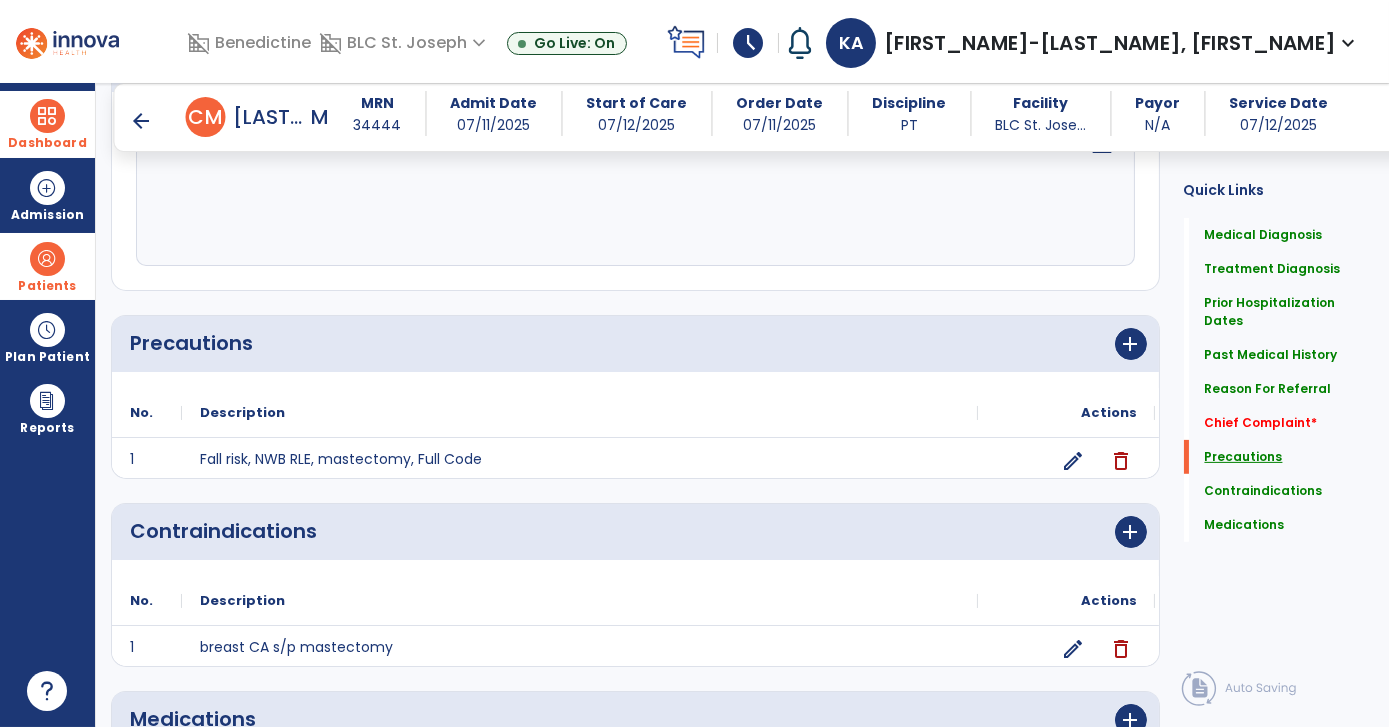 scroll, scrollTop: 1480, scrollLeft: 0, axis: vertical 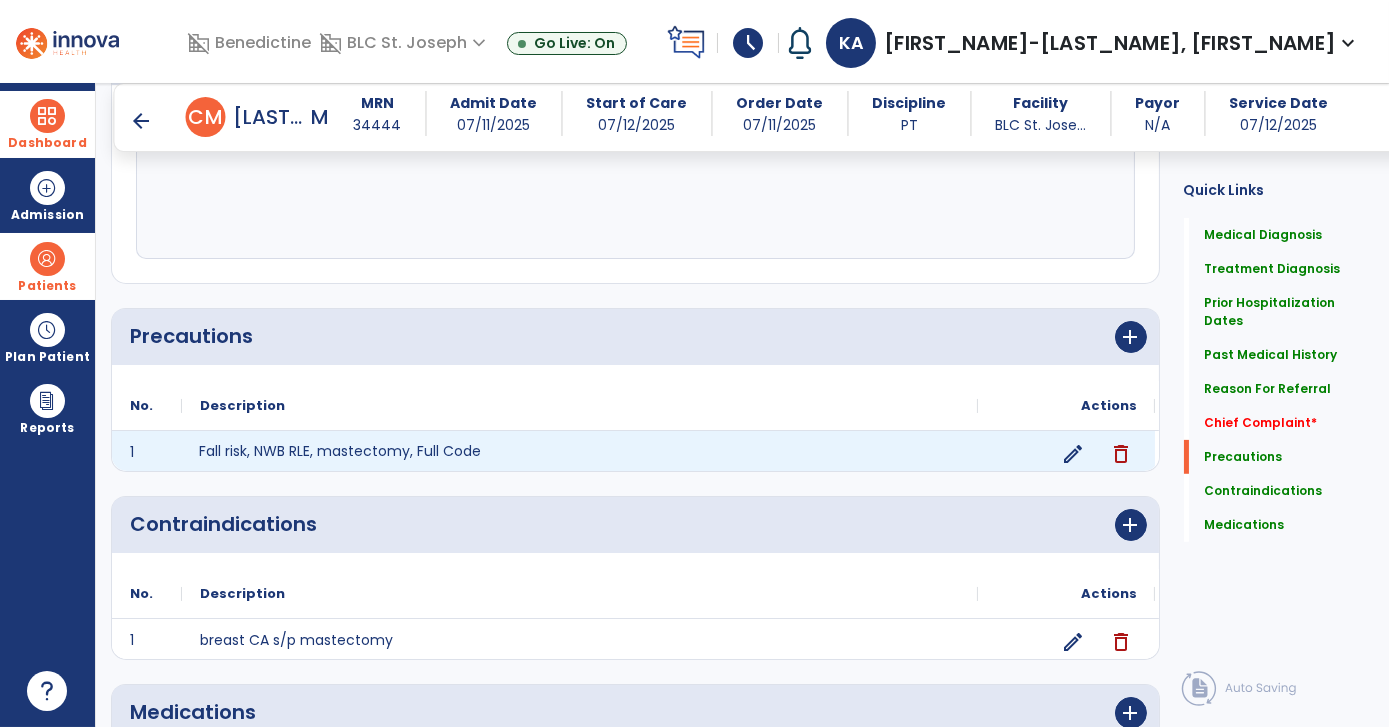 click on "Fall risk, NWB RLE, mastectomy, Full Code" 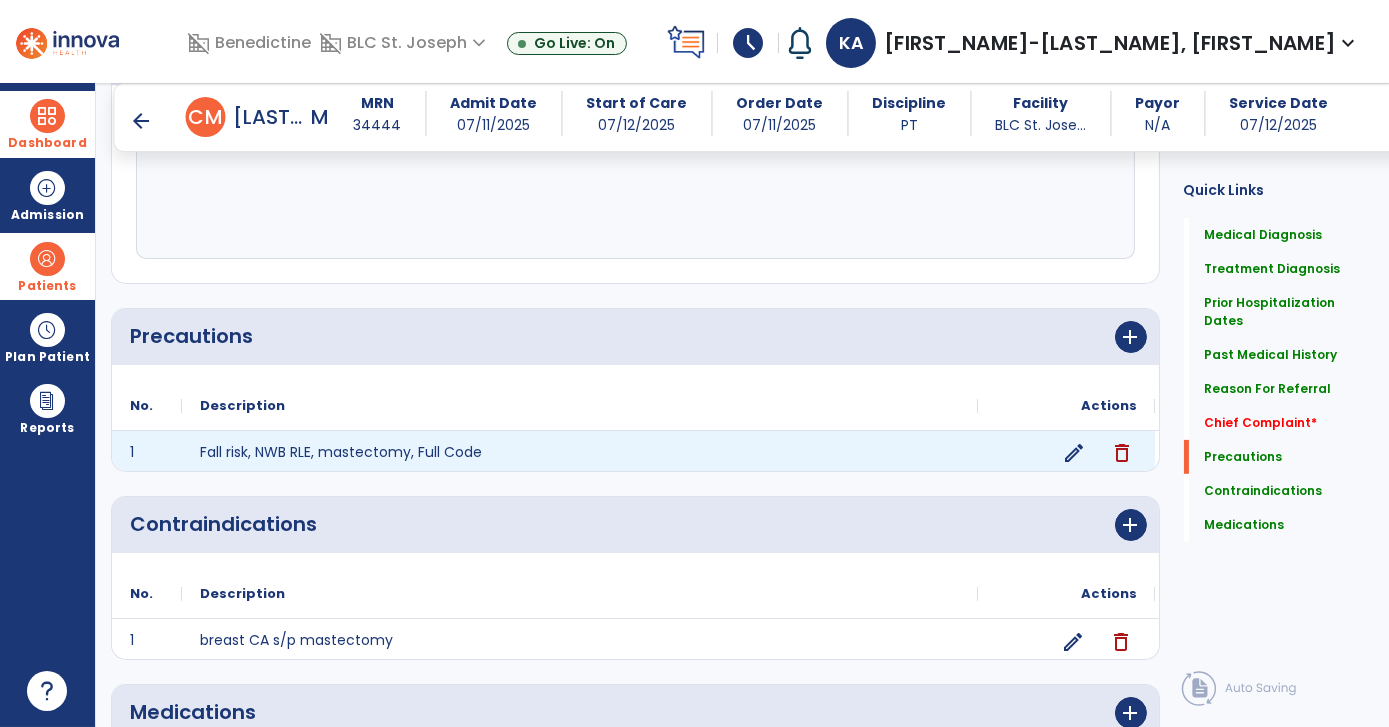 click on "edit" 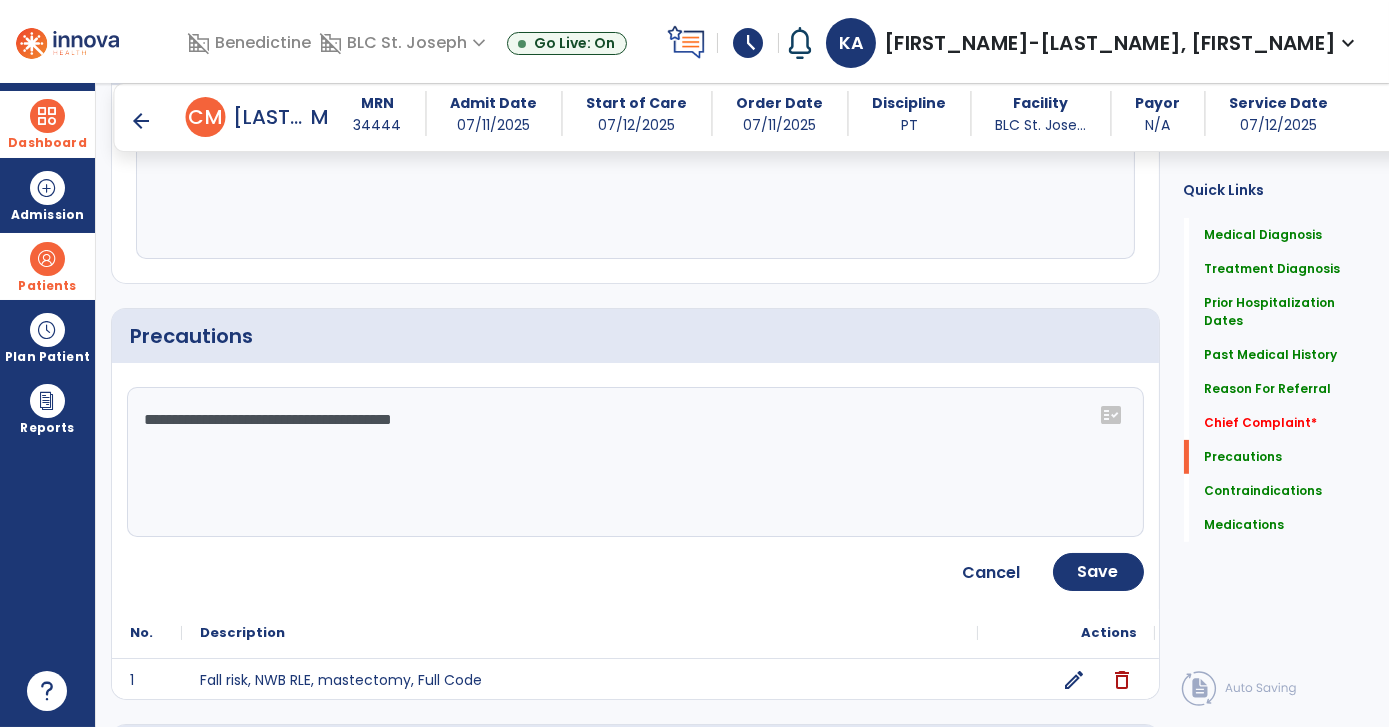 click on "**********" 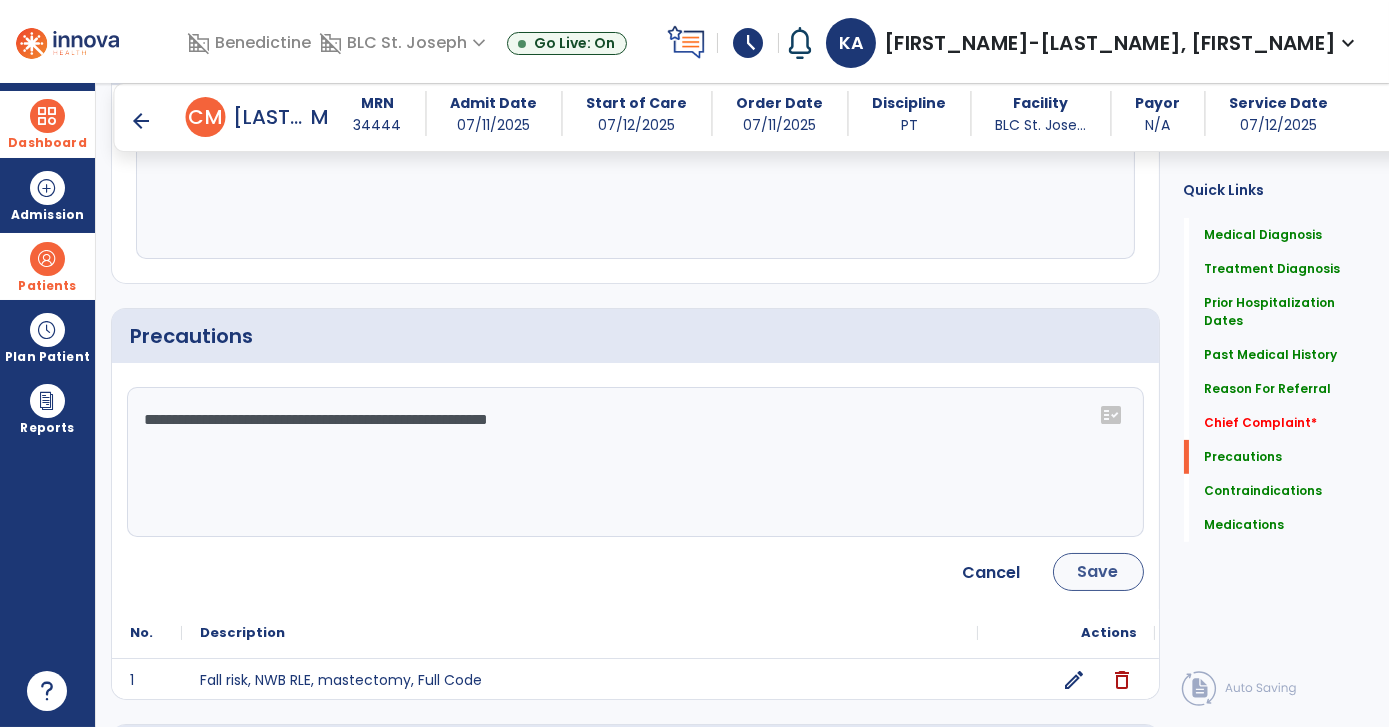 type on "**********" 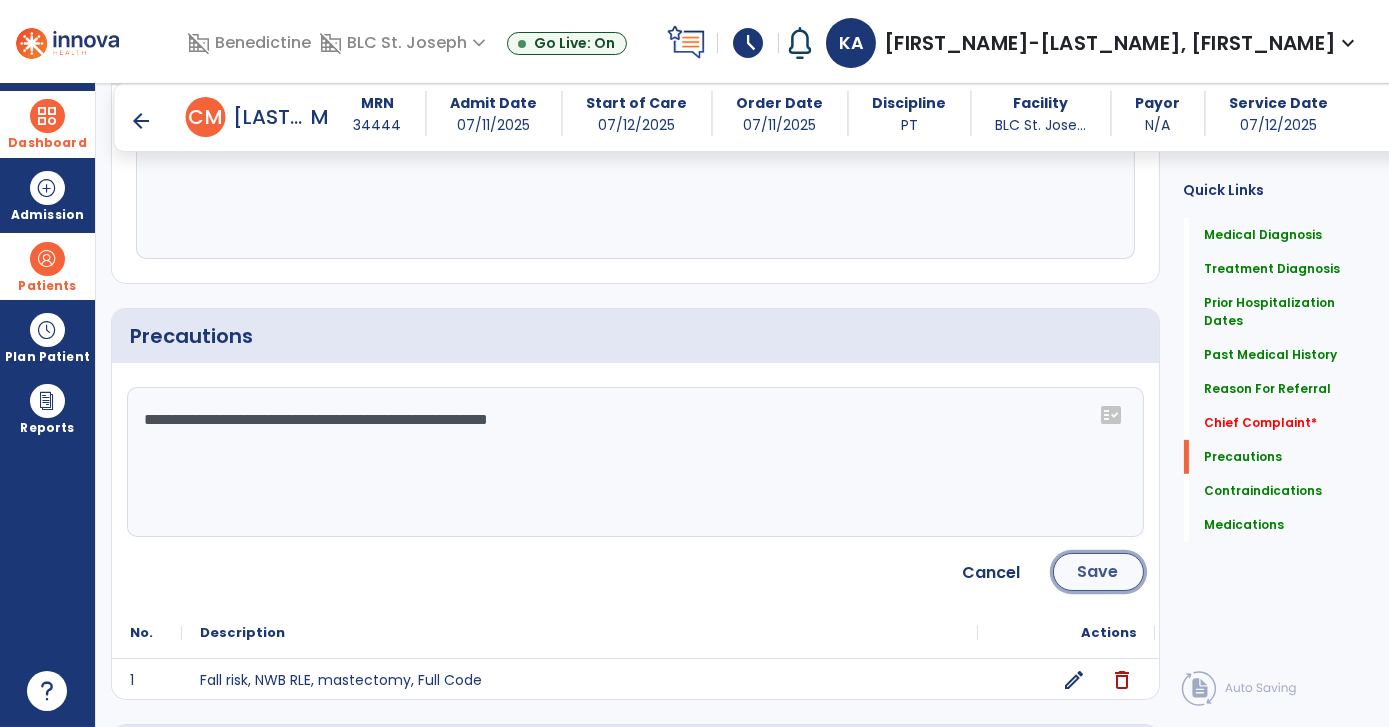 click on "Save" 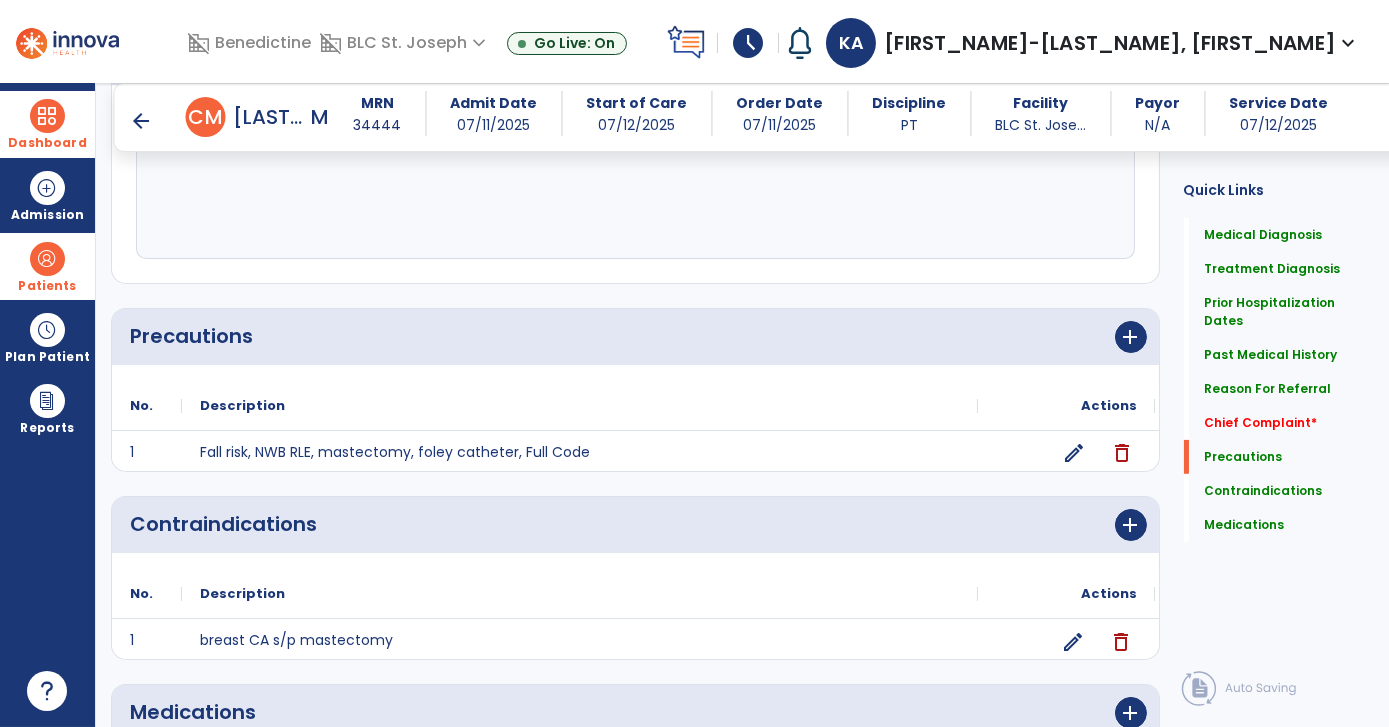 scroll, scrollTop: 1480, scrollLeft: 0, axis: vertical 